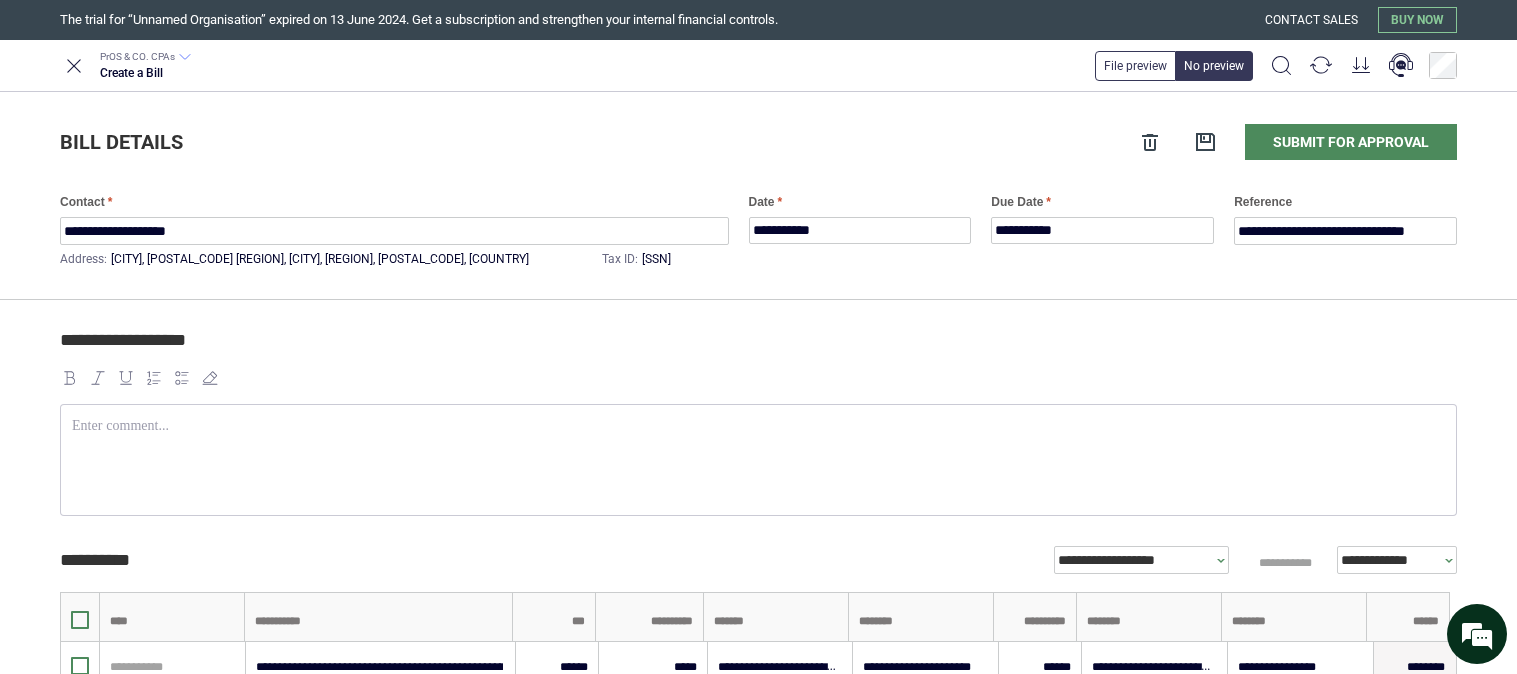 scroll, scrollTop: 0, scrollLeft: 0, axis: both 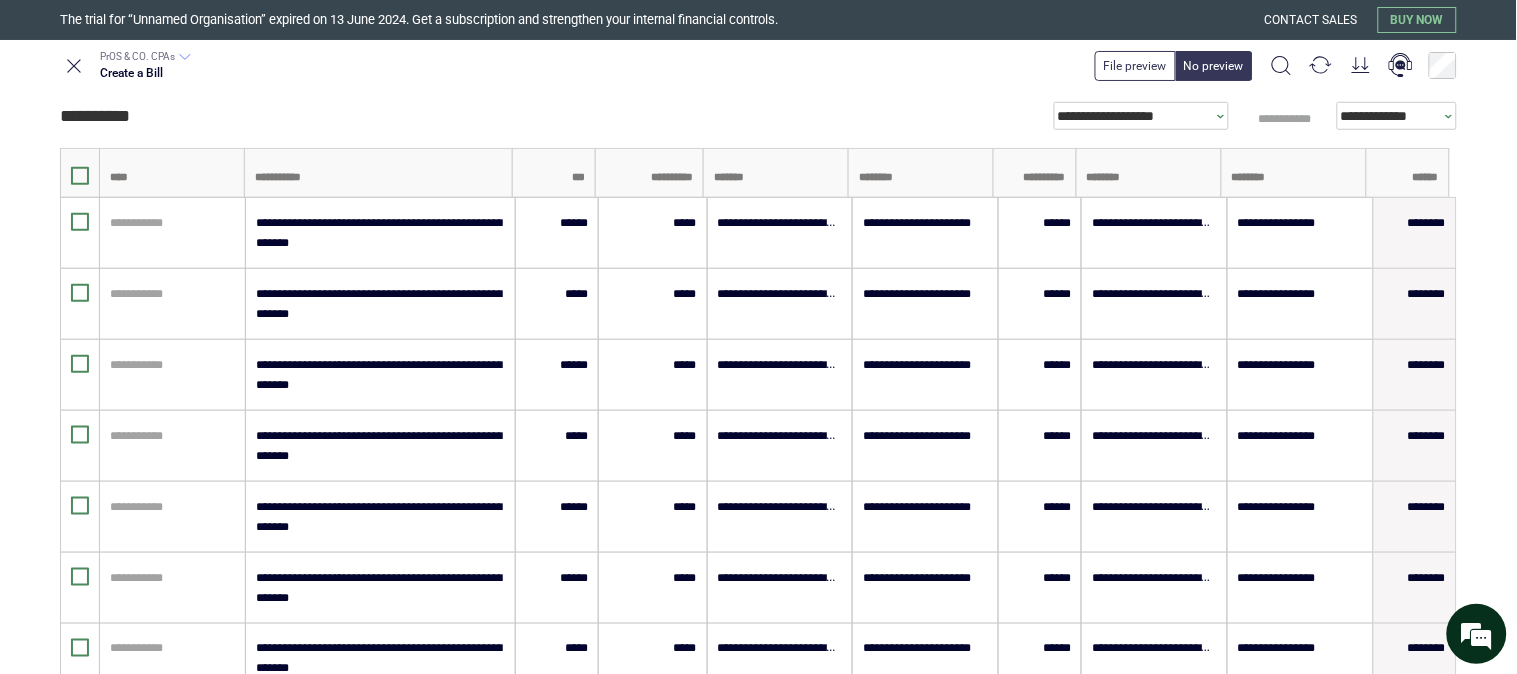 click on "**********" at bounding box center [805, 116] 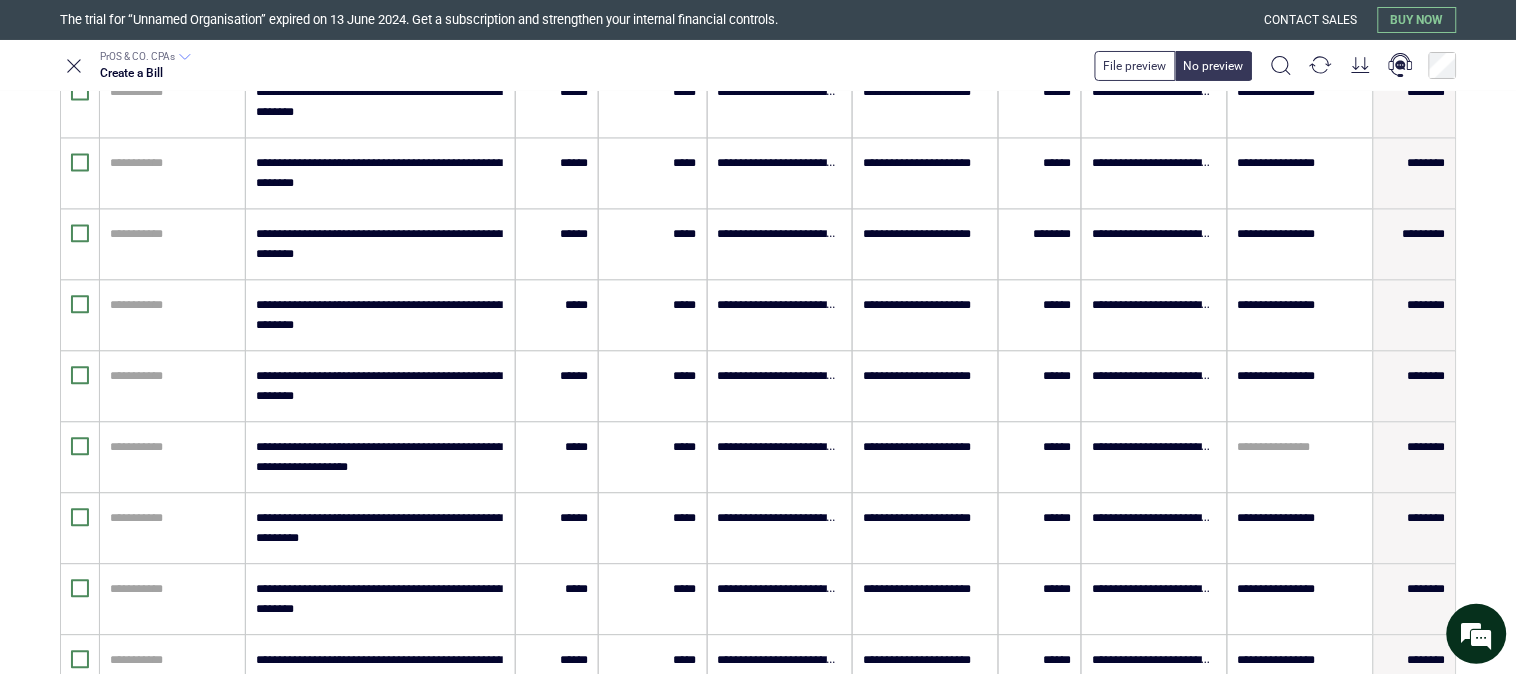scroll, scrollTop: 5022, scrollLeft: 0, axis: vertical 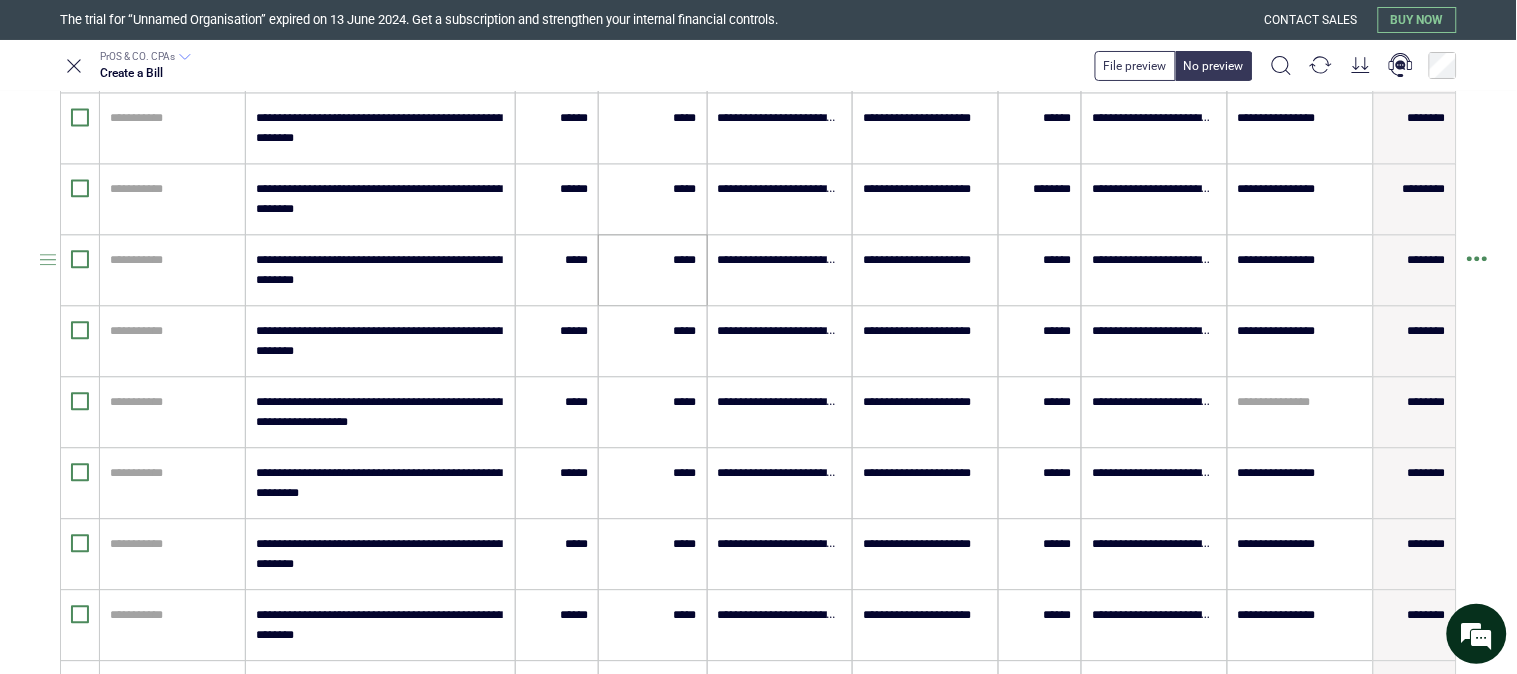 click on "*****" at bounding box center [652, 270] 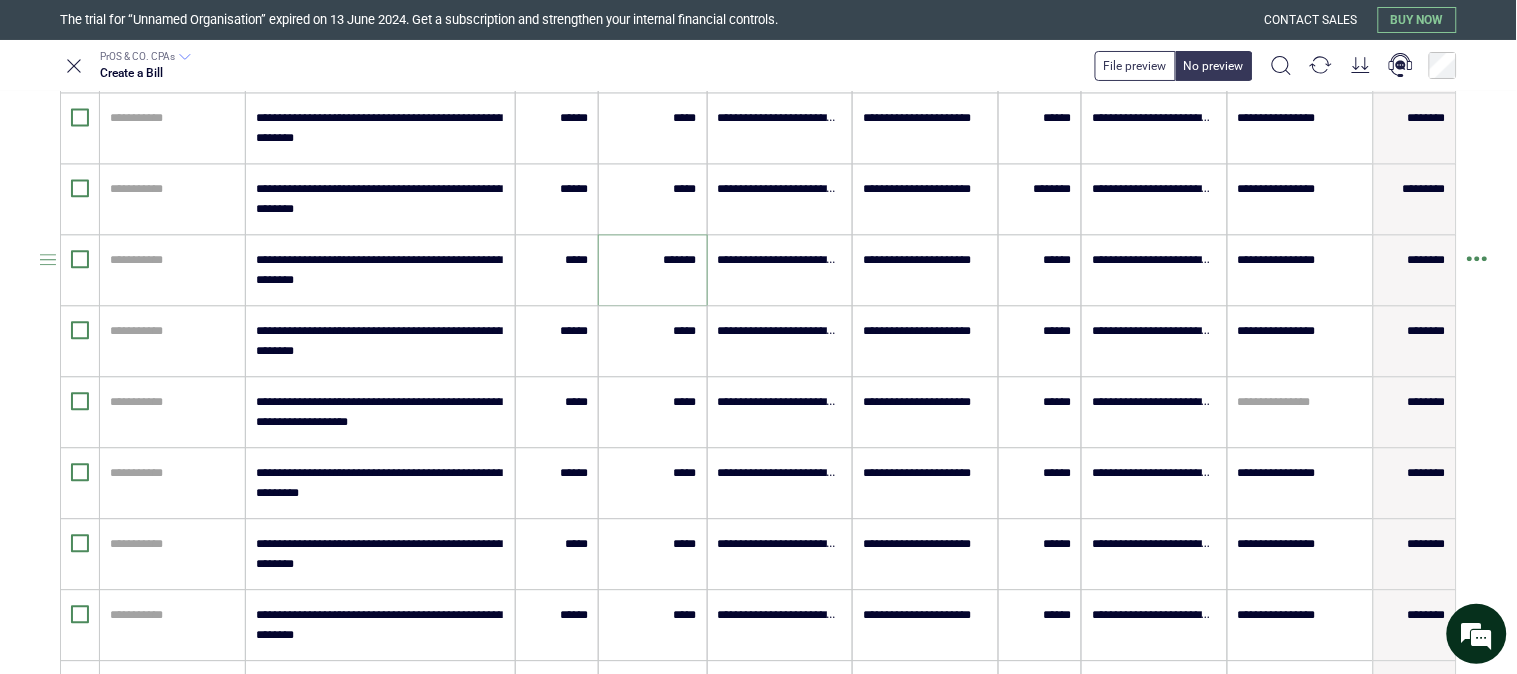 type on "*****" 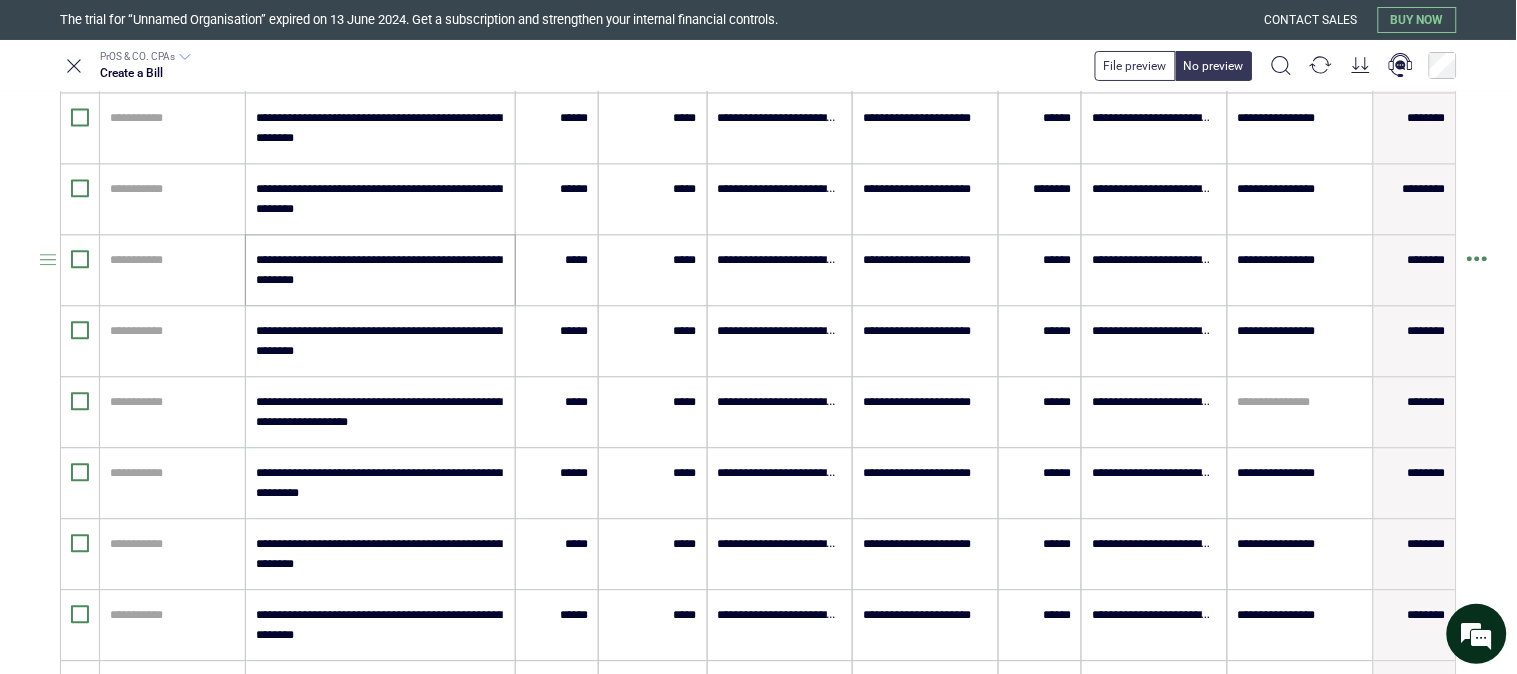 click on "**********" at bounding box center [379, 270] 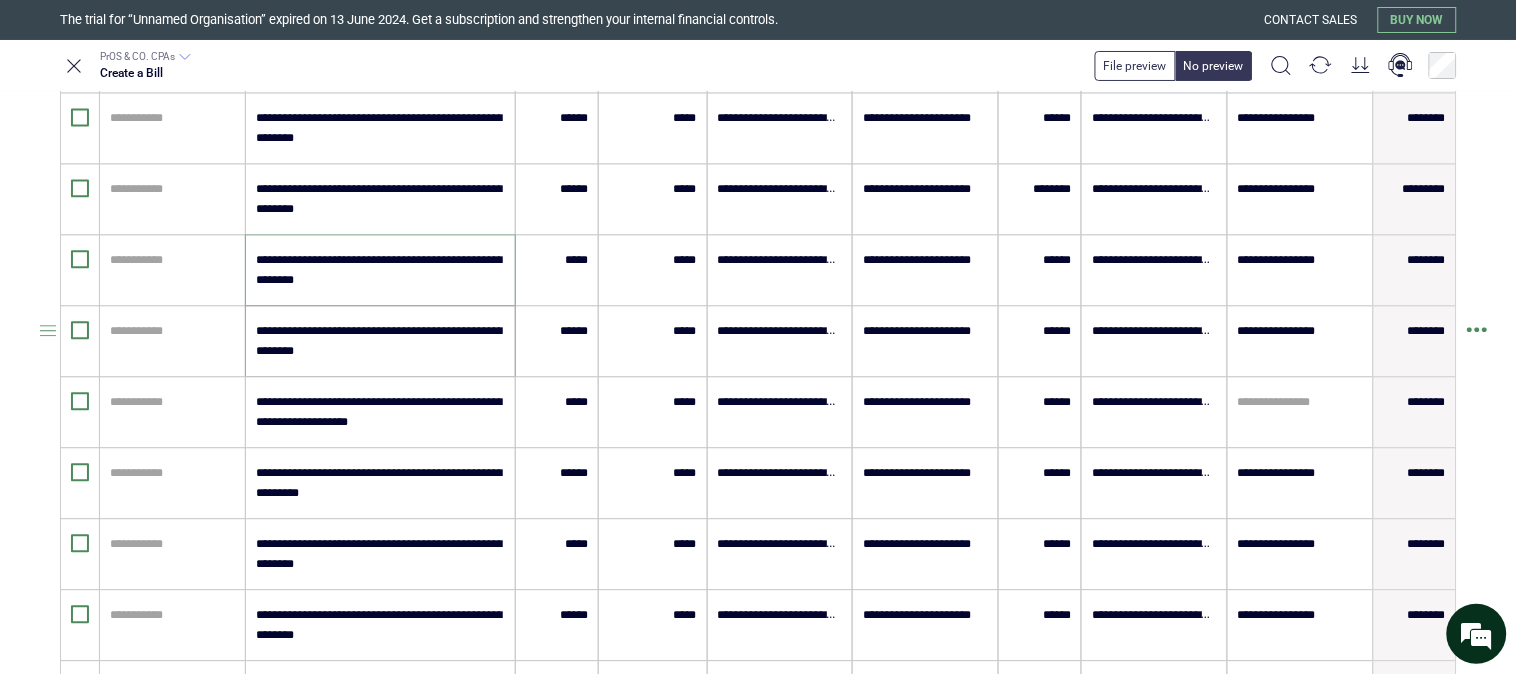 type on "**********" 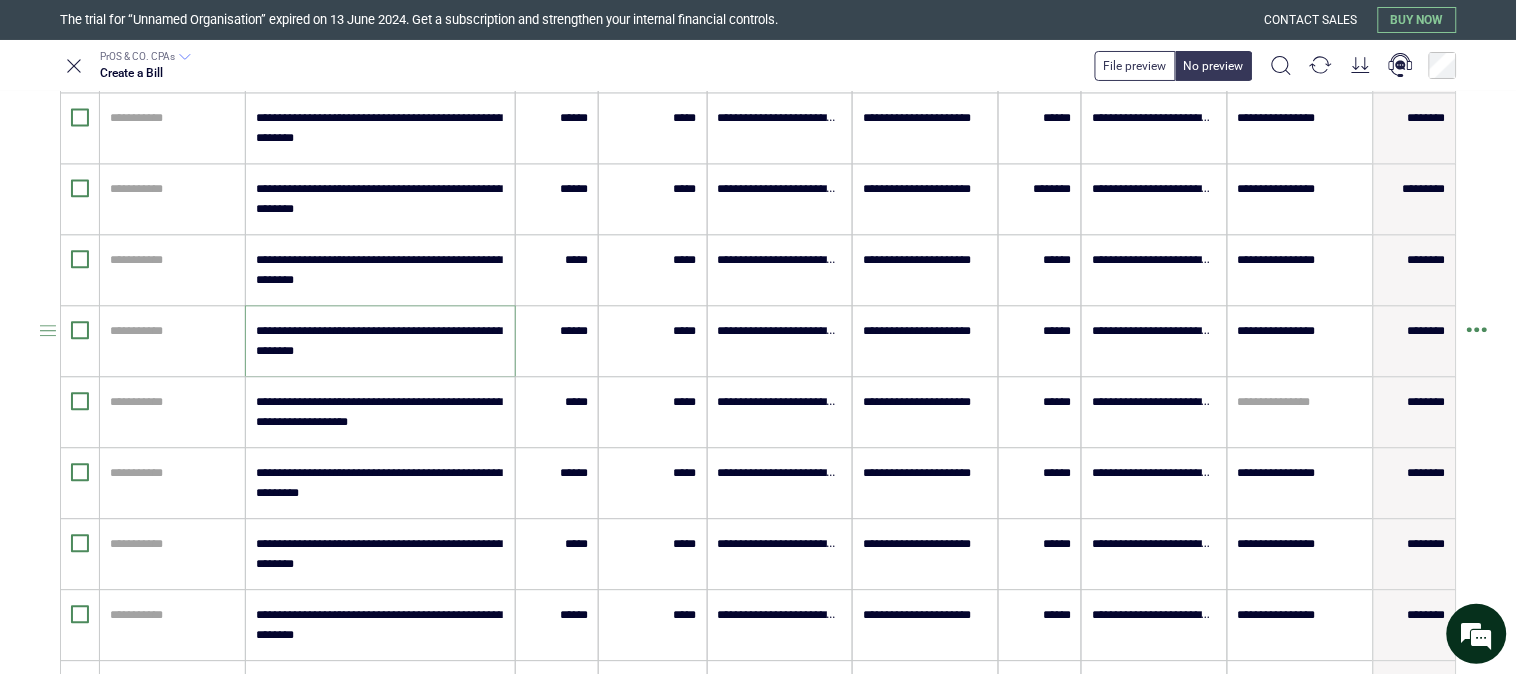 click on "**********" at bounding box center [379, 270] 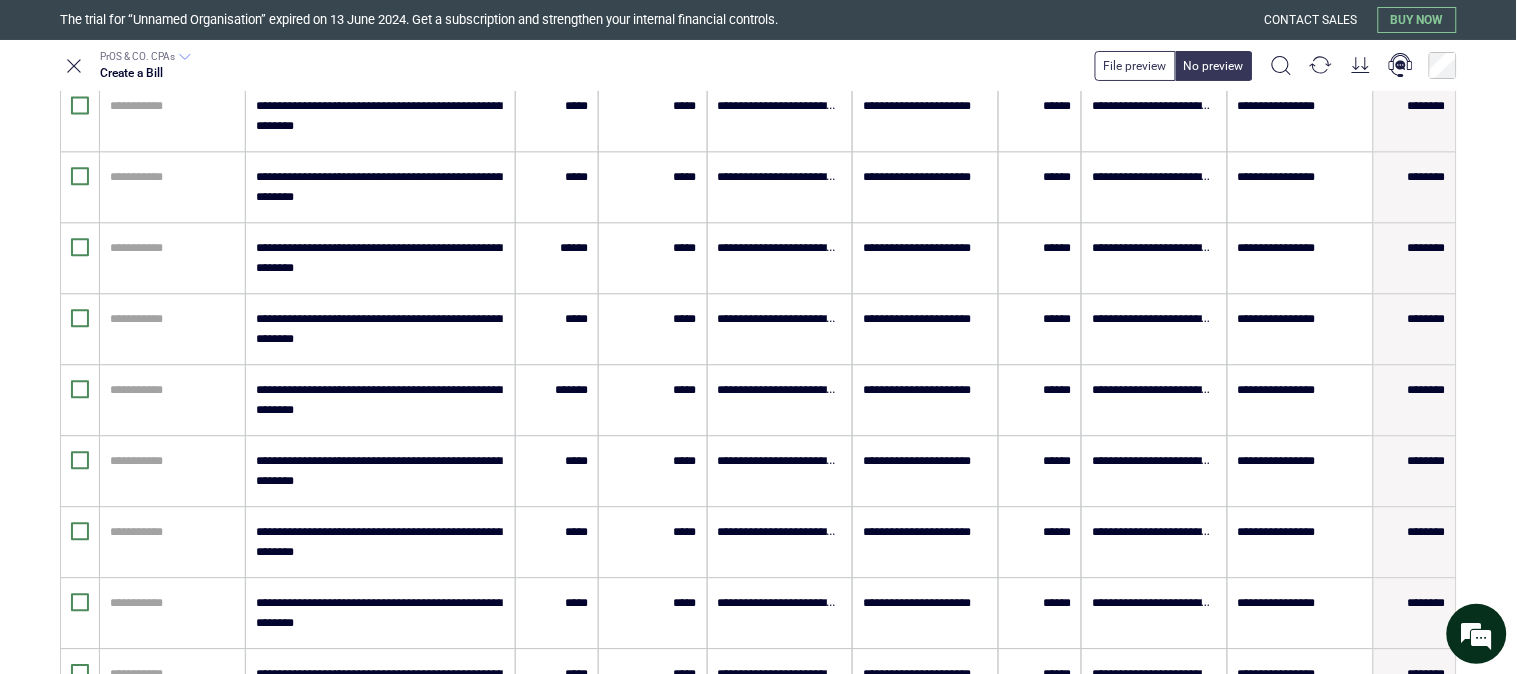 scroll, scrollTop: 7674, scrollLeft: 0, axis: vertical 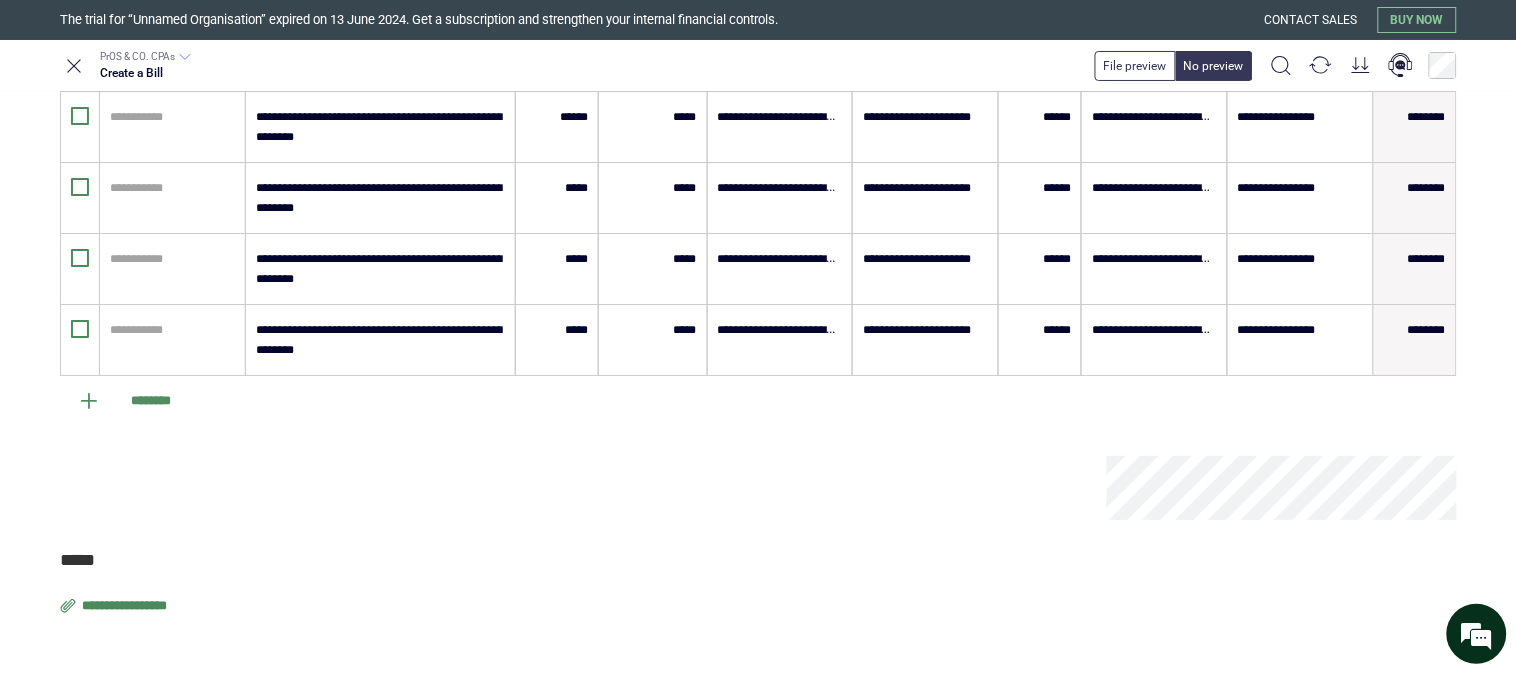 click at bounding box center [583, 488] 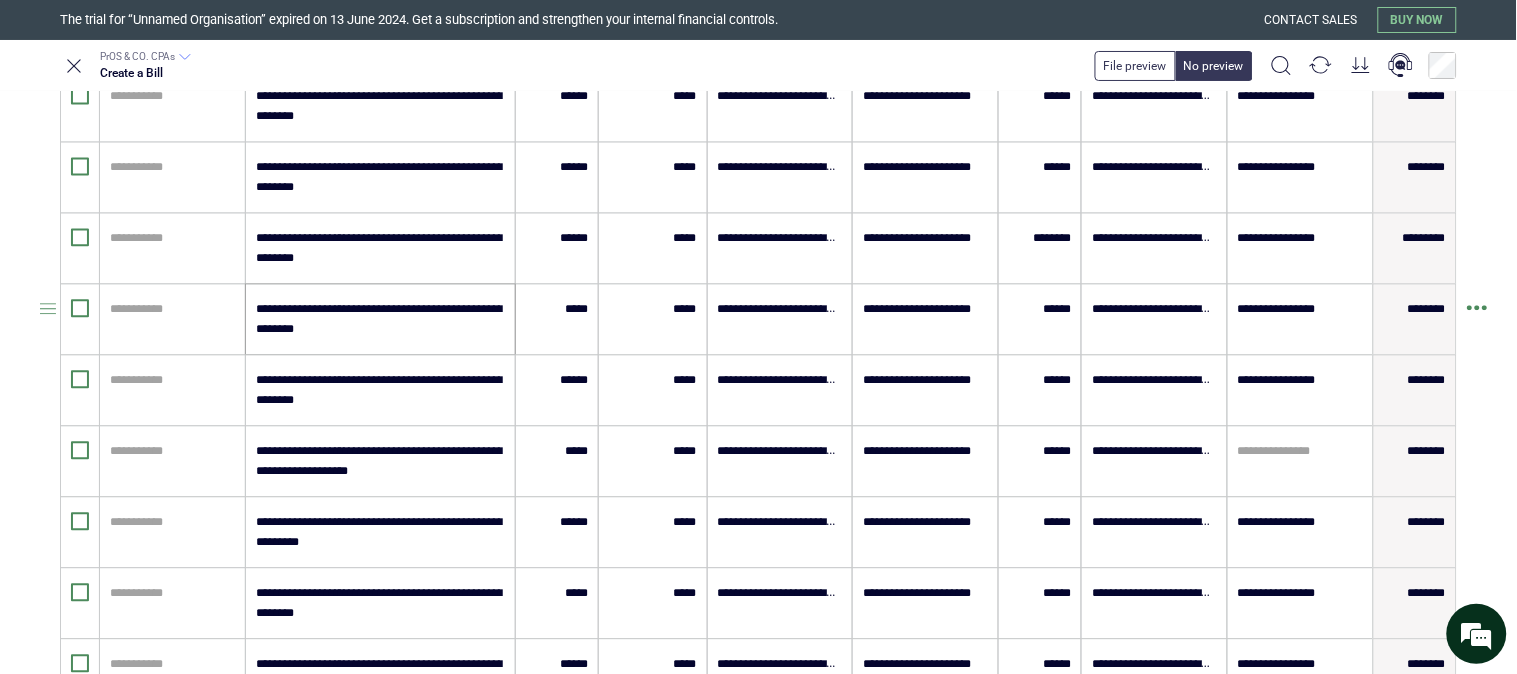 scroll, scrollTop: 5007, scrollLeft: 0, axis: vertical 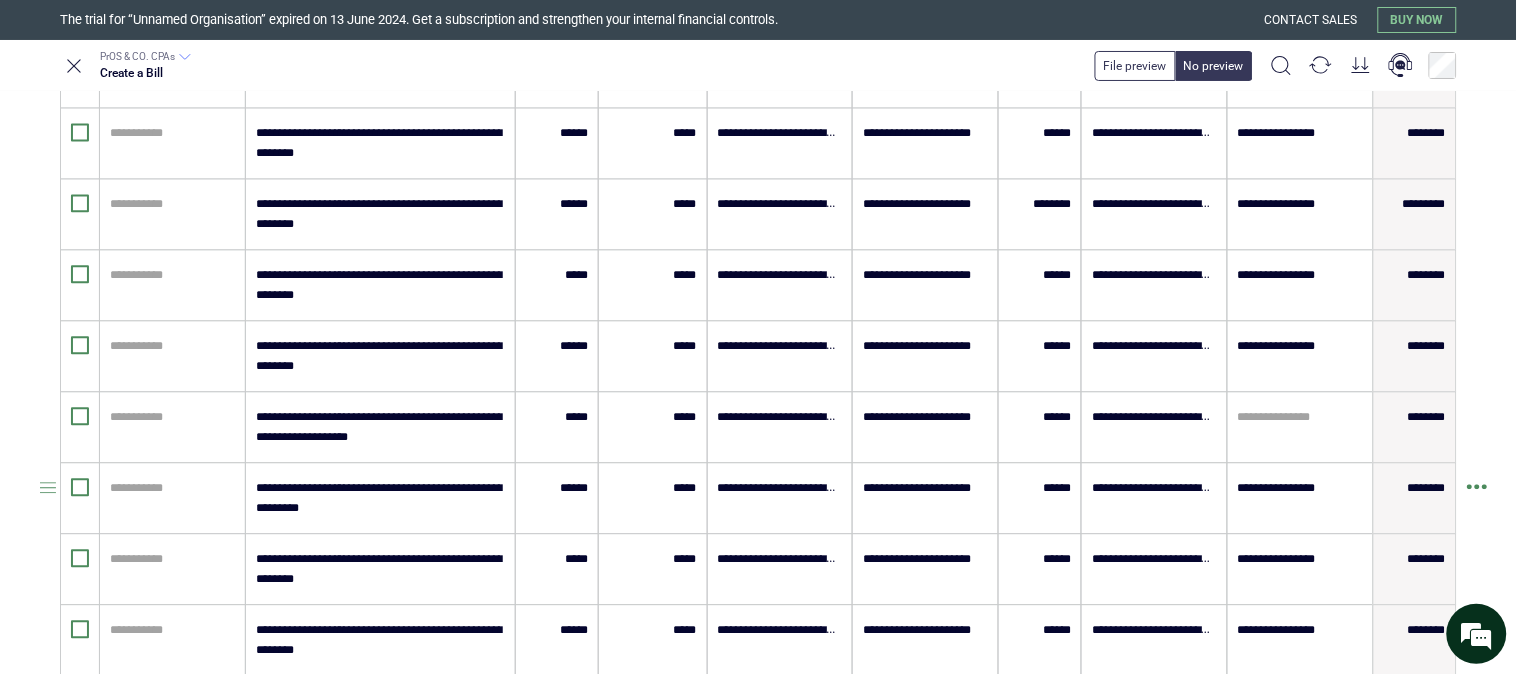 click at bounding box center (1487, 498) 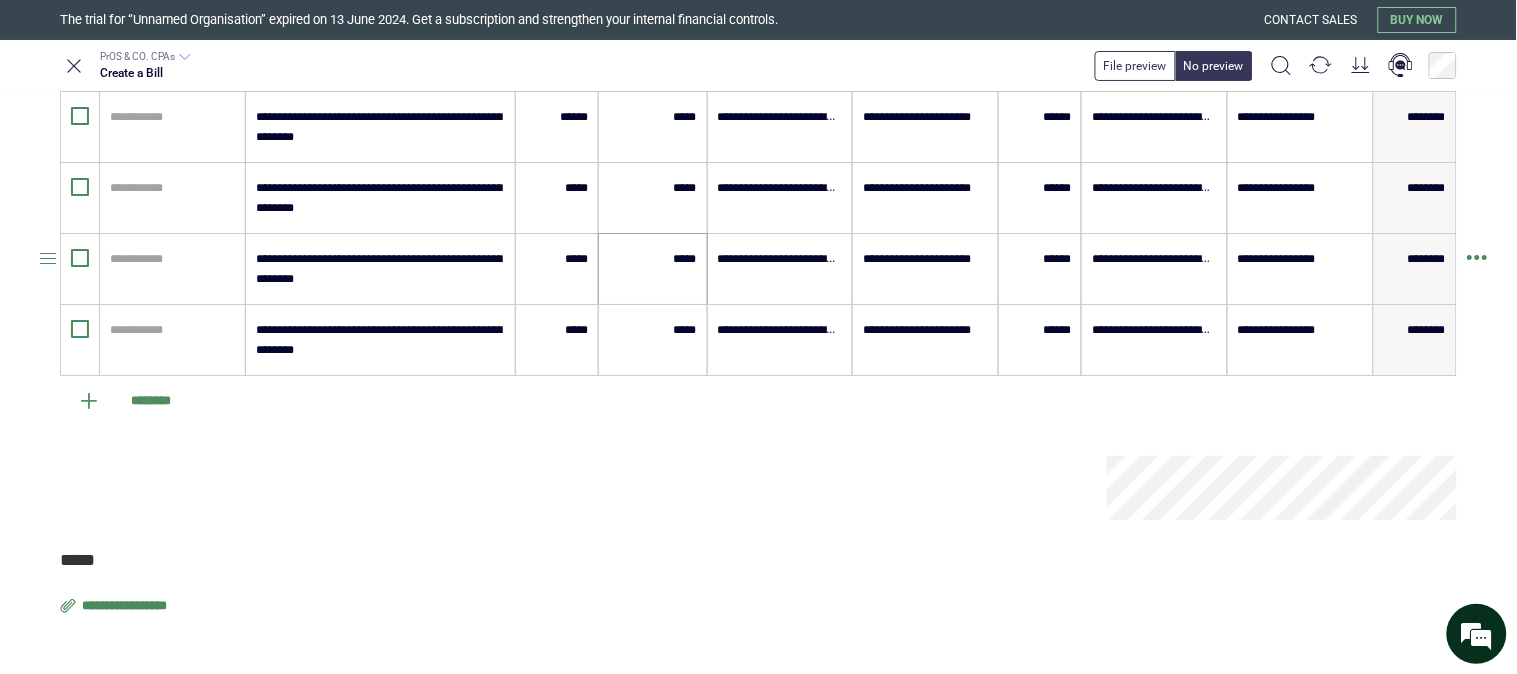 scroll, scrollTop: 7674, scrollLeft: 0, axis: vertical 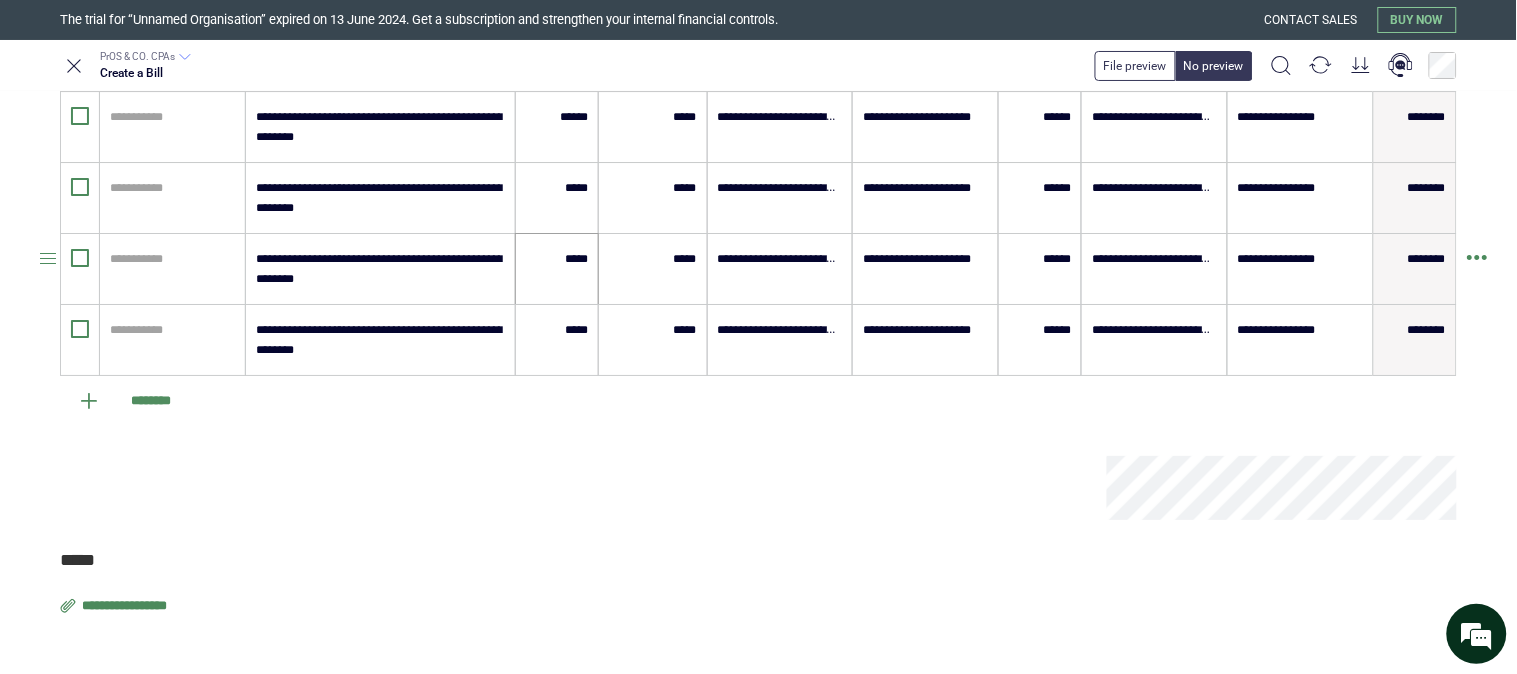 click on "*****" at bounding box center (557, 259) 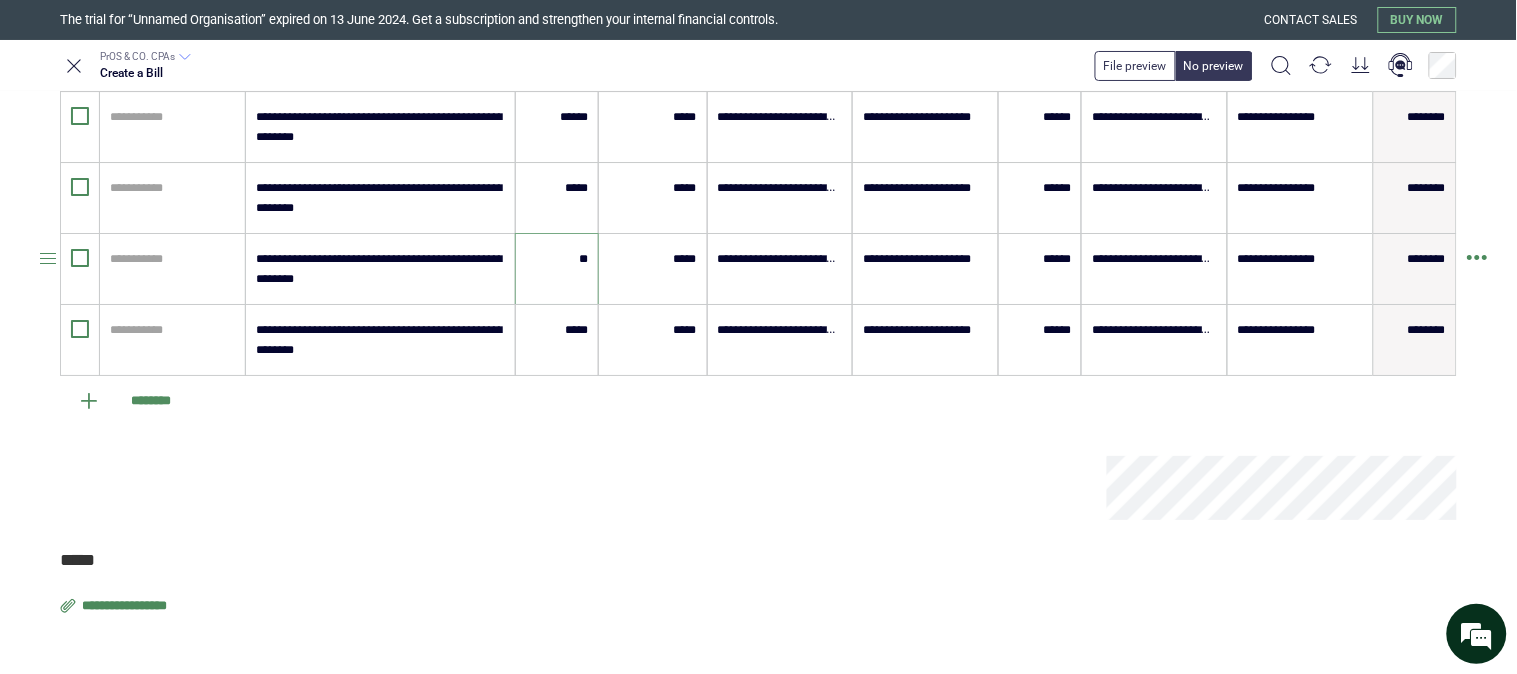 type on "*" 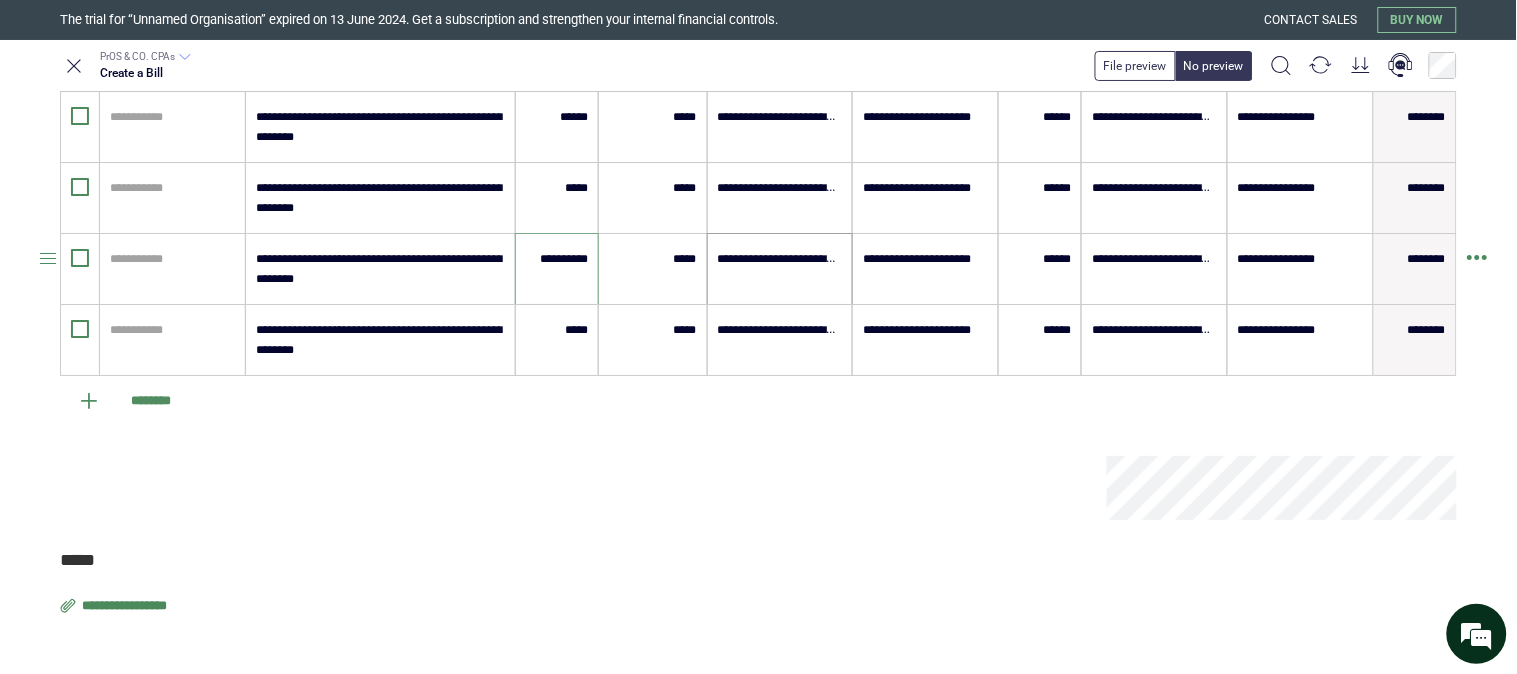 type on "*******" 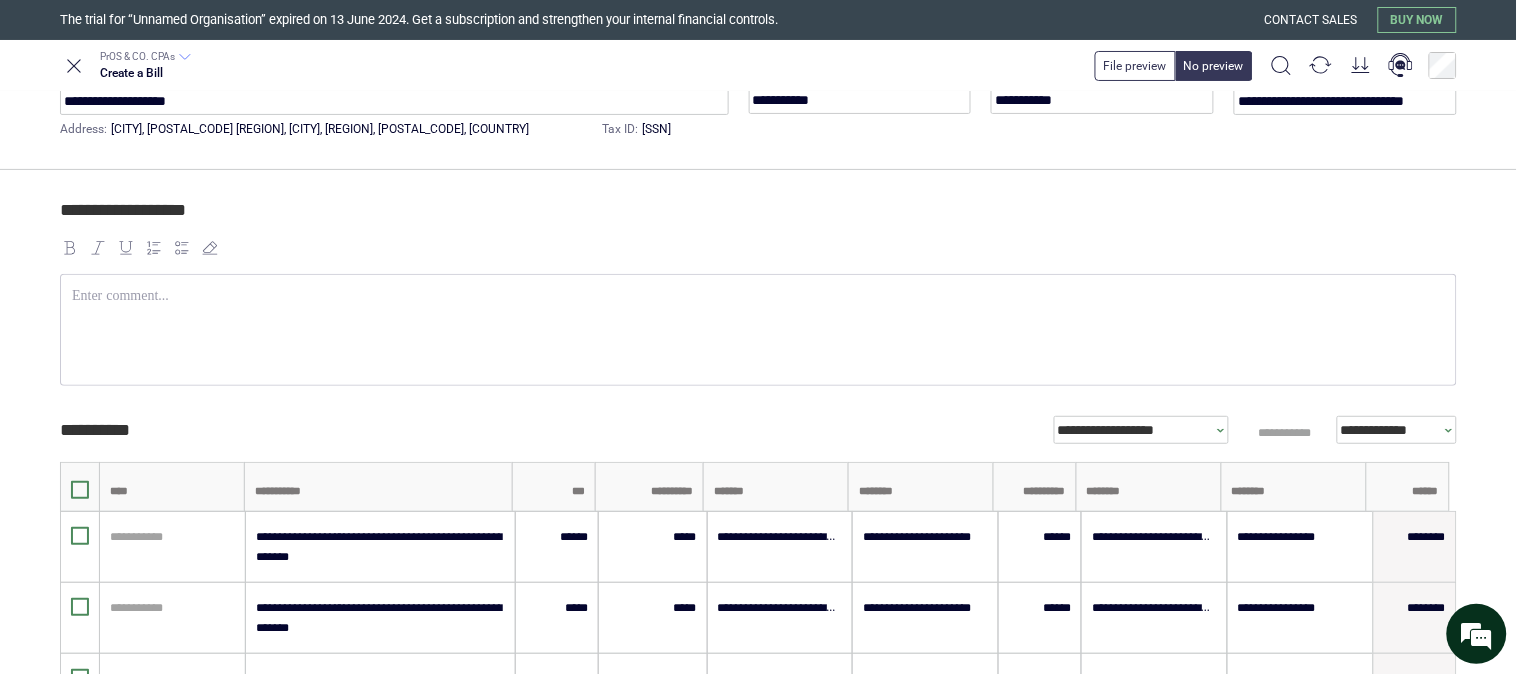 scroll, scrollTop: 0, scrollLeft: 0, axis: both 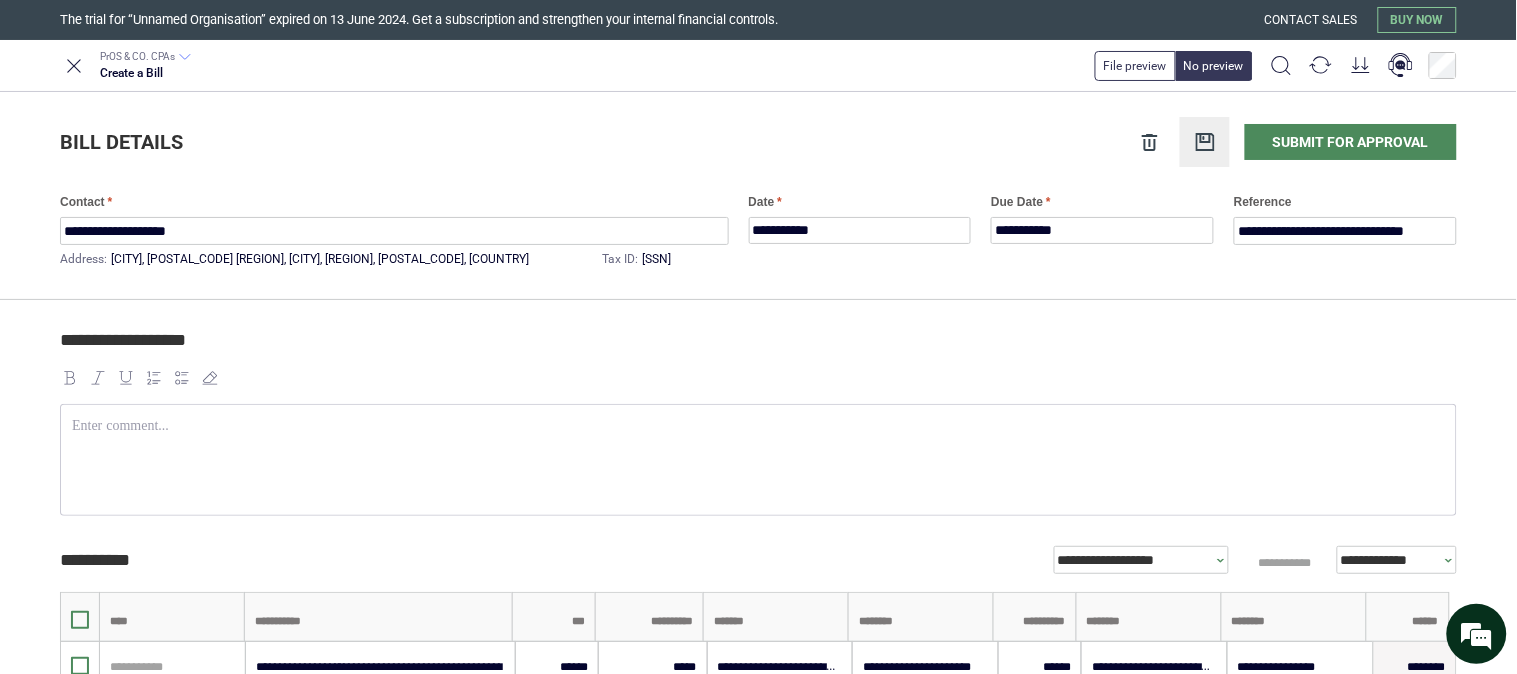 click 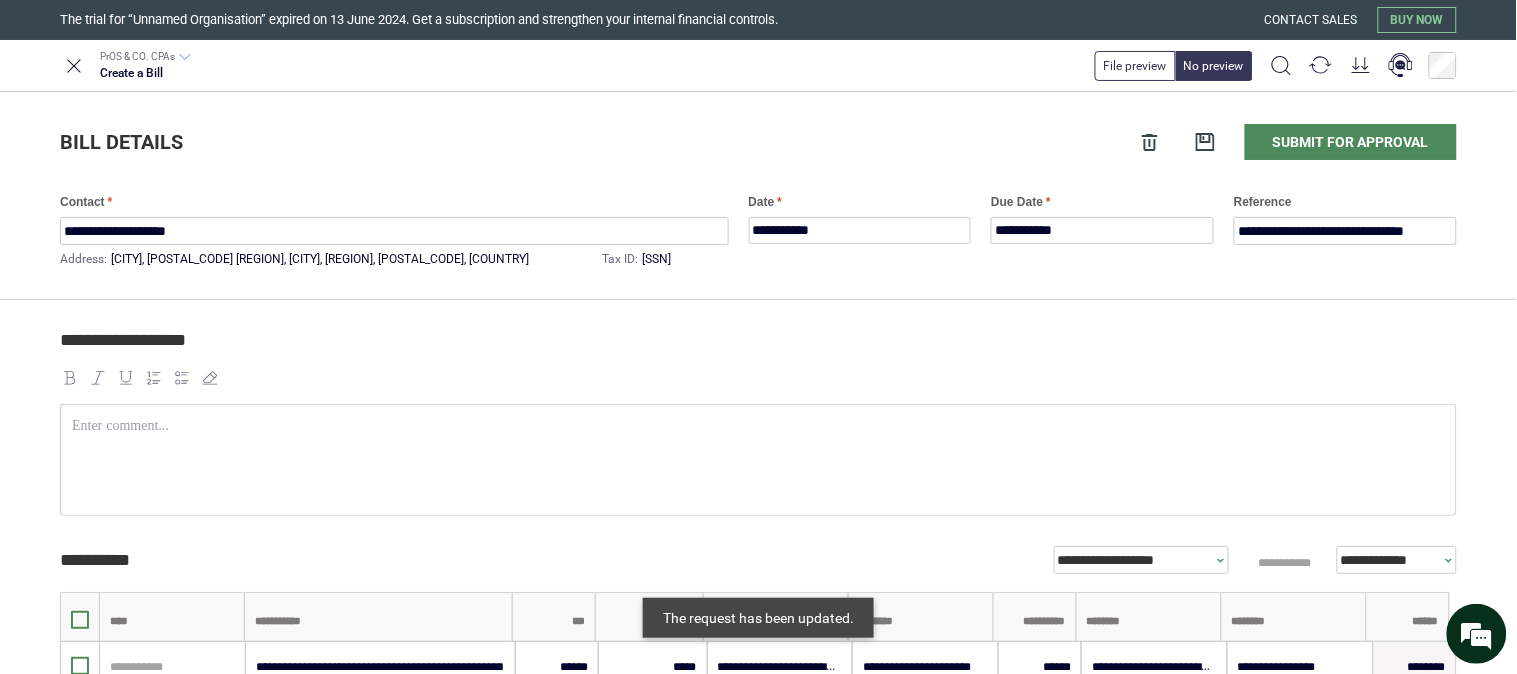 drag, startPoint x: 801, startPoint y: 145, endPoint x: 815, endPoint y: 160, distance: 20.518284 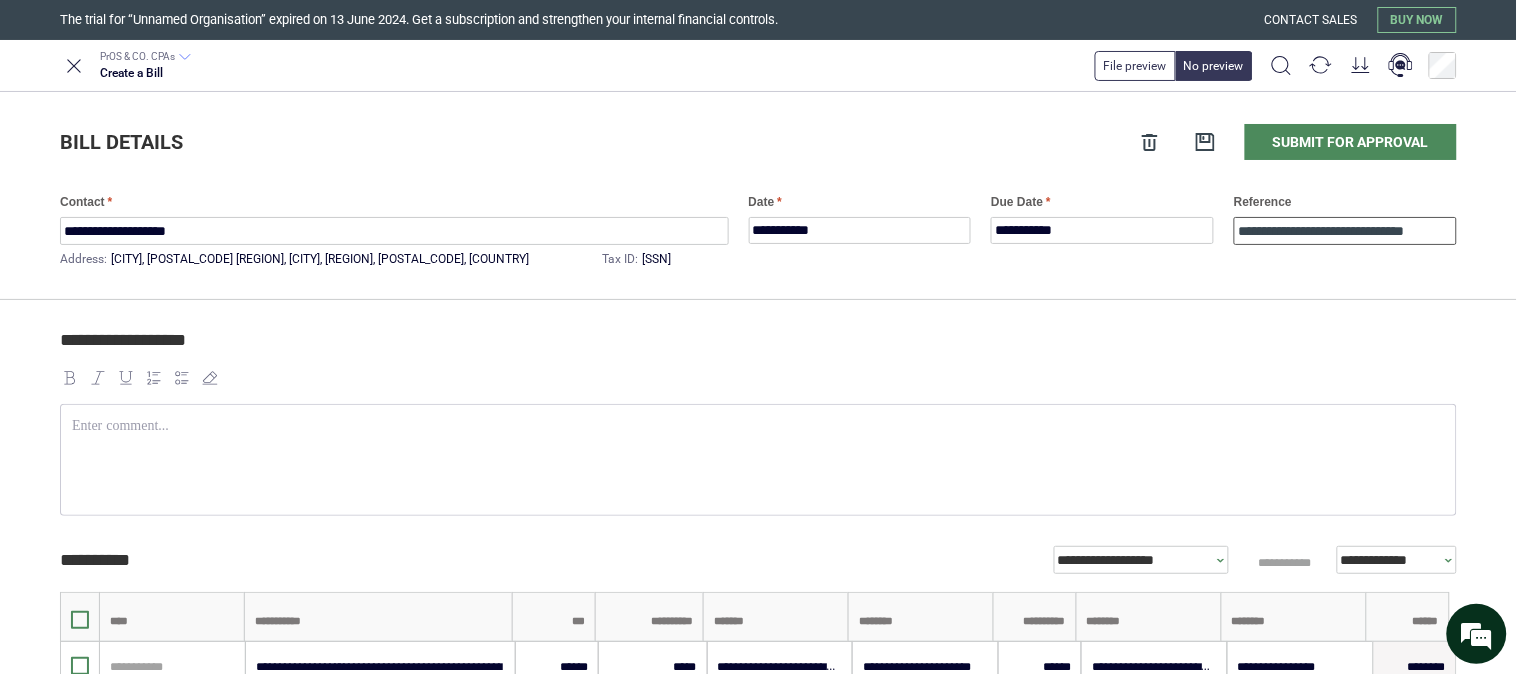 click on "**********" at bounding box center (1345, 231) 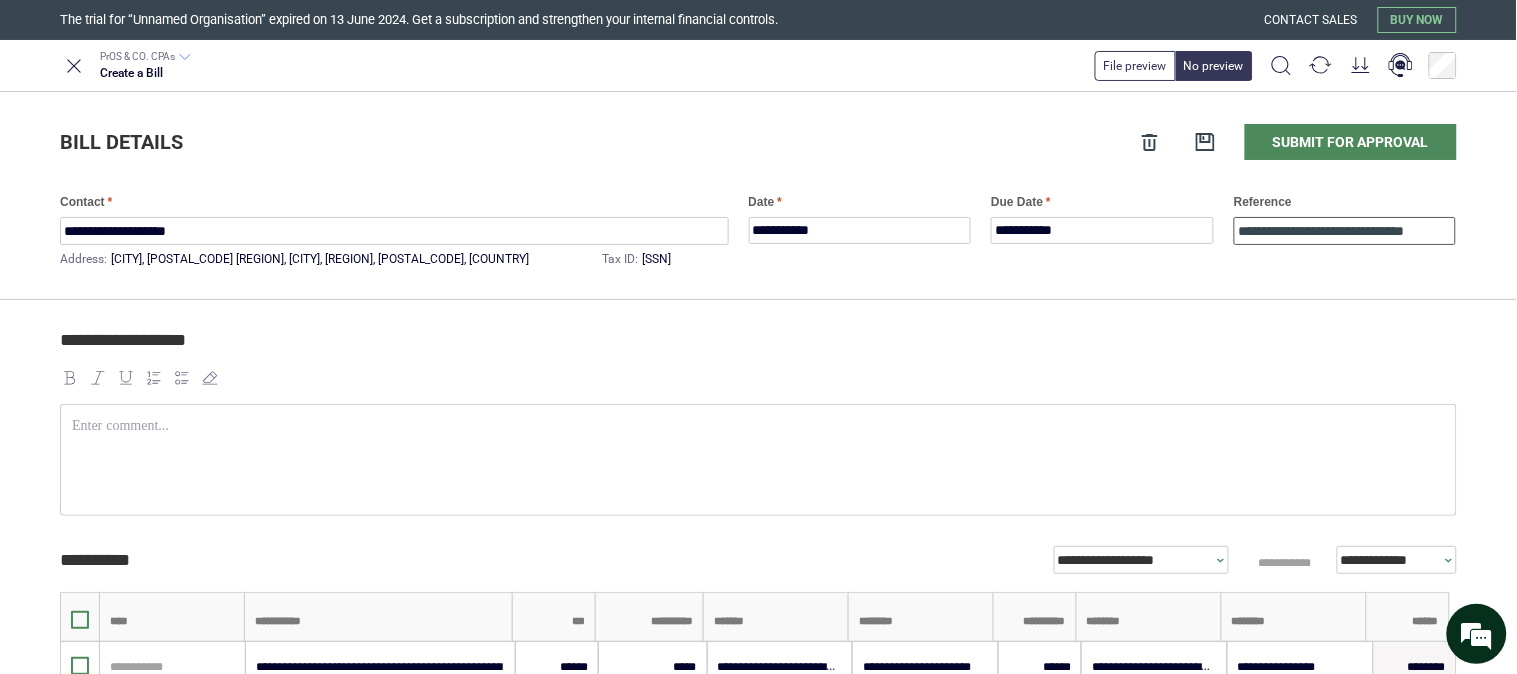 scroll, scrollTop: 0, scrollLeft: 0, axis: both 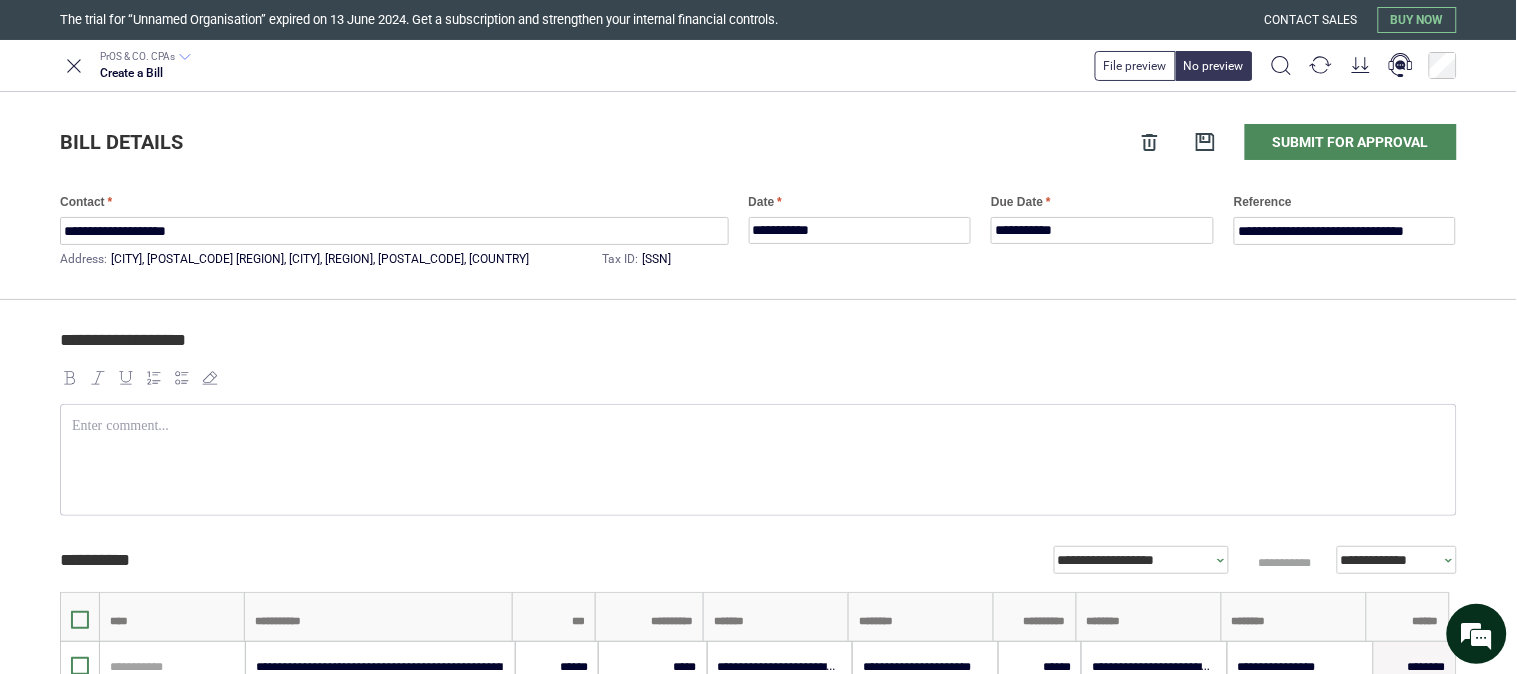 click on "Bill details" at bounding box center [592, 142] 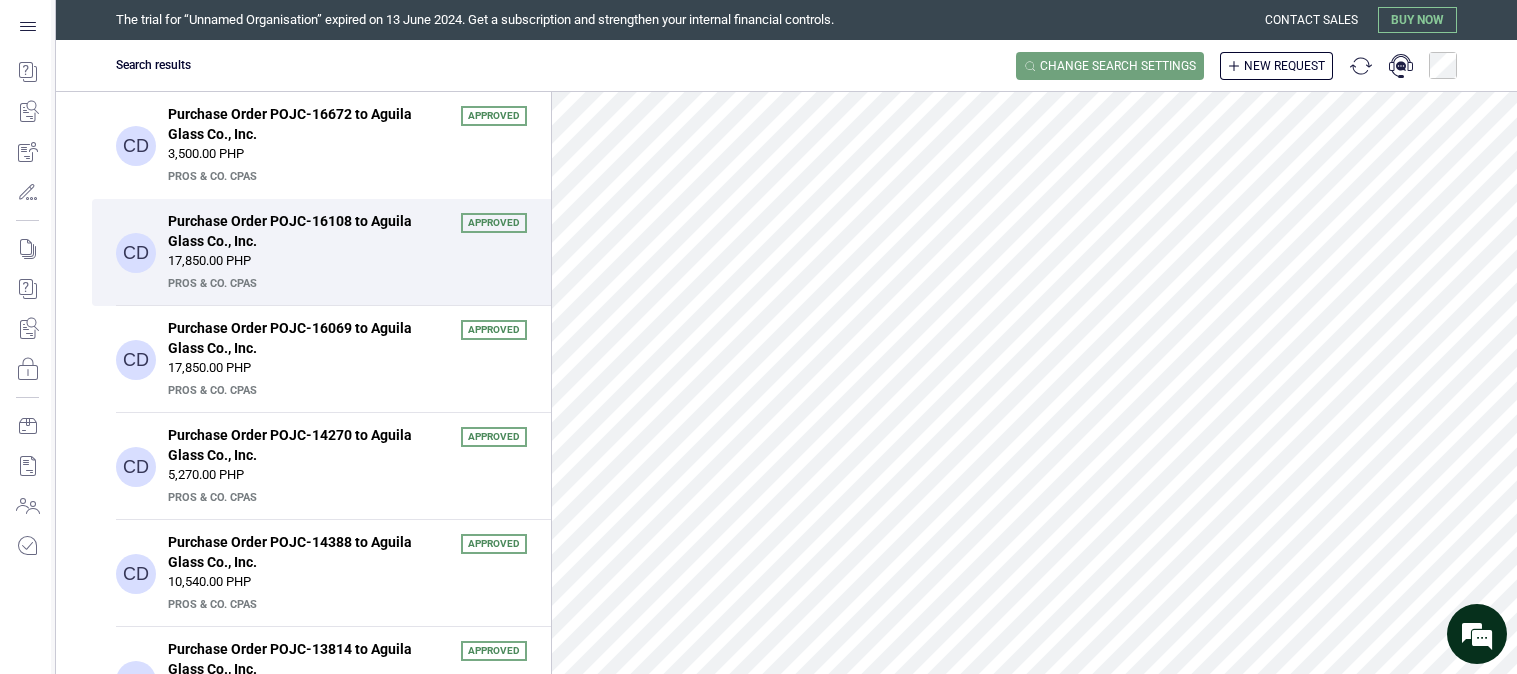 scroll, scrollTop: 0, scrollLeft: 0, axis: both 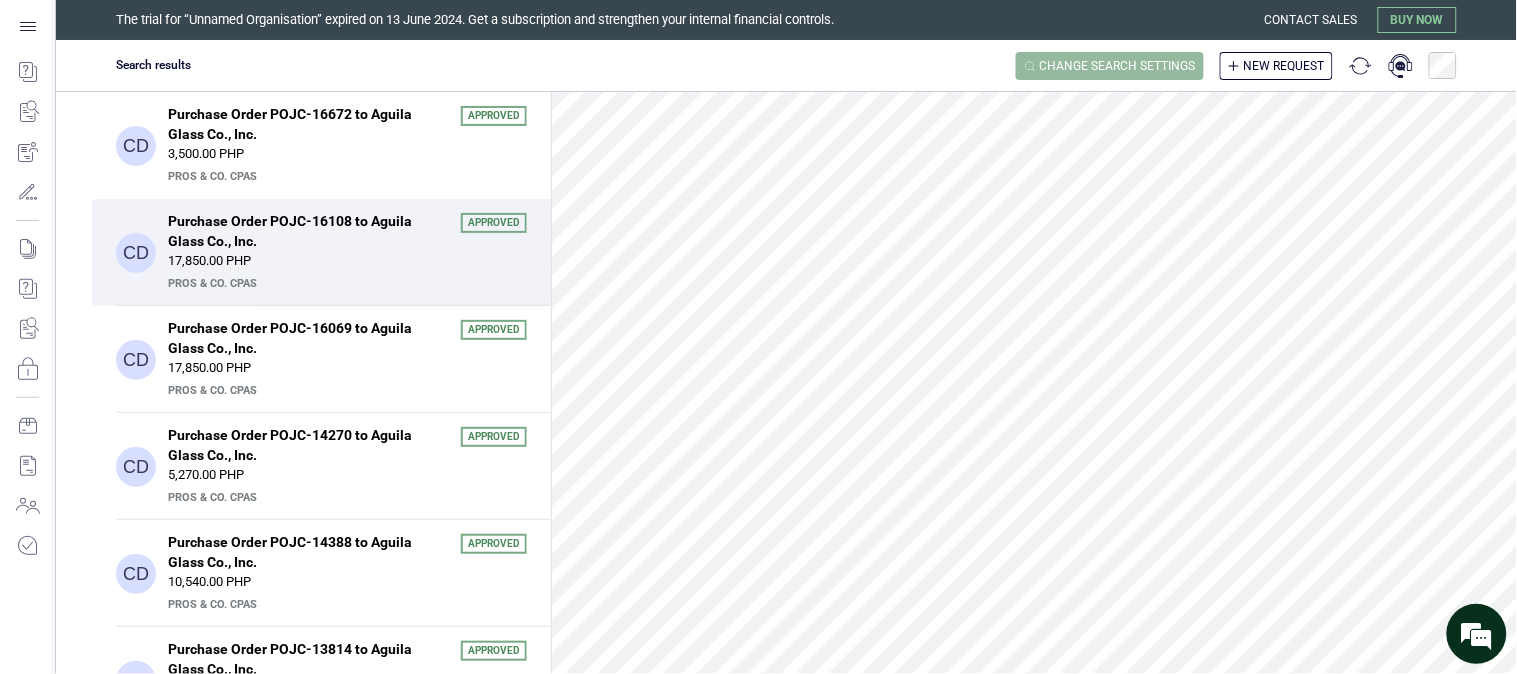 click on "Change search settings" at bounding box center [1118, 66] 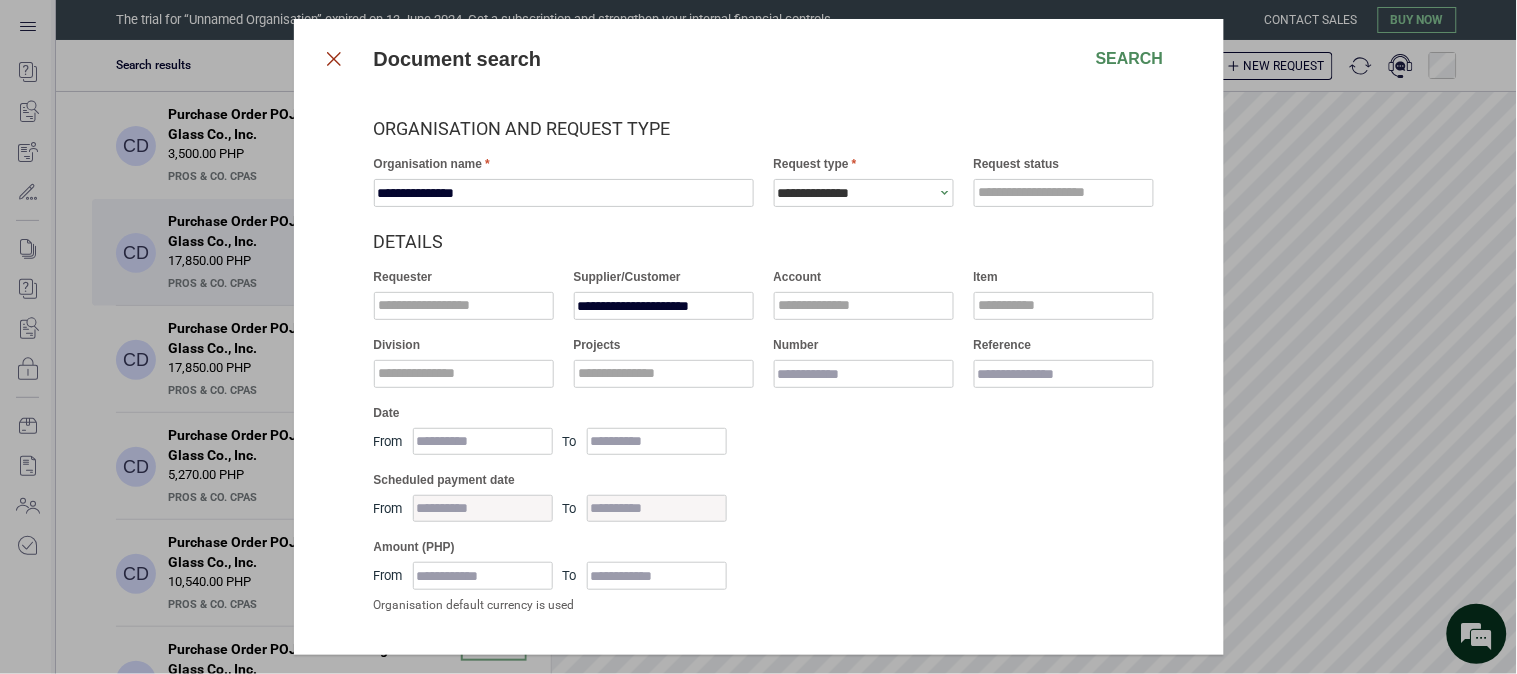 click 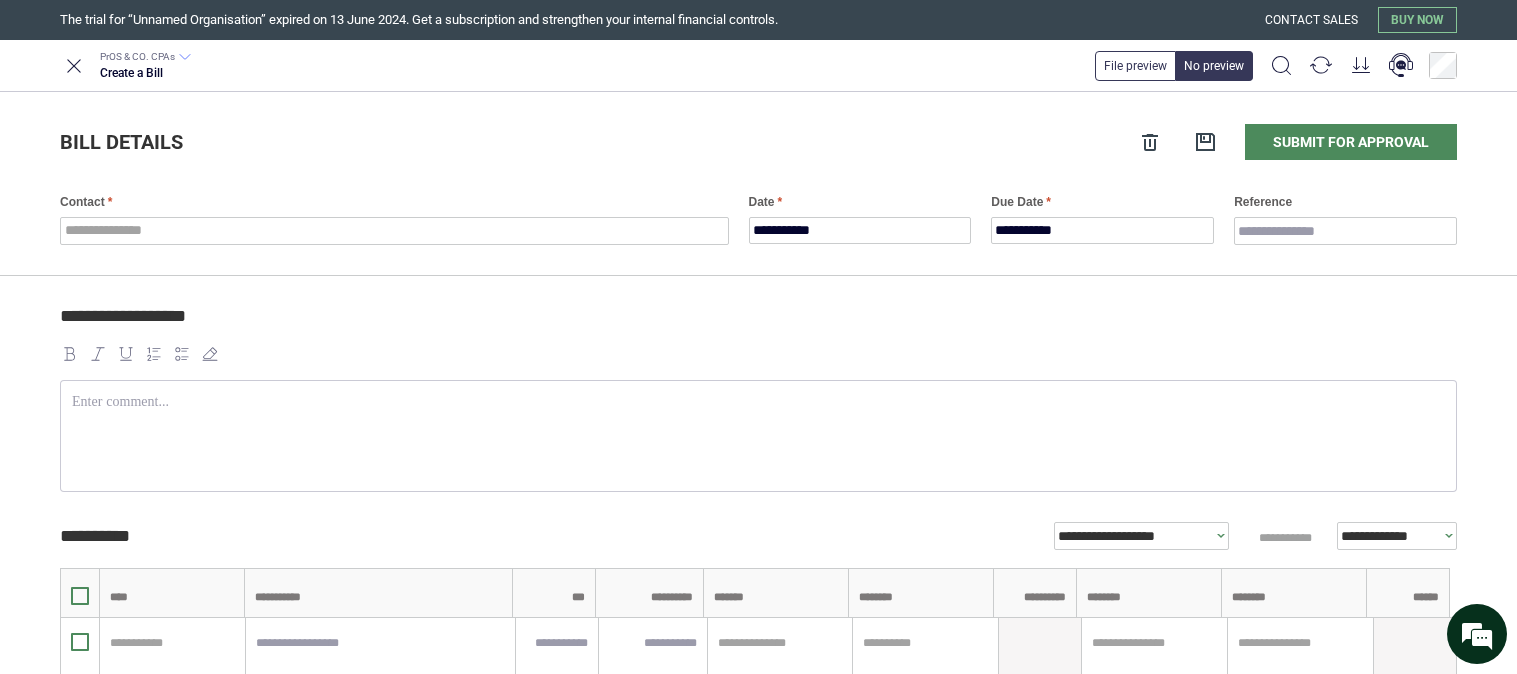 scroll, scrollTop: 0, scrollLeft: 0, axis: both 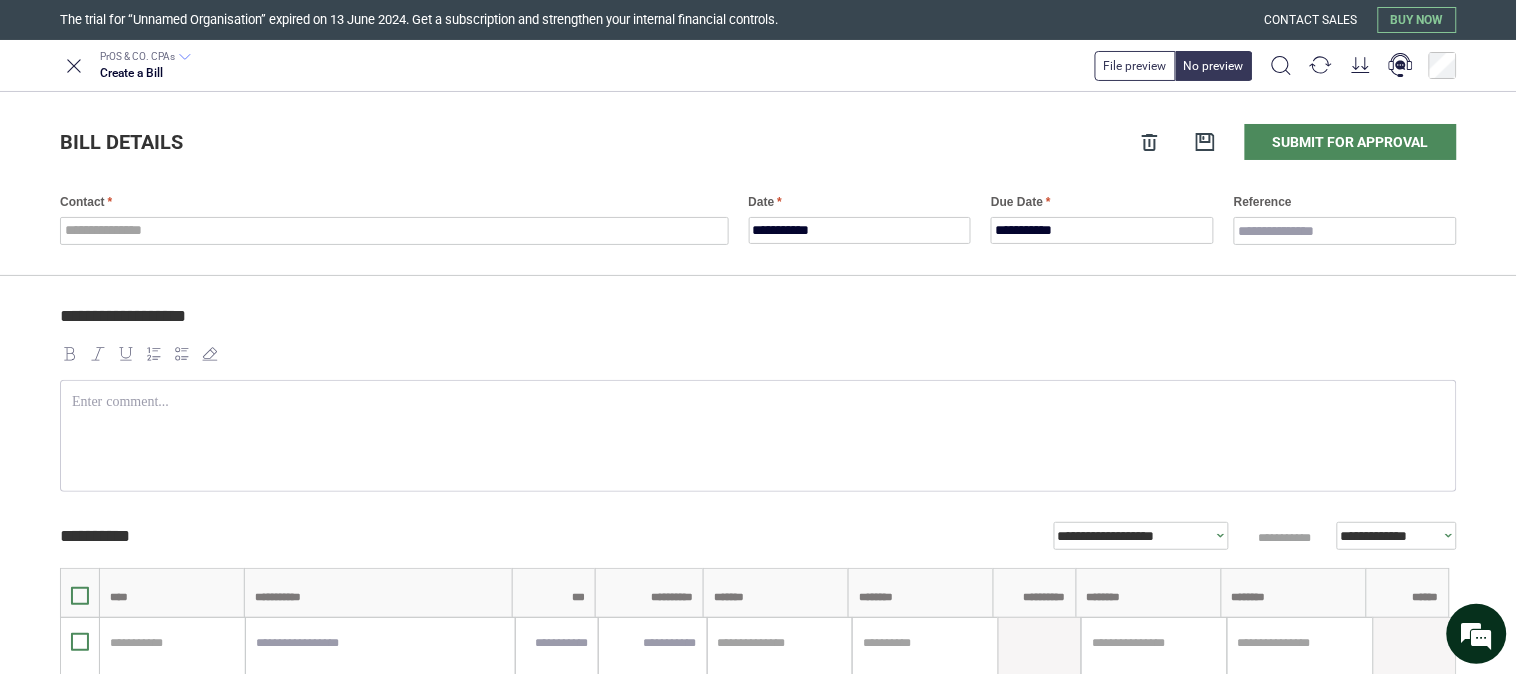 click at bounding box center [758, 354] 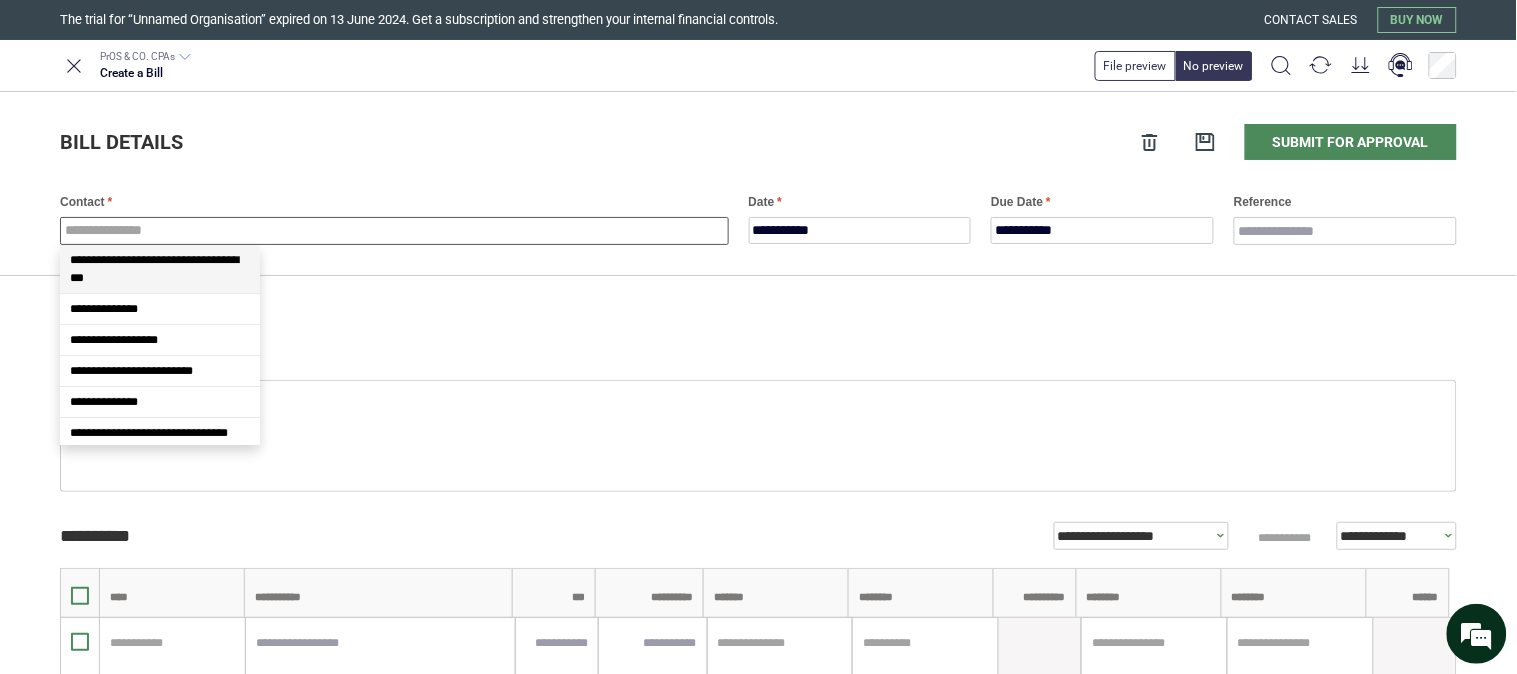 click at bounding box center [394, 231] 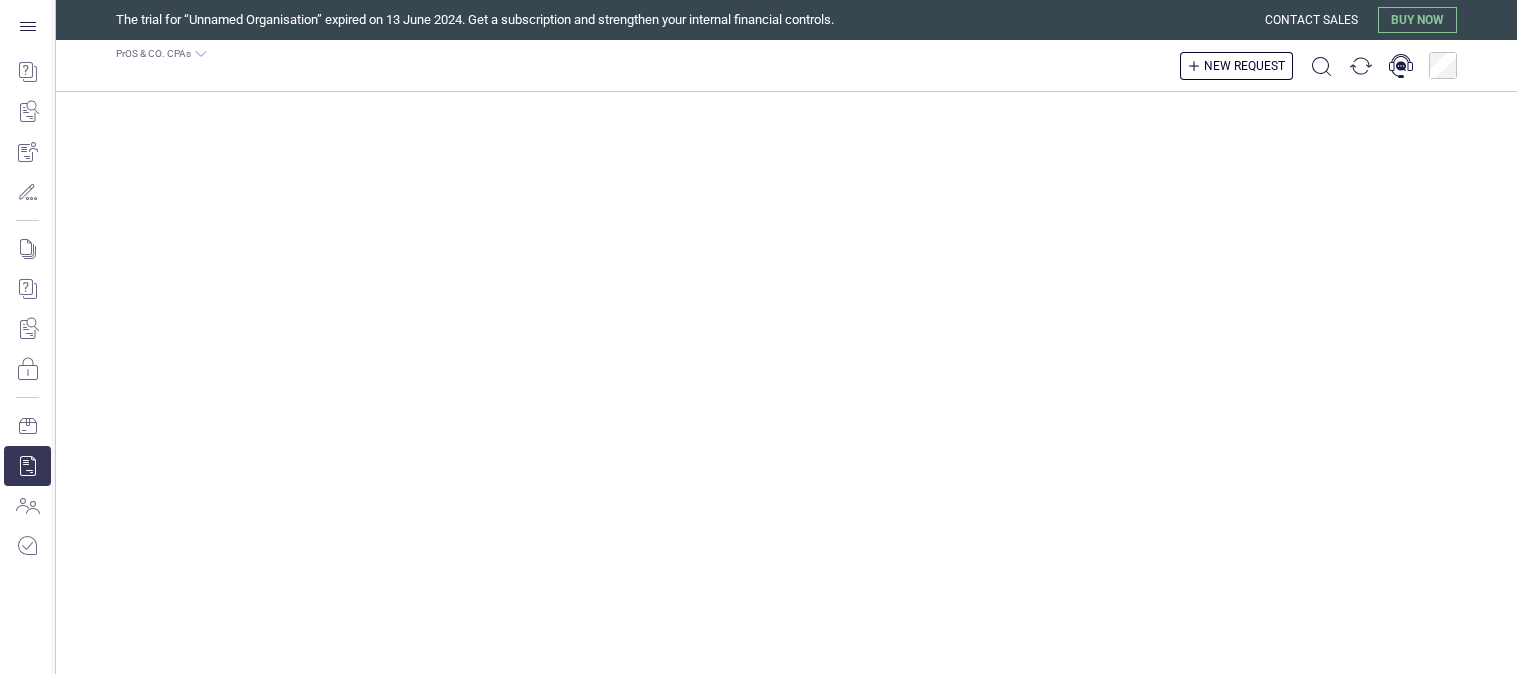 scroll, scrollTop: 0, scrollLeft: 0, axis: both 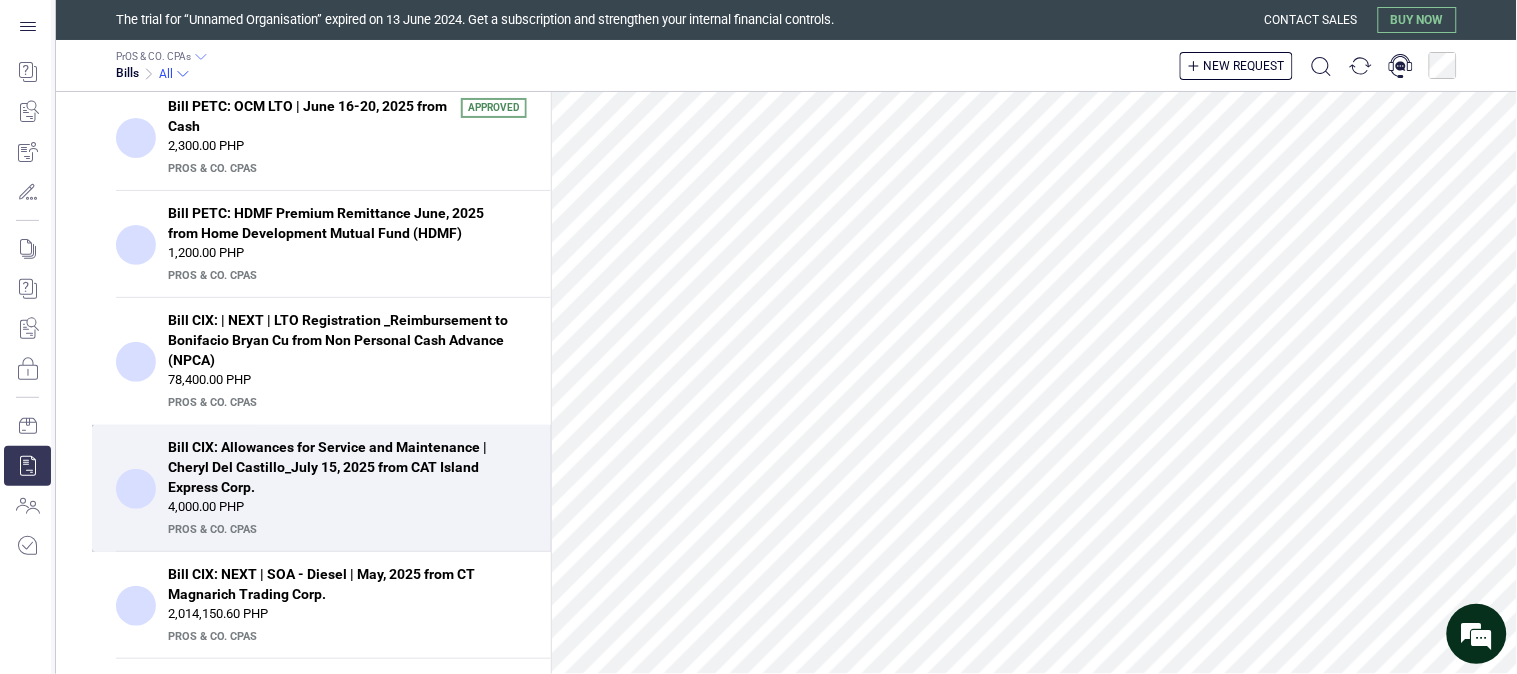 click on "Bill CIX: Allowances for Service and Maintenance | Cheryl Del Castillo_July 15, 2025 from CAT Island Express Corp." at bounding box center [341, 467] 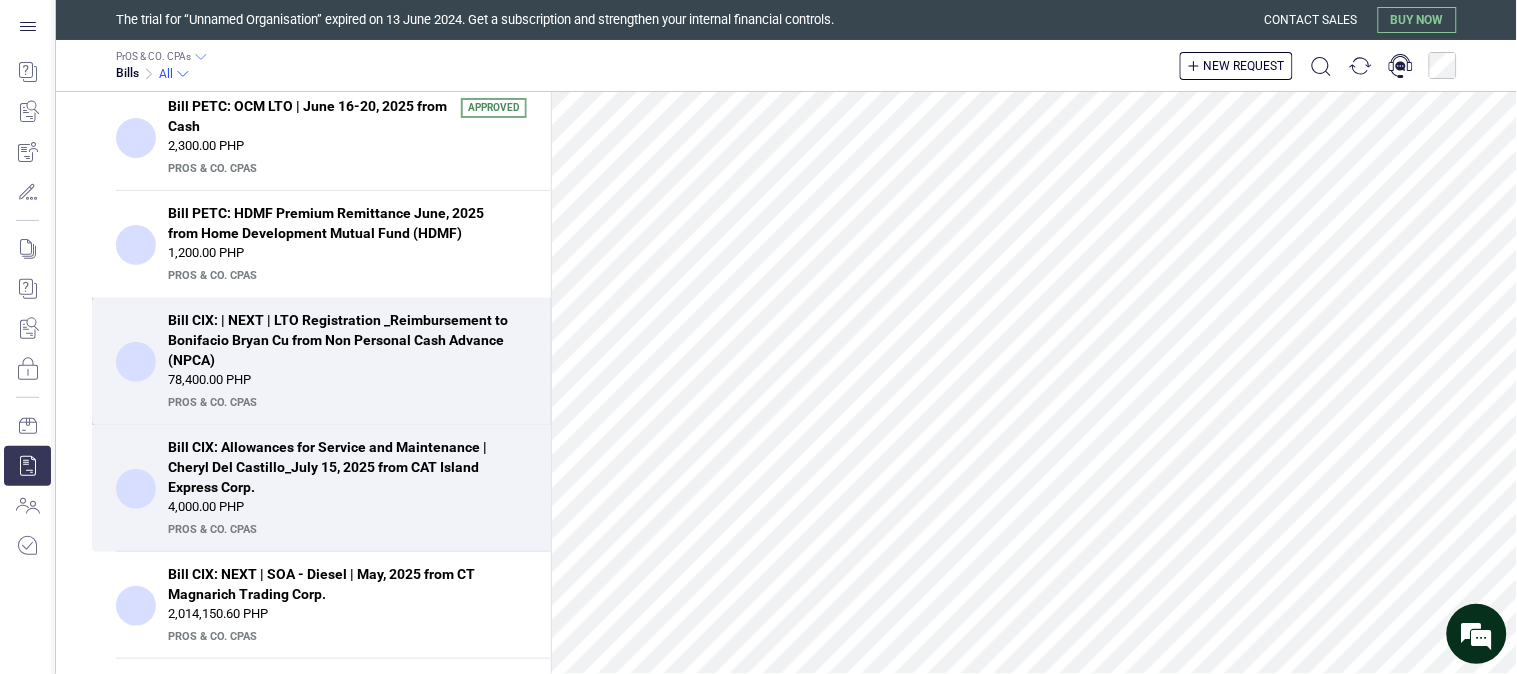 scroll, scrollTop: 720, scrollLeft: 0, axis: vertical 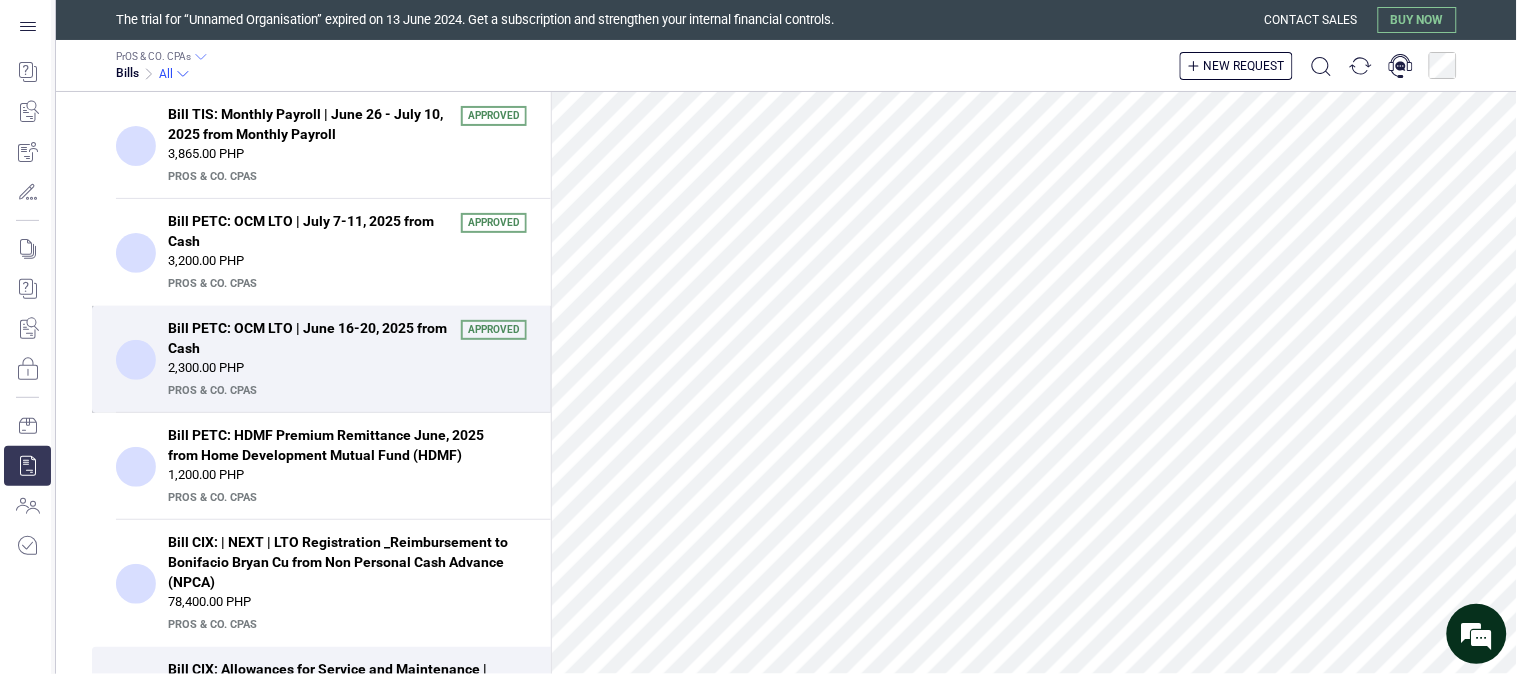 click on "2,300.00 PHP" at bounding box center (347, 368) 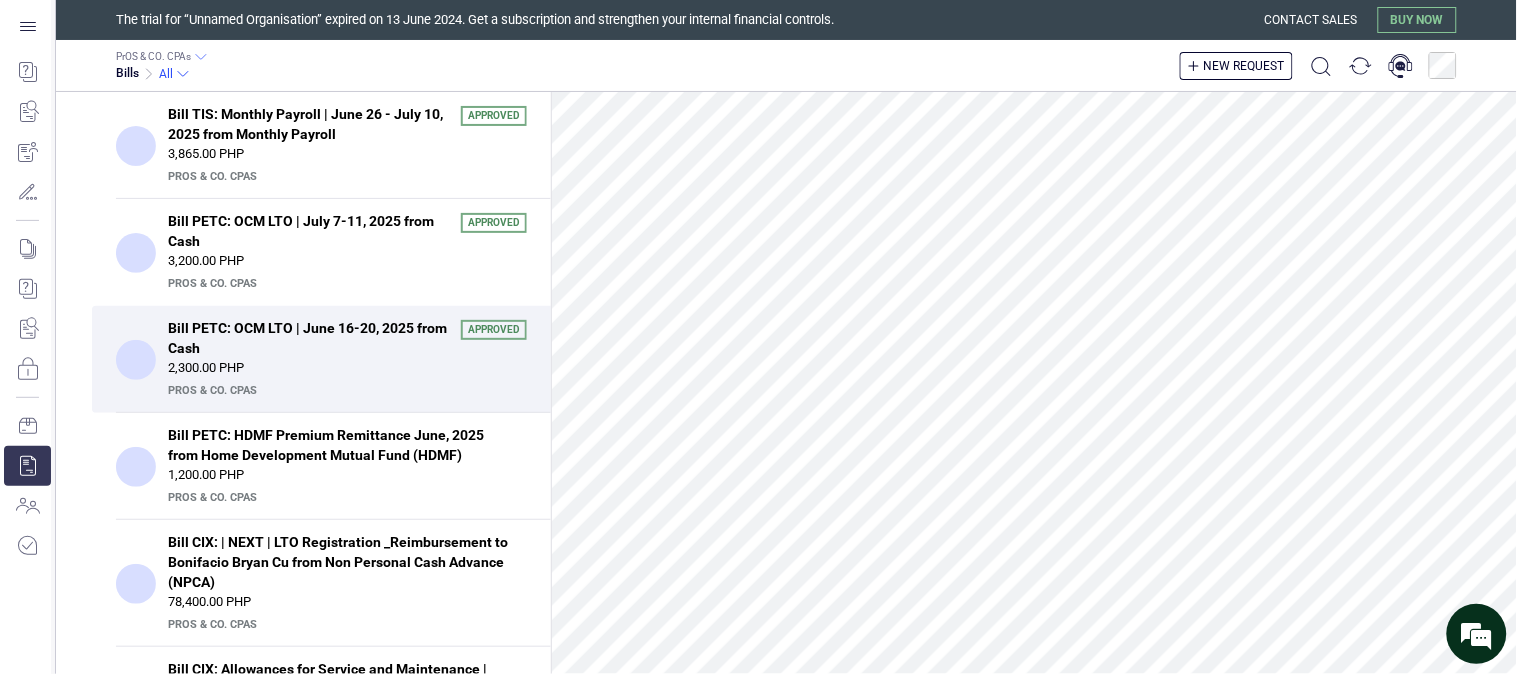 scroll, scrollTop: 0, scrollLeft: 0, axis: both 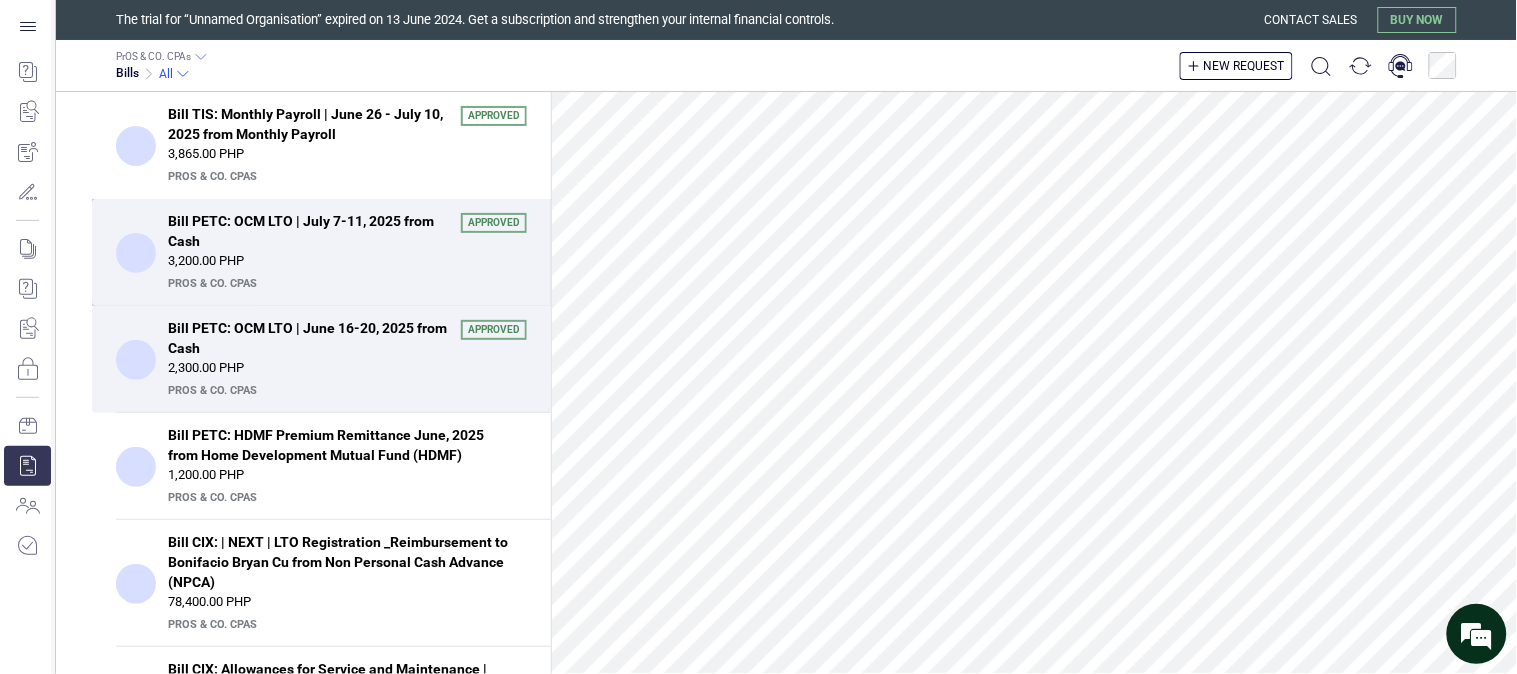 click on "3,200.00 PHP" at bounding box center (347, 261) 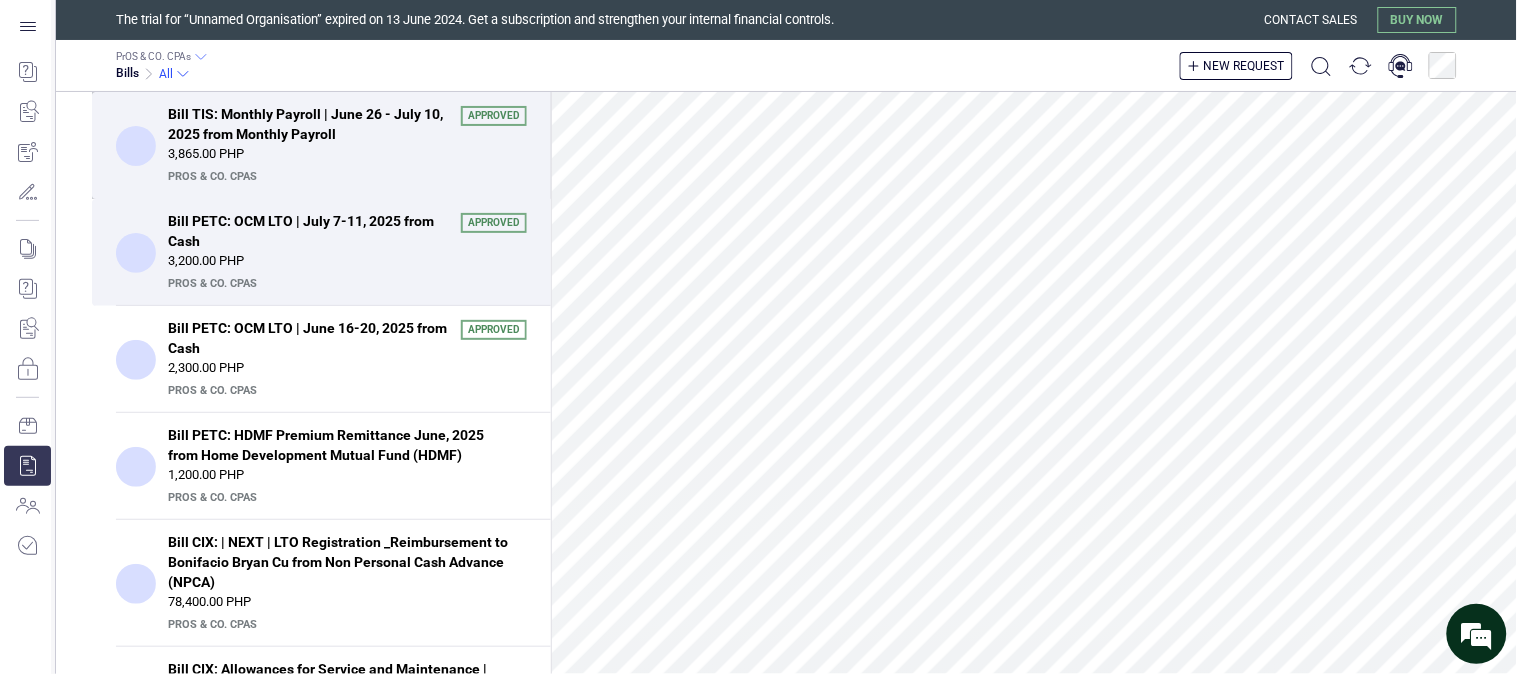 click on "3,865.00 PHP" at bounding box center (347, 154) 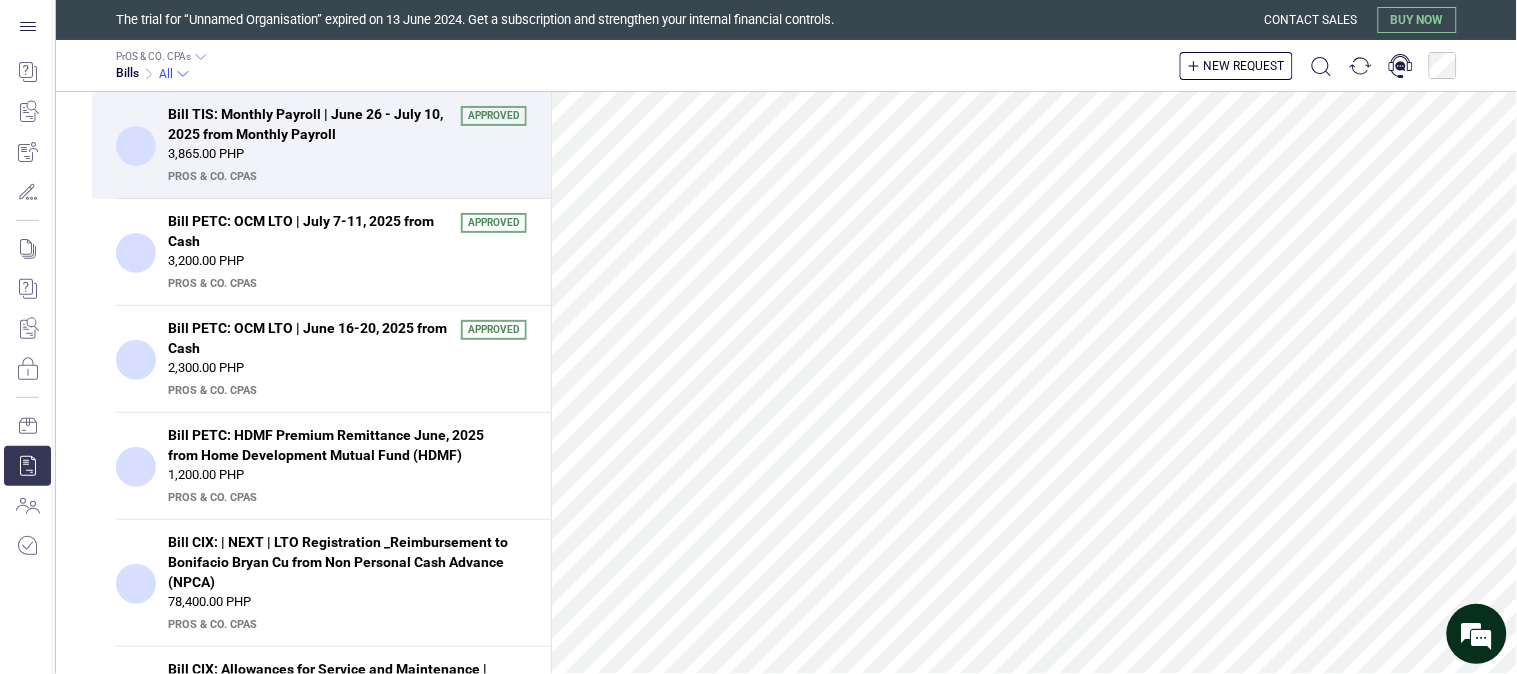 scroll, scrollTop: 222, scrollLeft: 0, axis: vertical 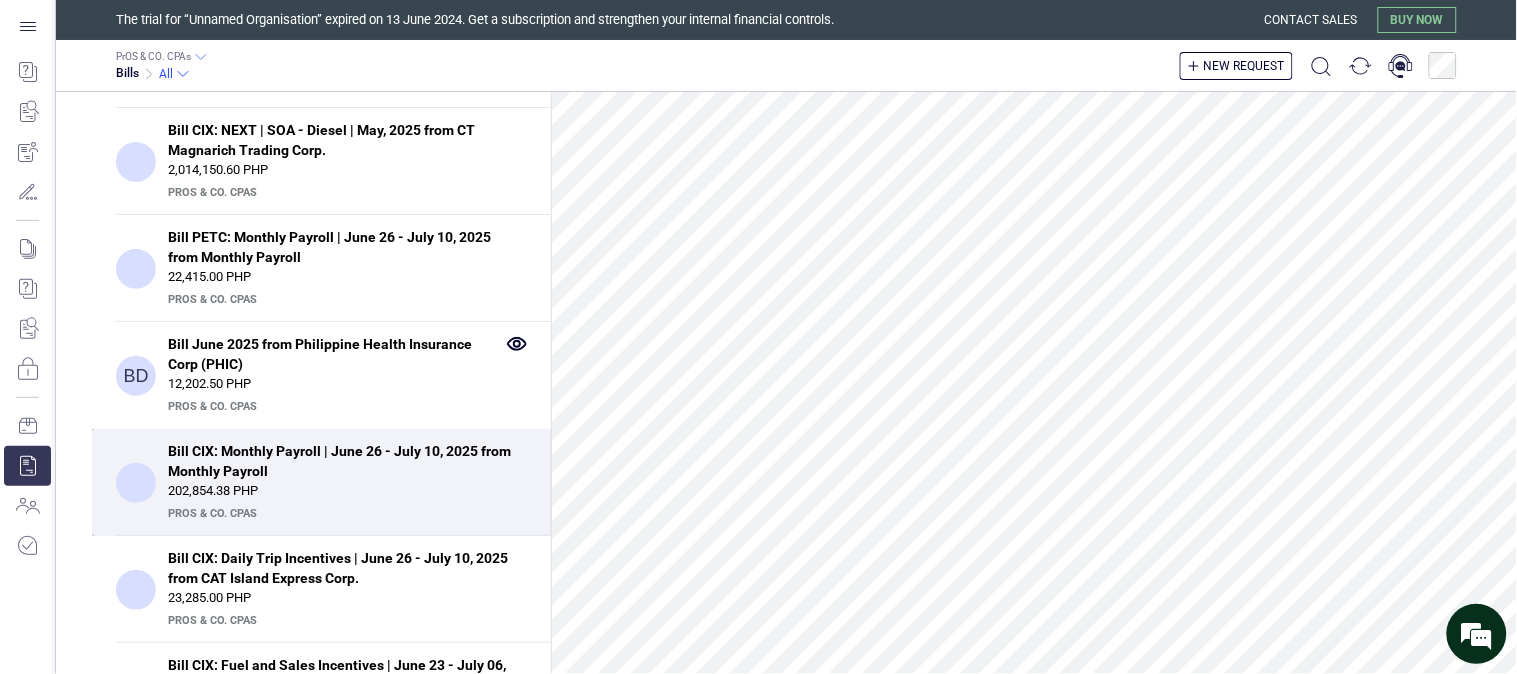 click on "Bill CIX: Monthly Payroll | June 26 - July 10, 2025 from Monthly Payroll" at bounding box center [341, 461] 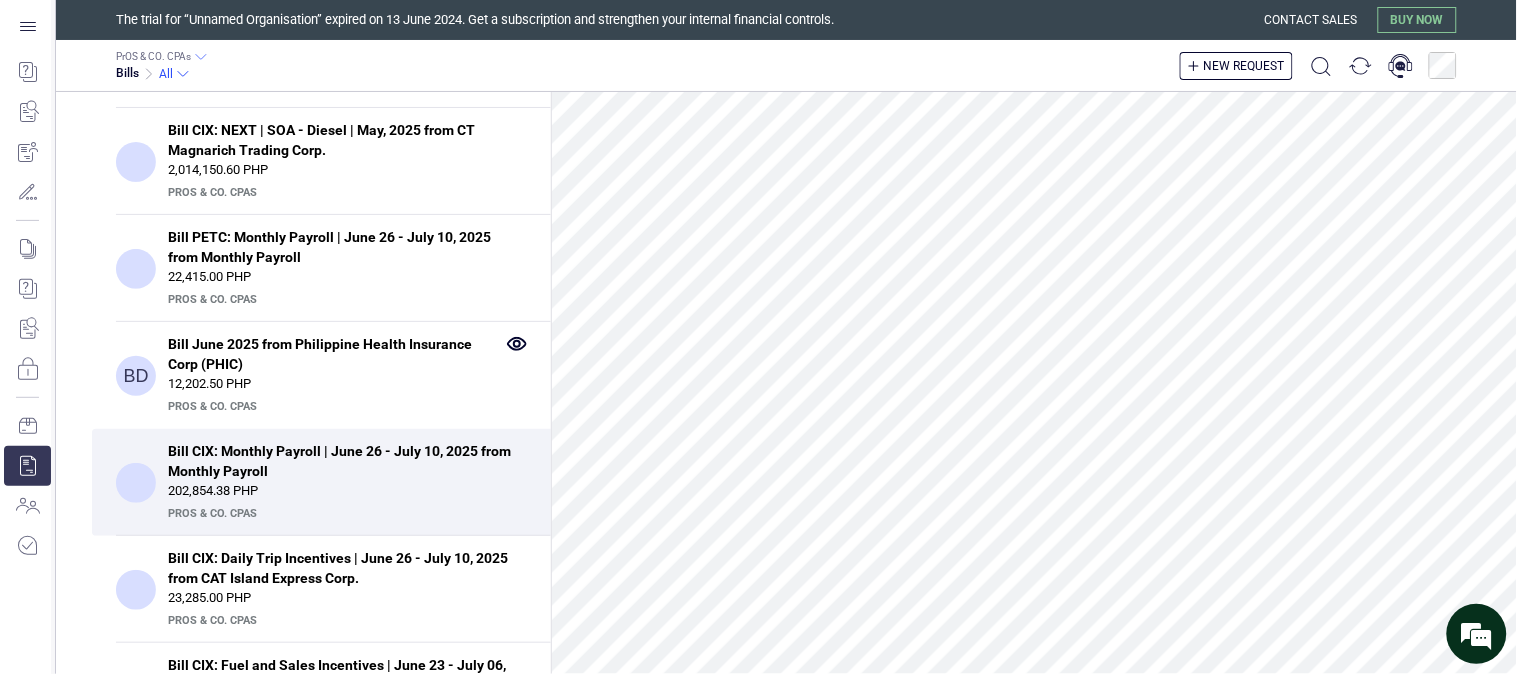 scroll, scrollTop: 666, scrollLeft: 0, axis: vertical 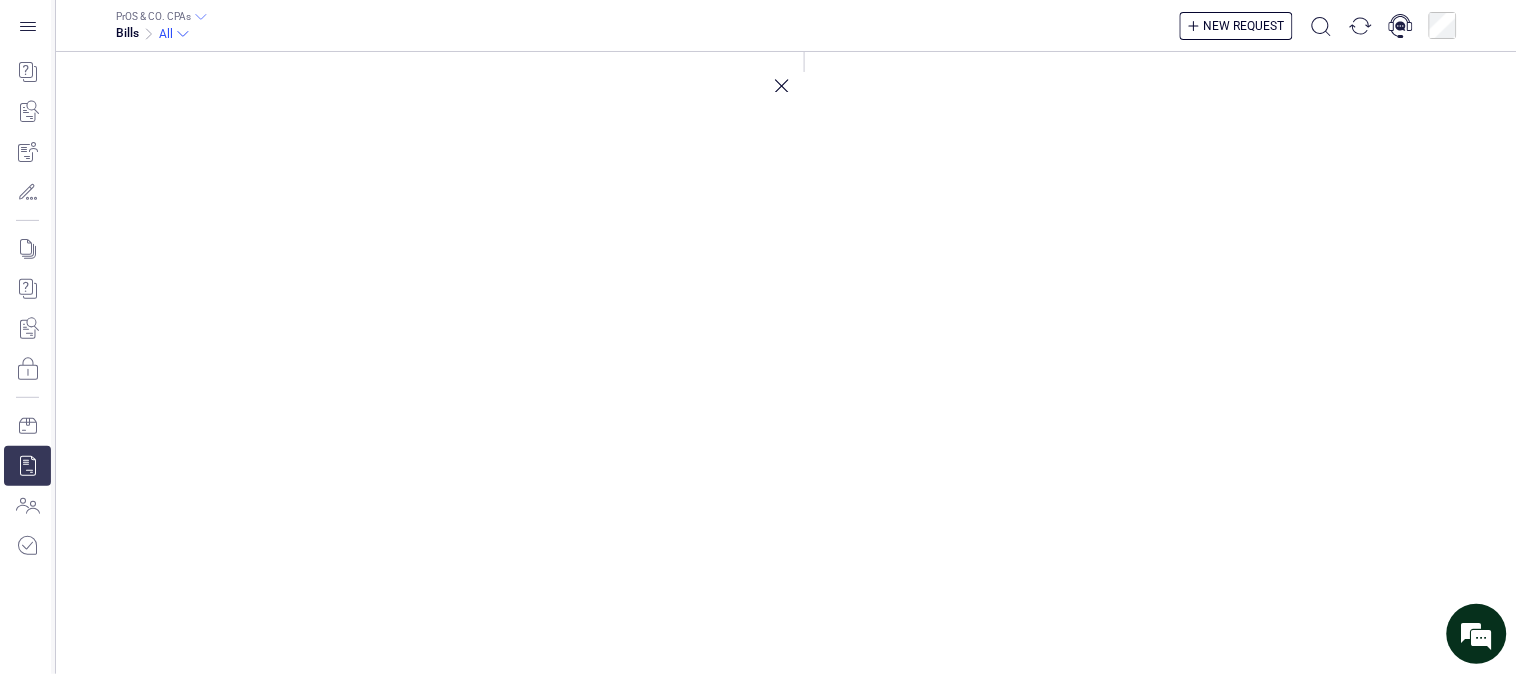 click 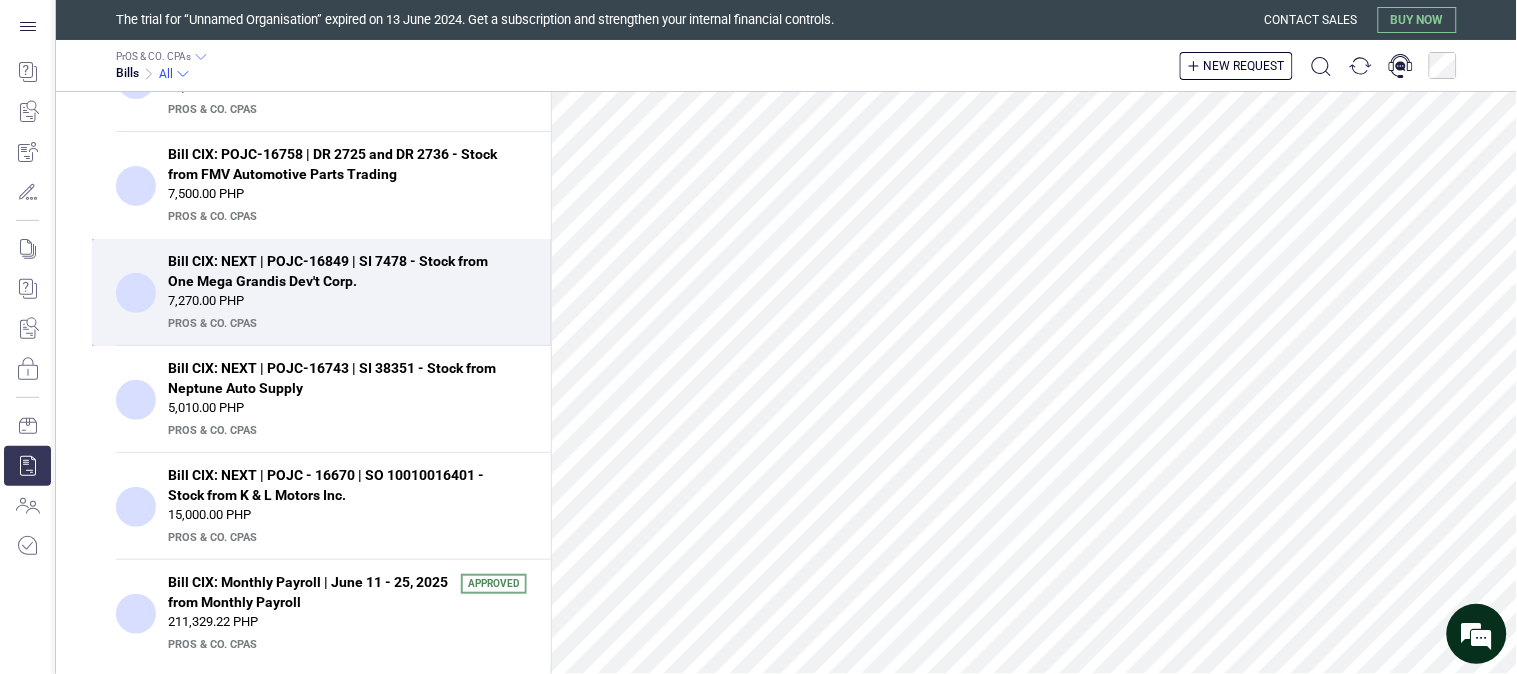 scroll, scrollTop: 1333, scrollLeft: 0, axis: vertical 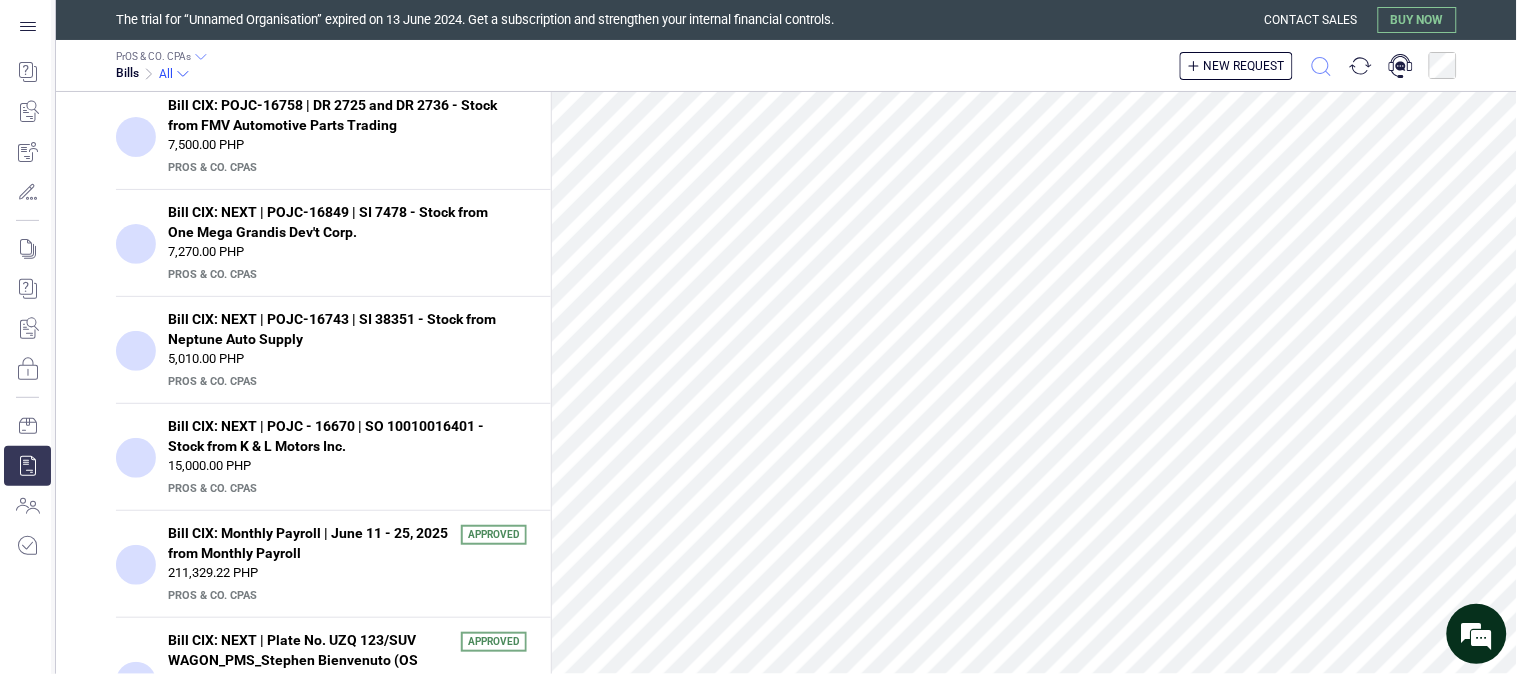 click 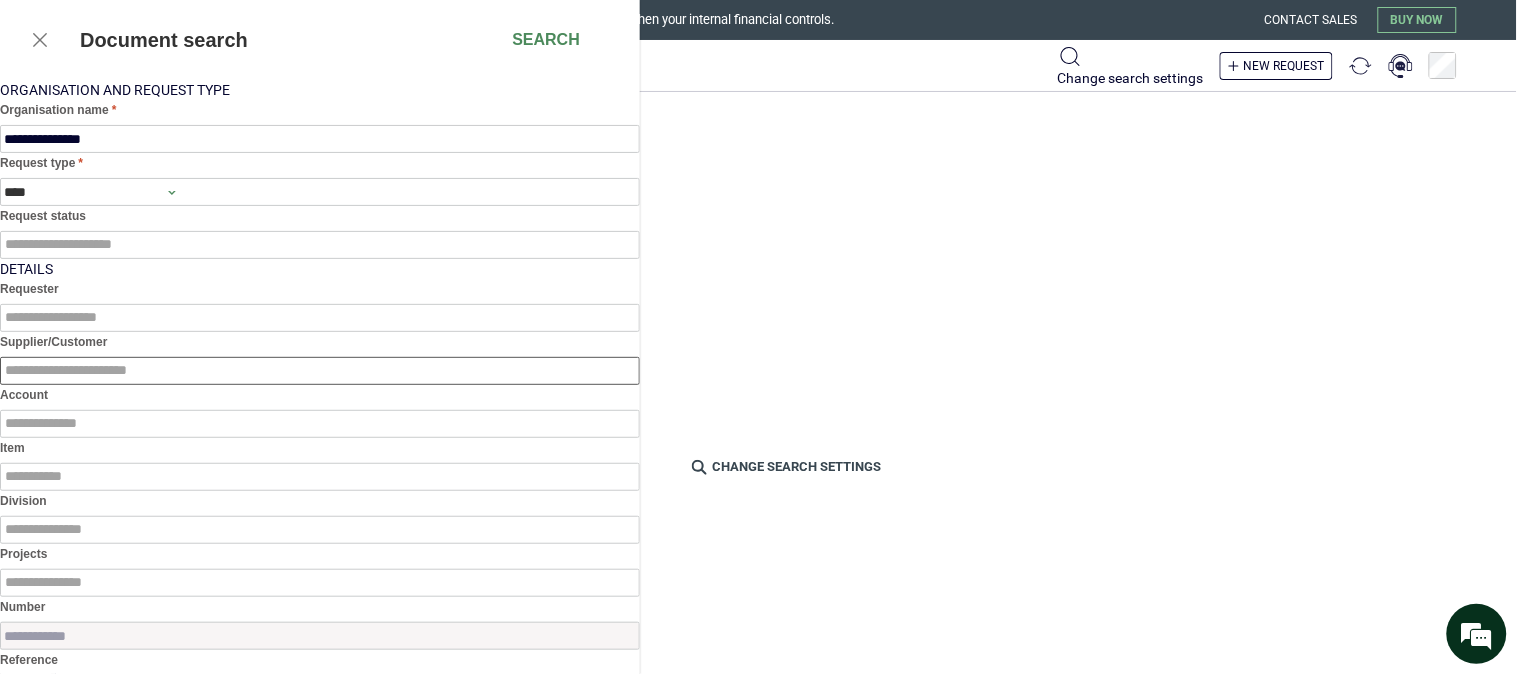 click at bounding box center [320, 371] 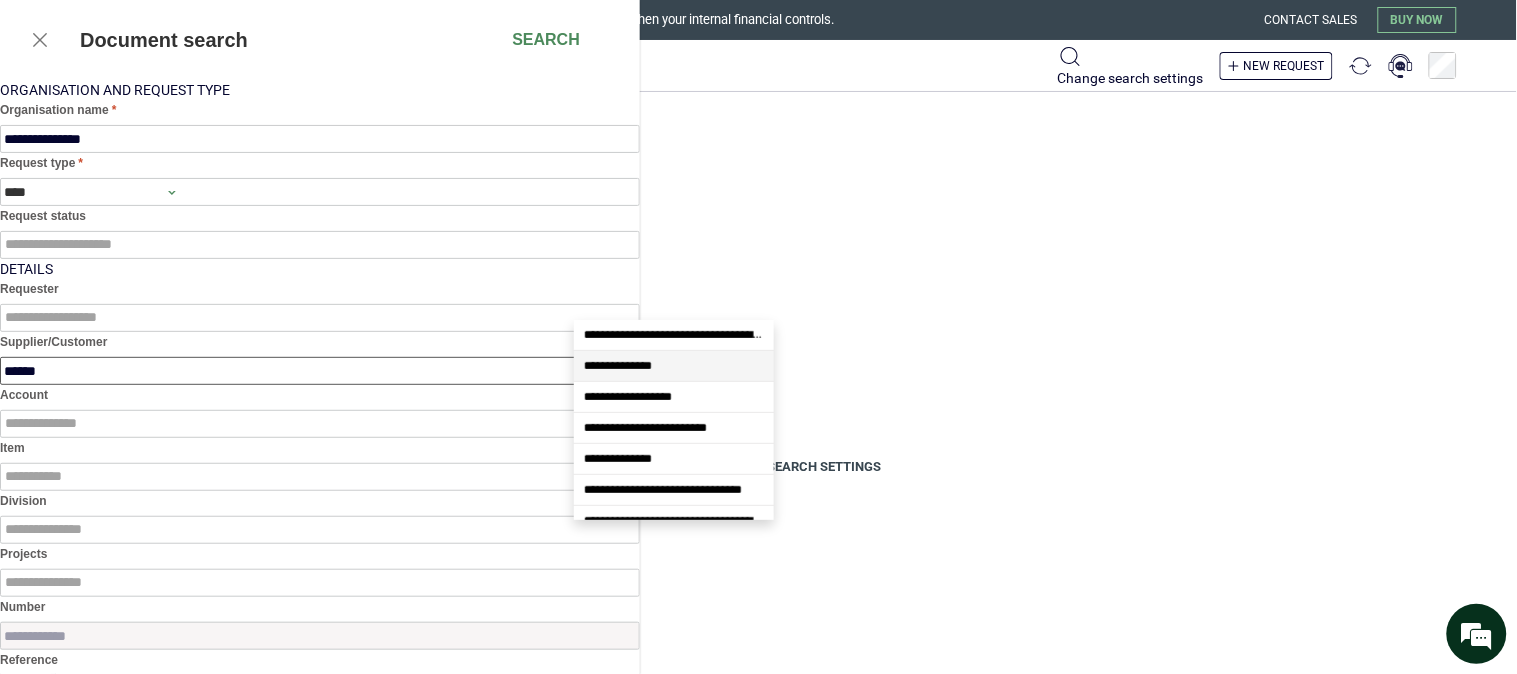 type on "*******" 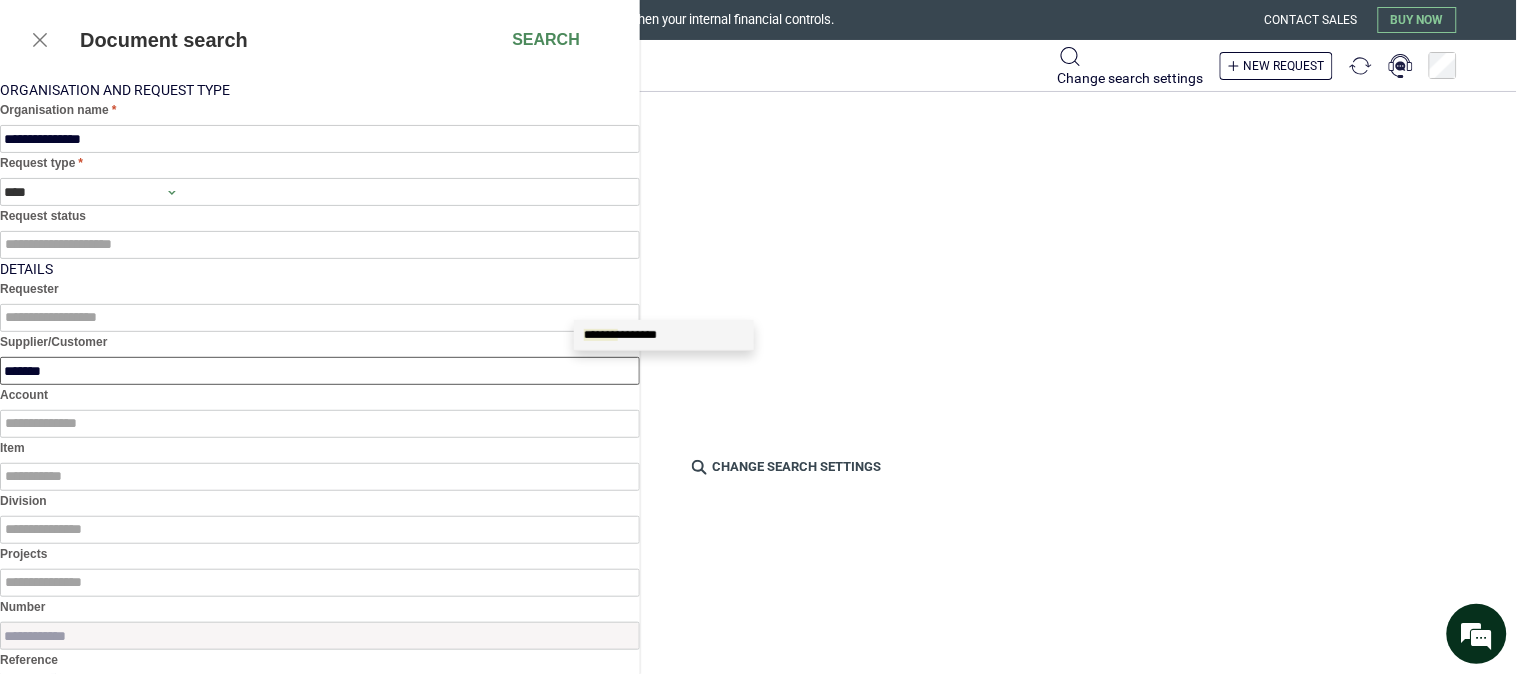 click on "******* *******" at bounding box center [620, 335] 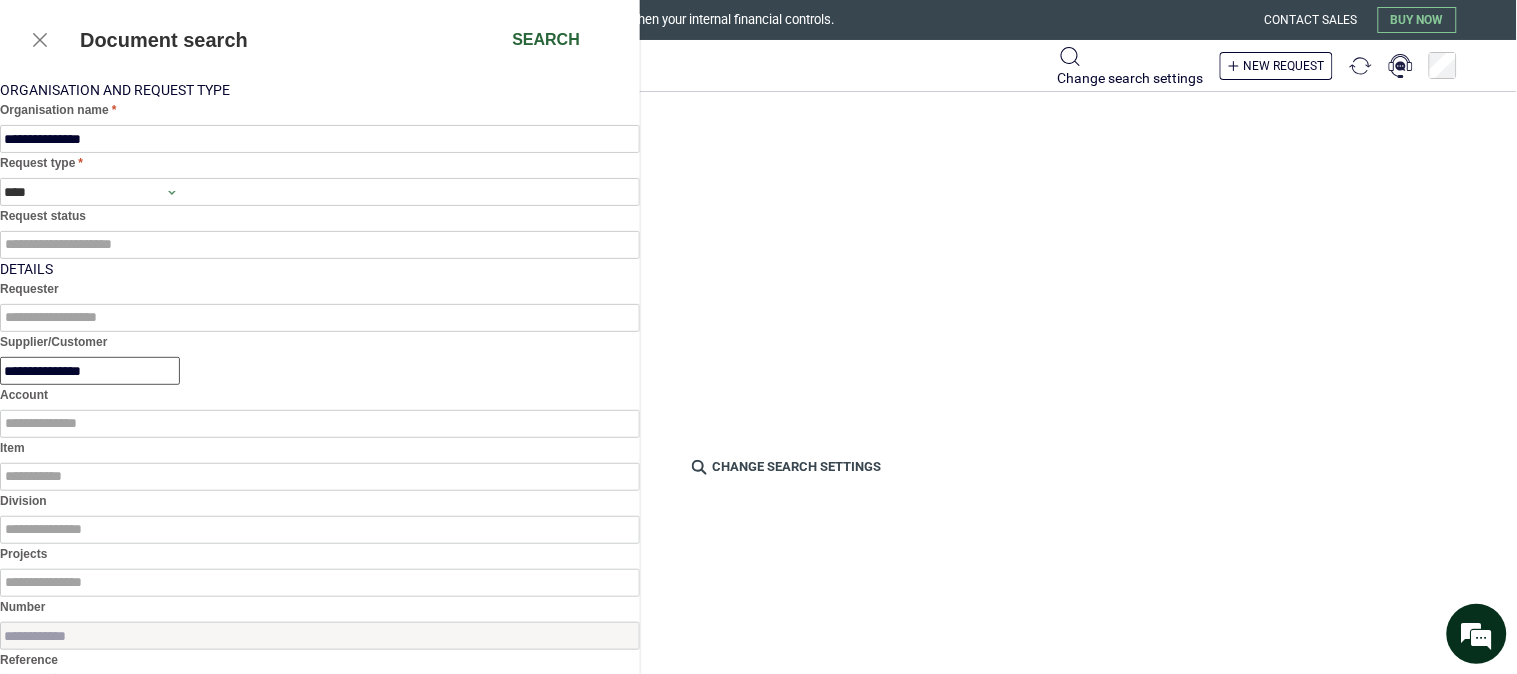 type on "**********" 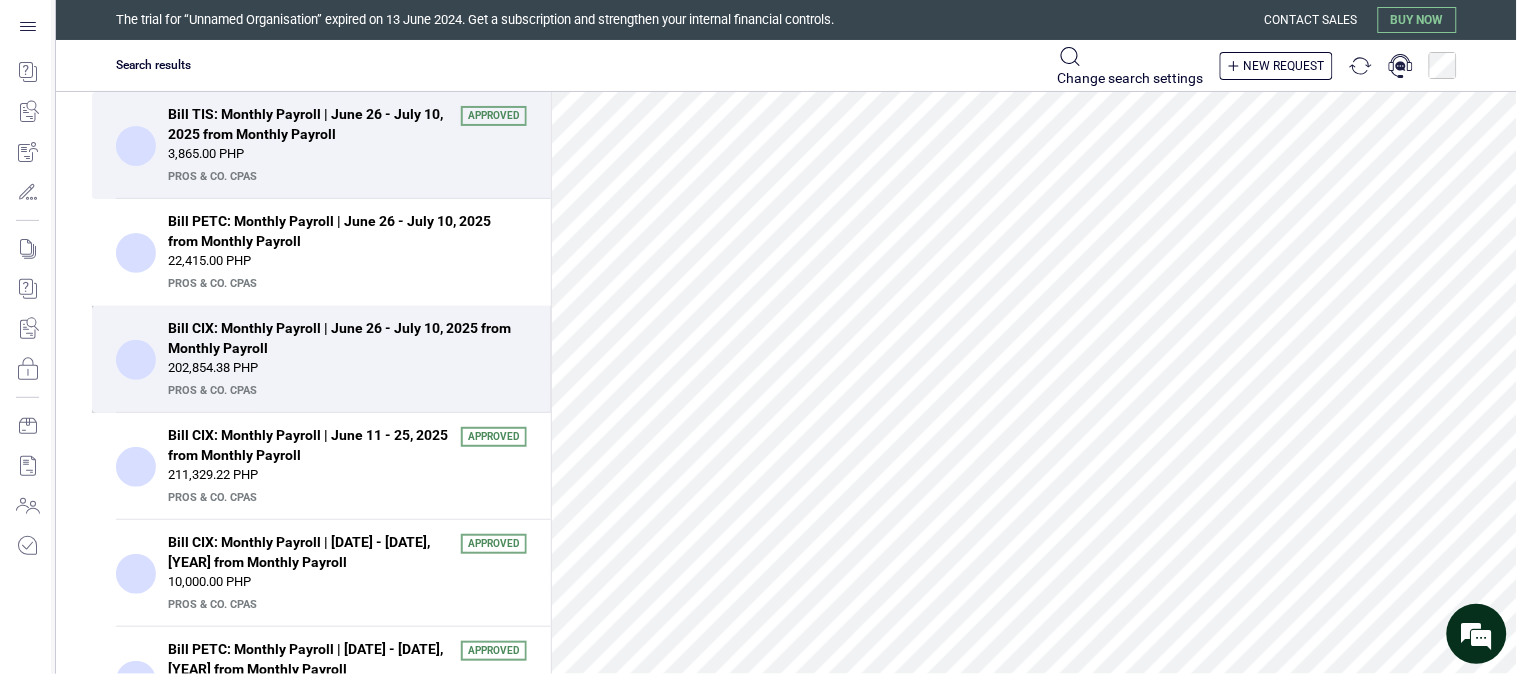 click on "Bill CIX: Monthly Payroll | June 26 - July 10, 2025 from Monthly Payroll" at bounding box center [341, 338] 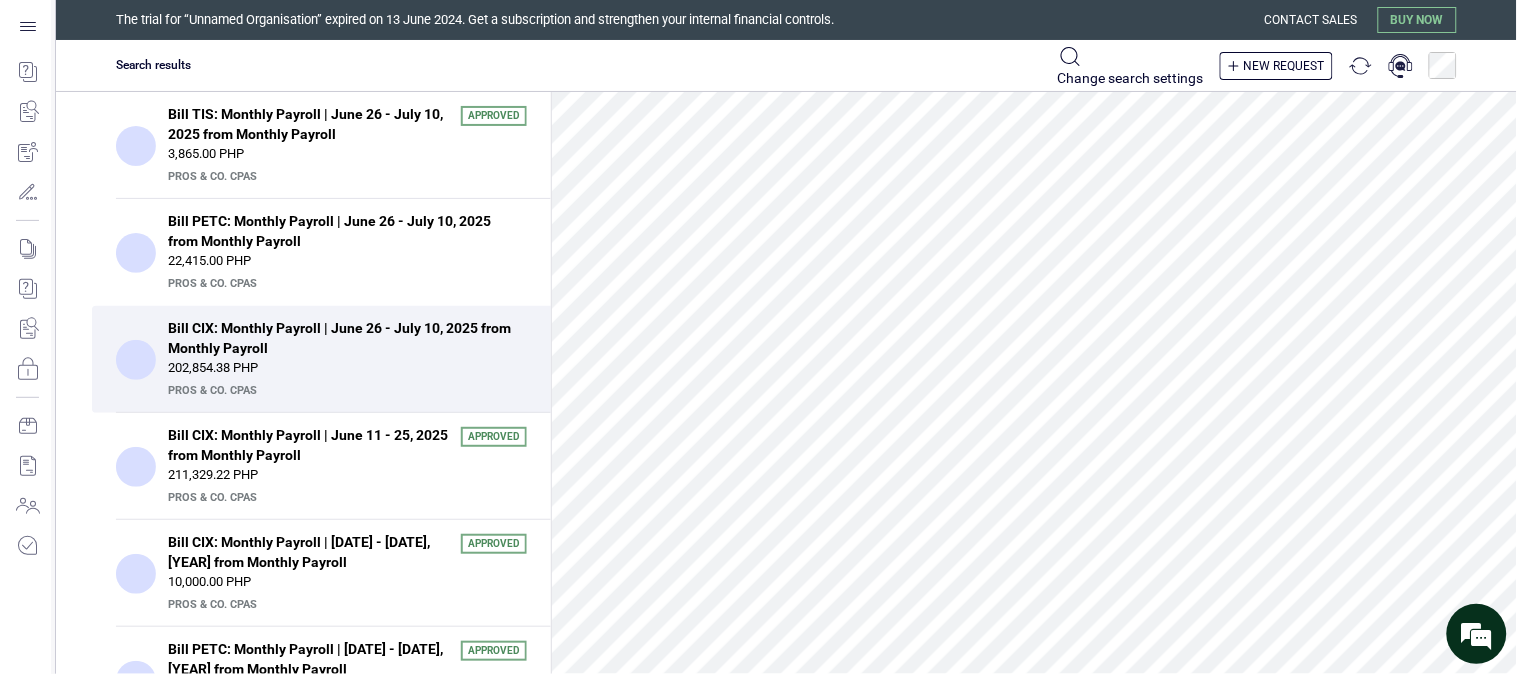 click on "202,854.38 PHP" at bounding box center [347, 368] 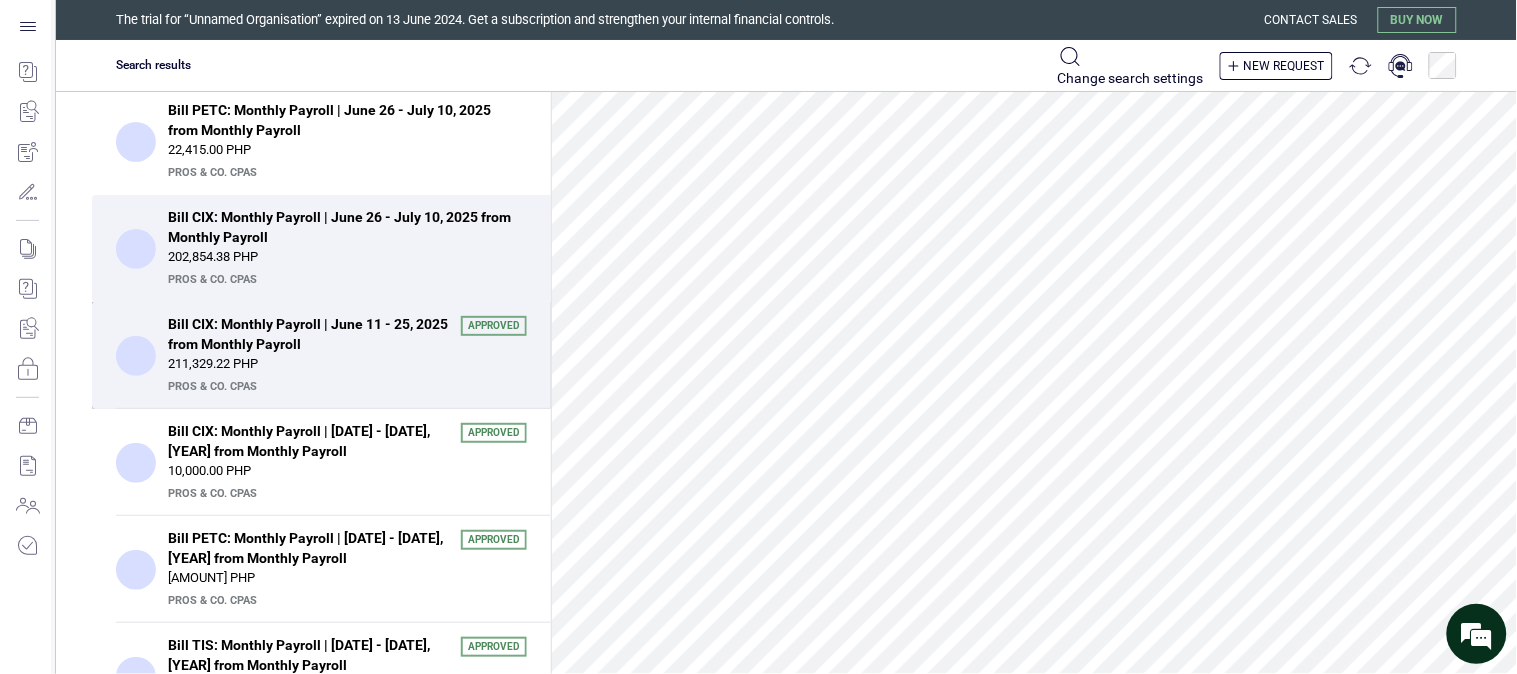 click on "Bill CIX: Monthly Payroll | June 11 - 25, 2025 from Monthly Payroll" at bounding box center [308, 334] 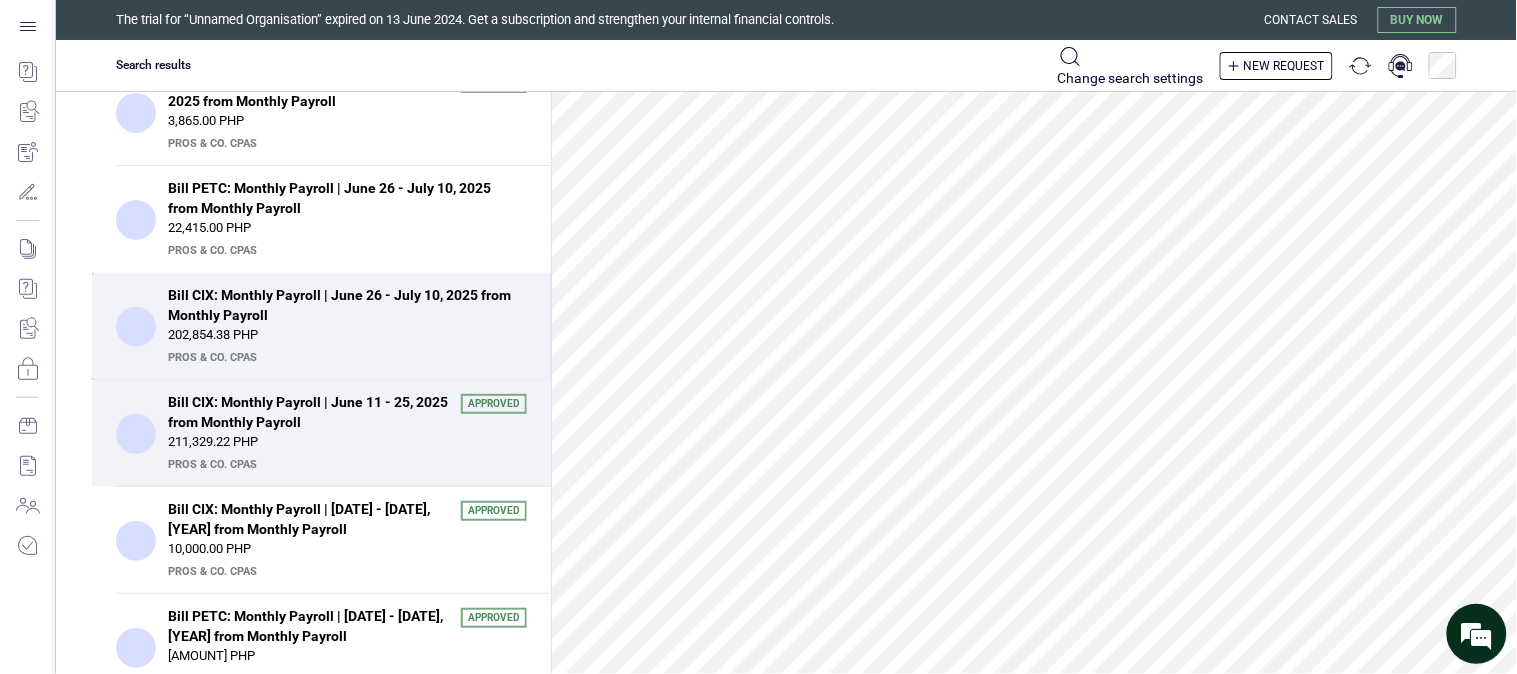 scroll, scrollTop: 0, scrollLeft: 0, axis: both 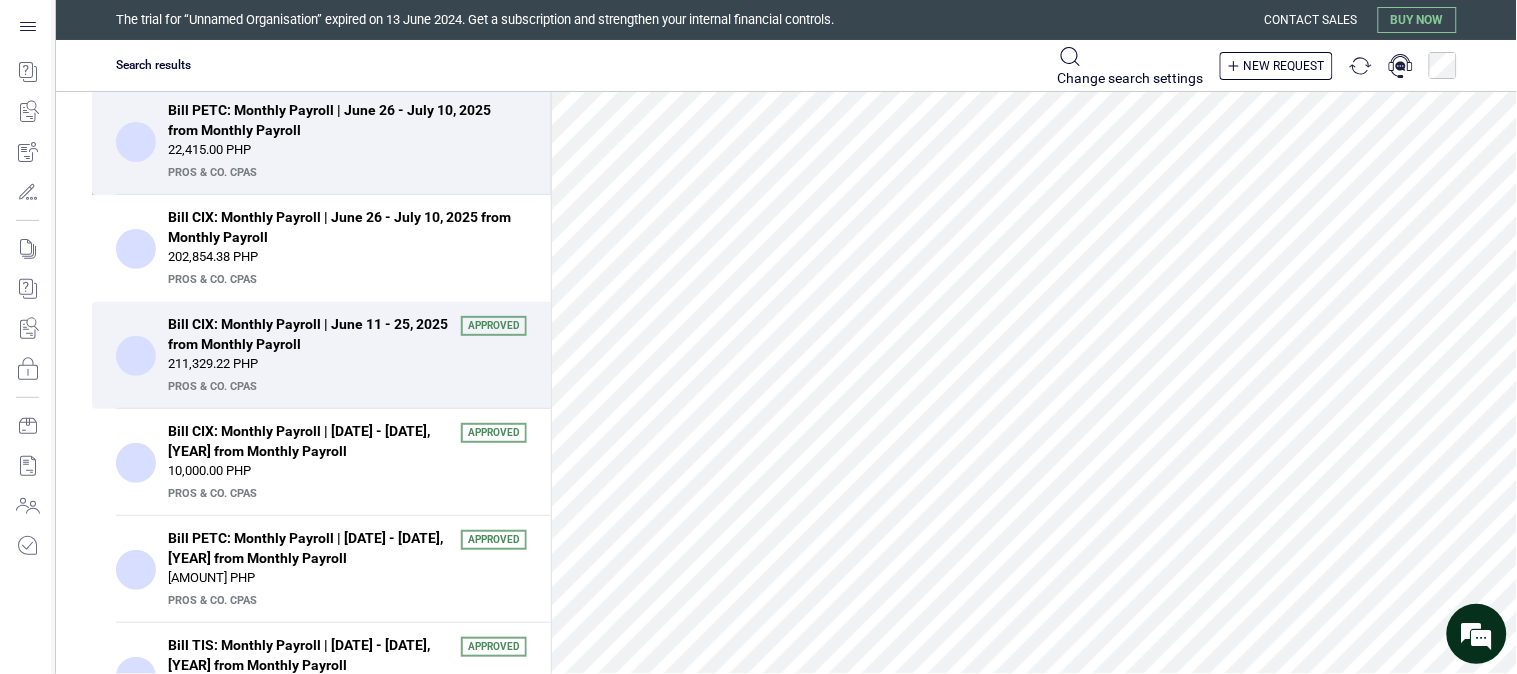 click on "Bill PETC: Monthly Payroll | June 26 - July 10, 2025 from Monthly Payroll 22,415.00 PHP PrOS & CO. CPAs" at bounding box center [321, 141] 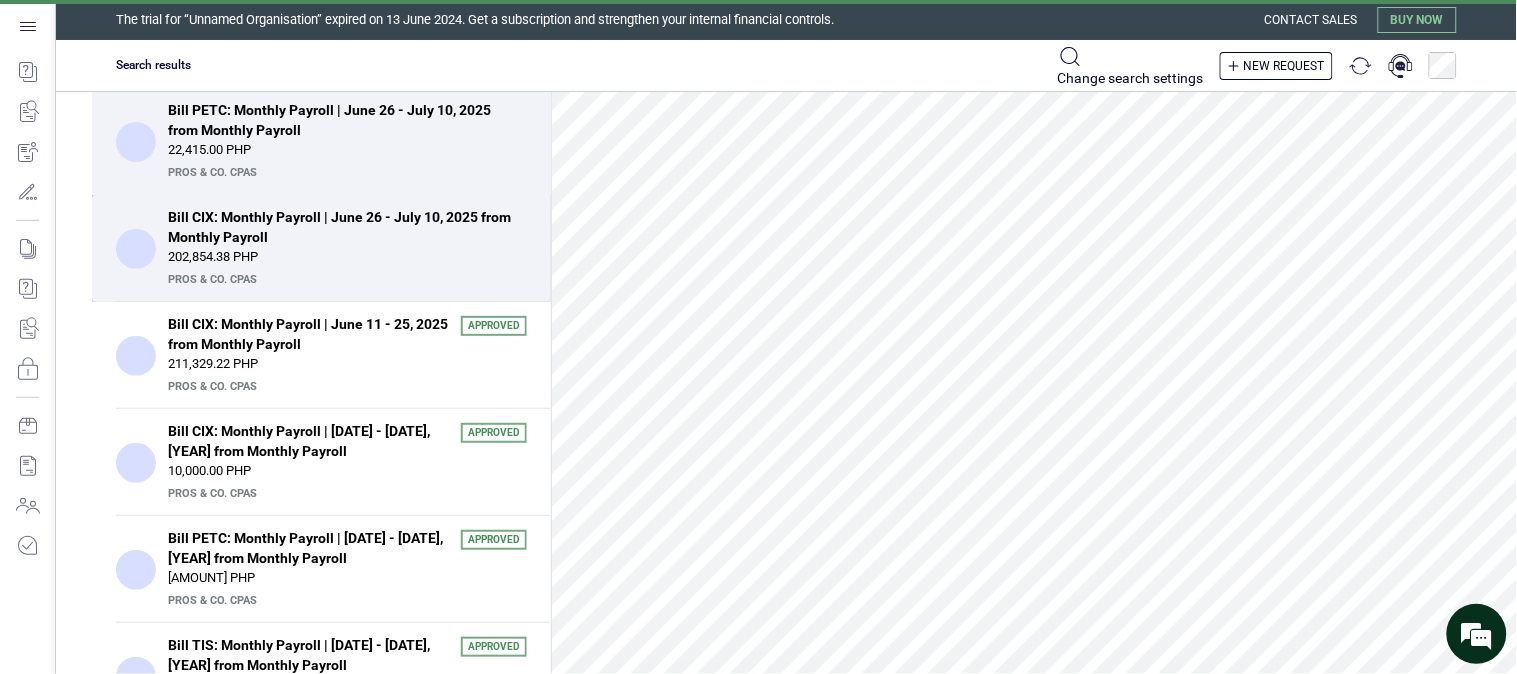 scroll, scrollTop: 106, scrollLeft: 0, axis: vertical 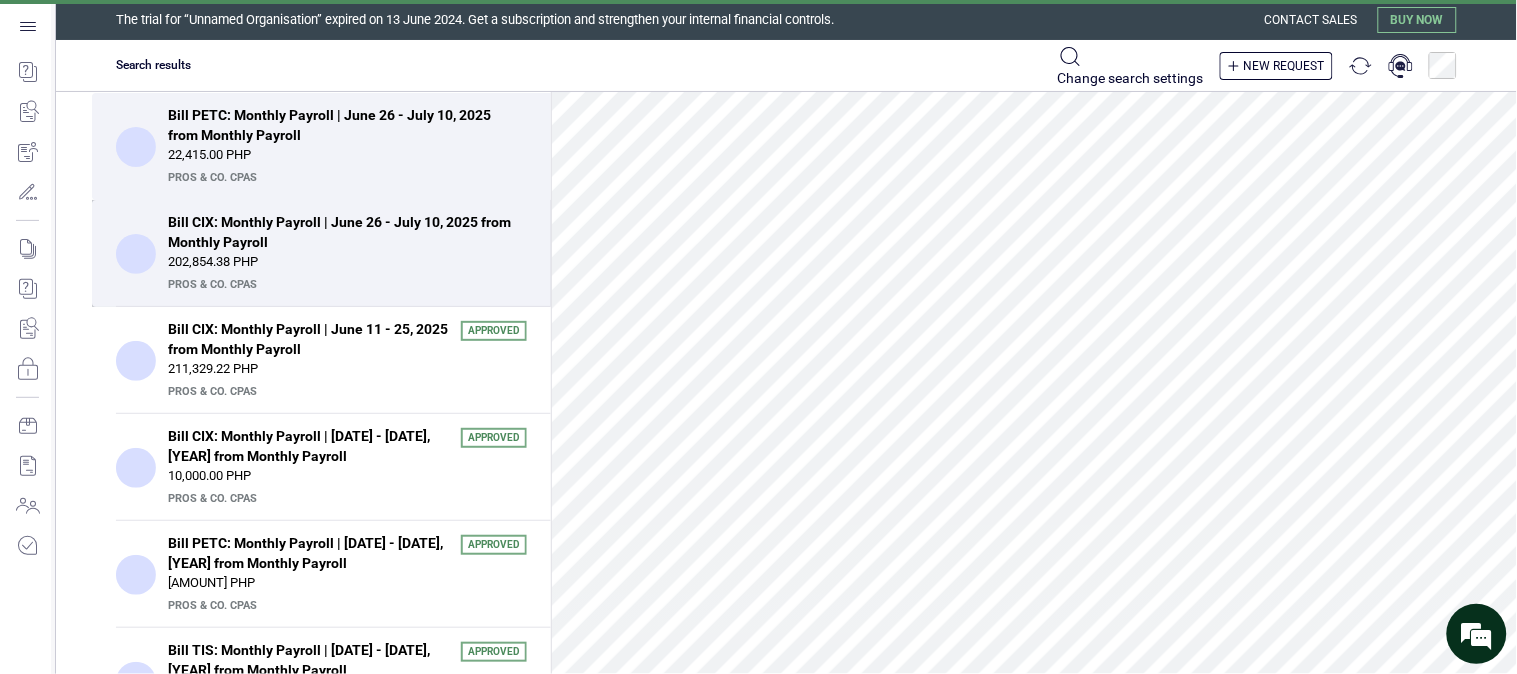 click on "Bill CIX: Monthly Payroll | June 26 - July 10, 2025 from Monthly Payroll" at bounding box center [341, 232] 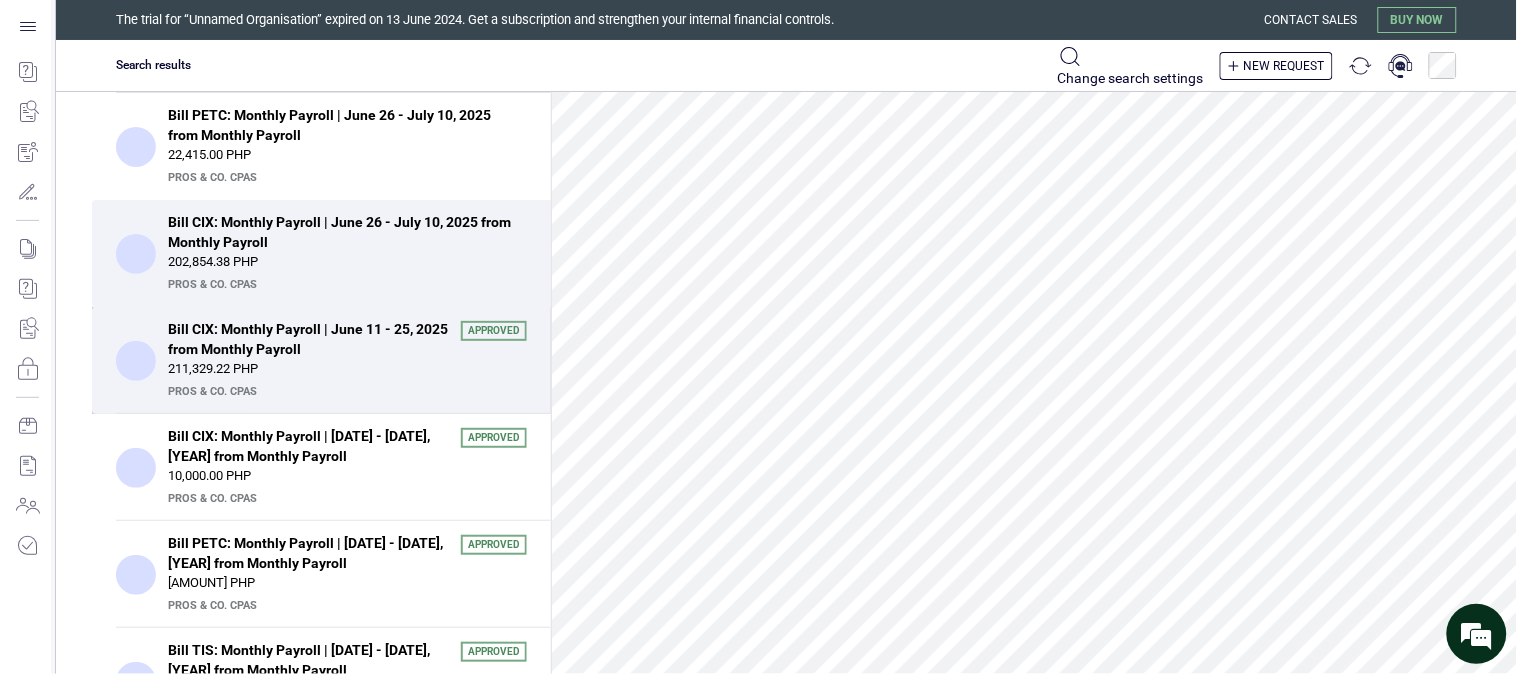 scroll, scrollTop: 217, scrollLeft: 0, axis: vertical 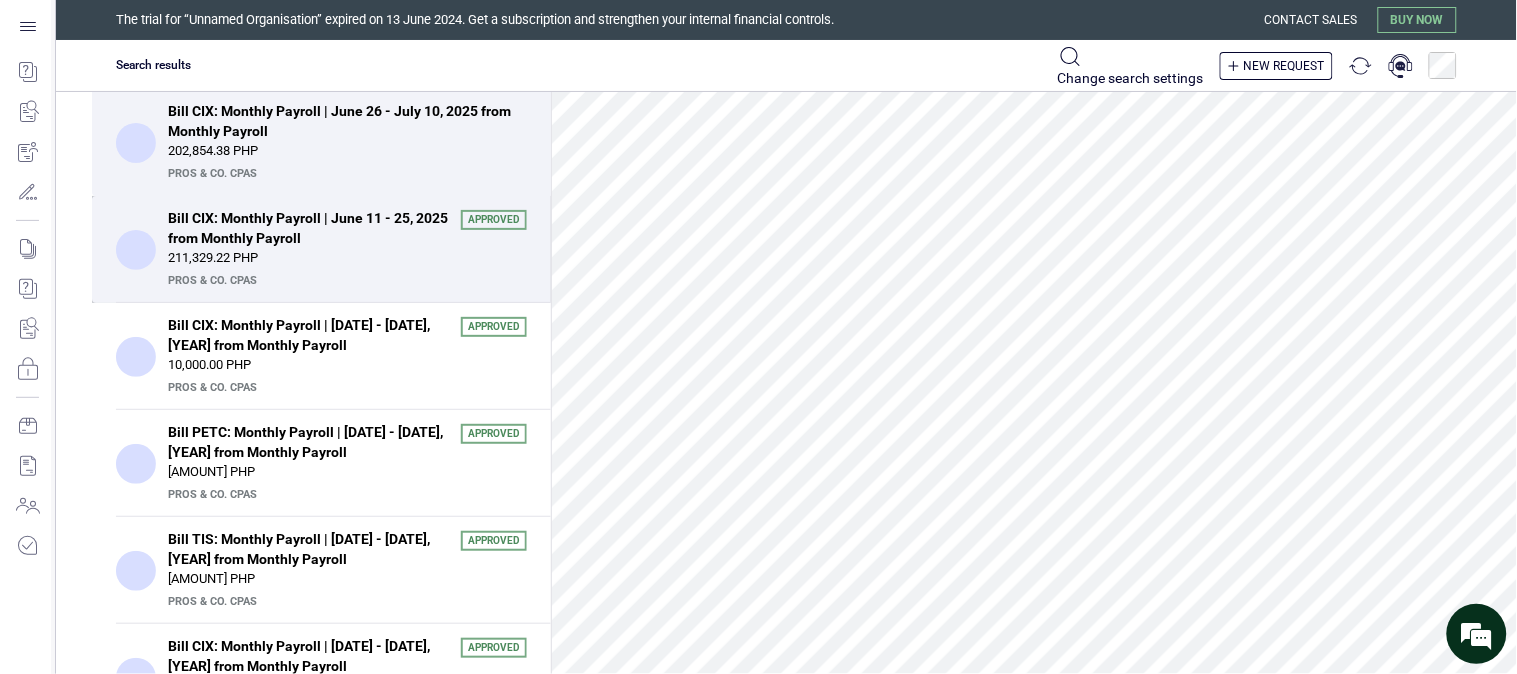 click on "Bill CIX: Monthly Payroll | June 11 - 25, 2025 from Monthly Payroll" at bounding box center (308, 228) 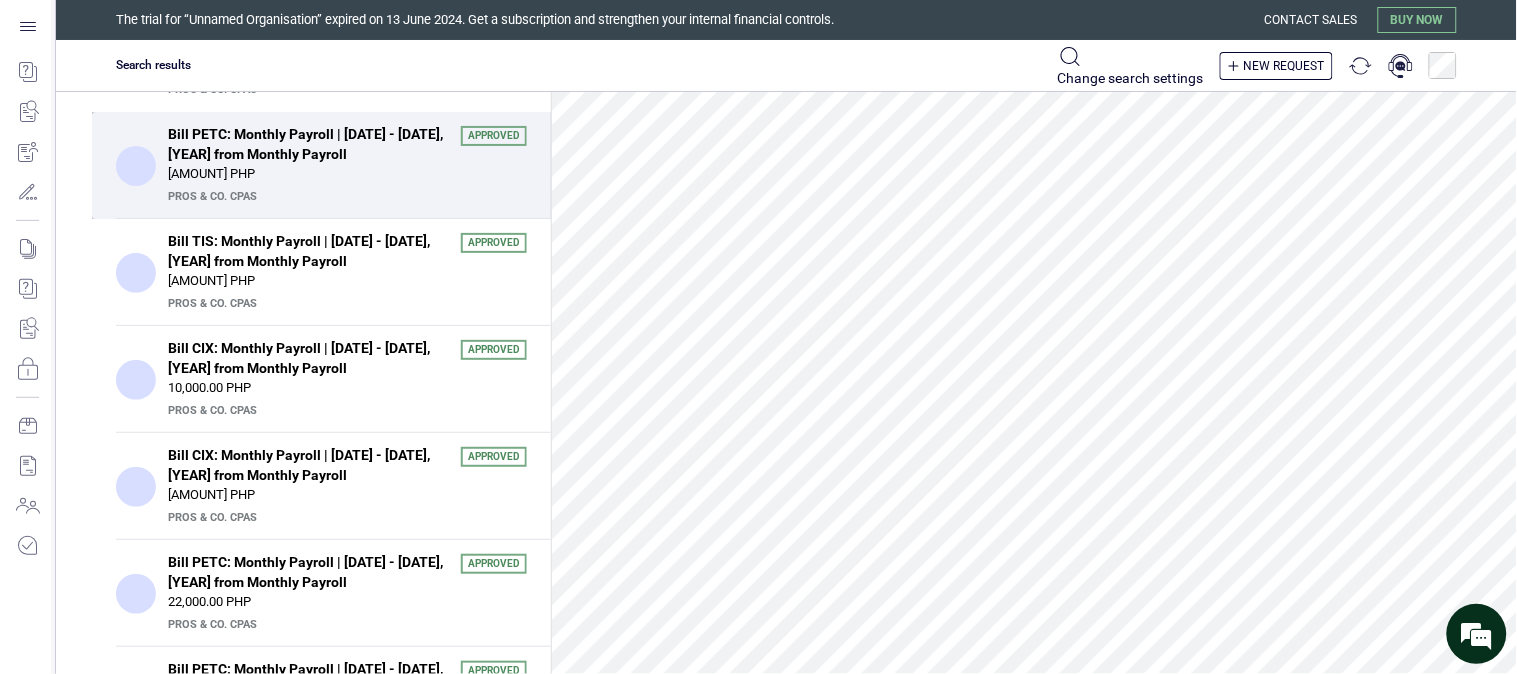 scroll, scrollTop: 551, scrollLeft: 0, axis: vertical 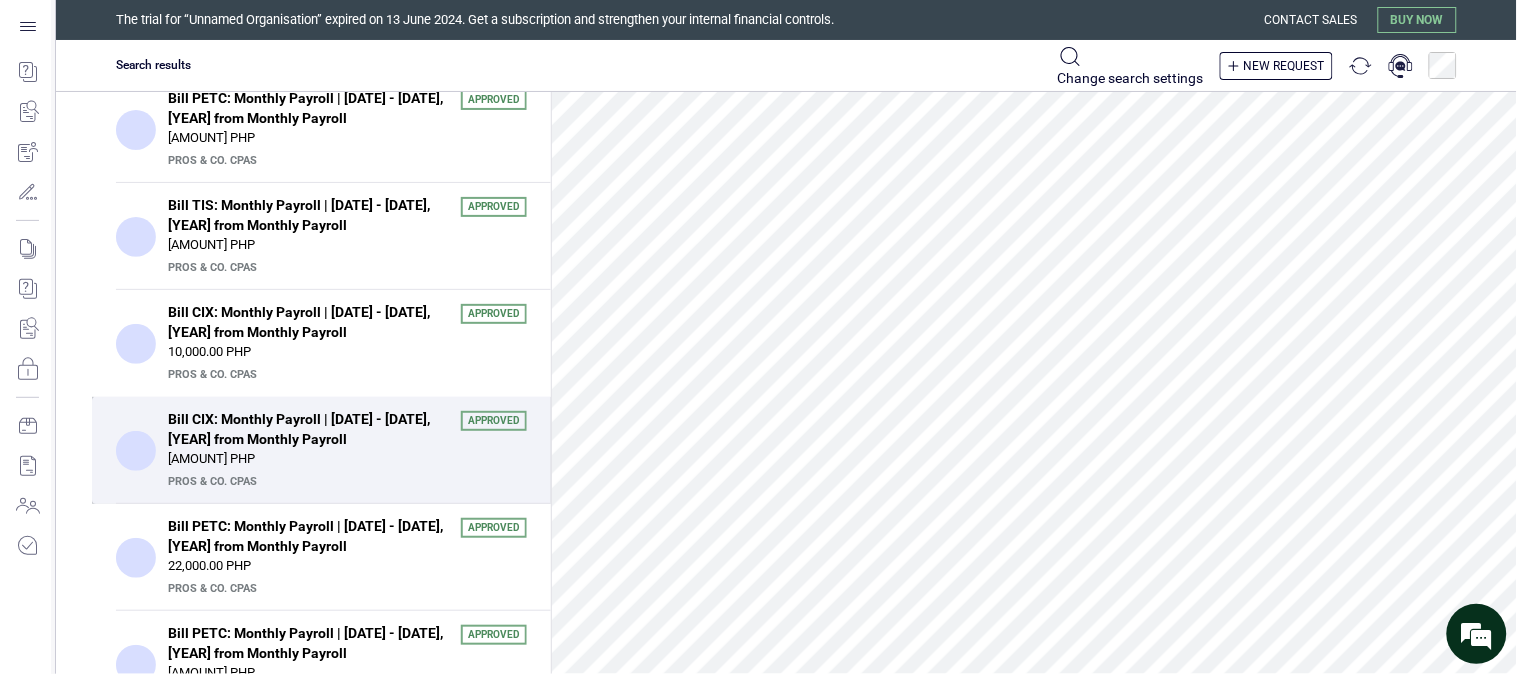 click on "Bill CIX: Monthly Payroll | May 26 - June 10, 2025 from Monthly Payroll" at bounding box center (308, 429) 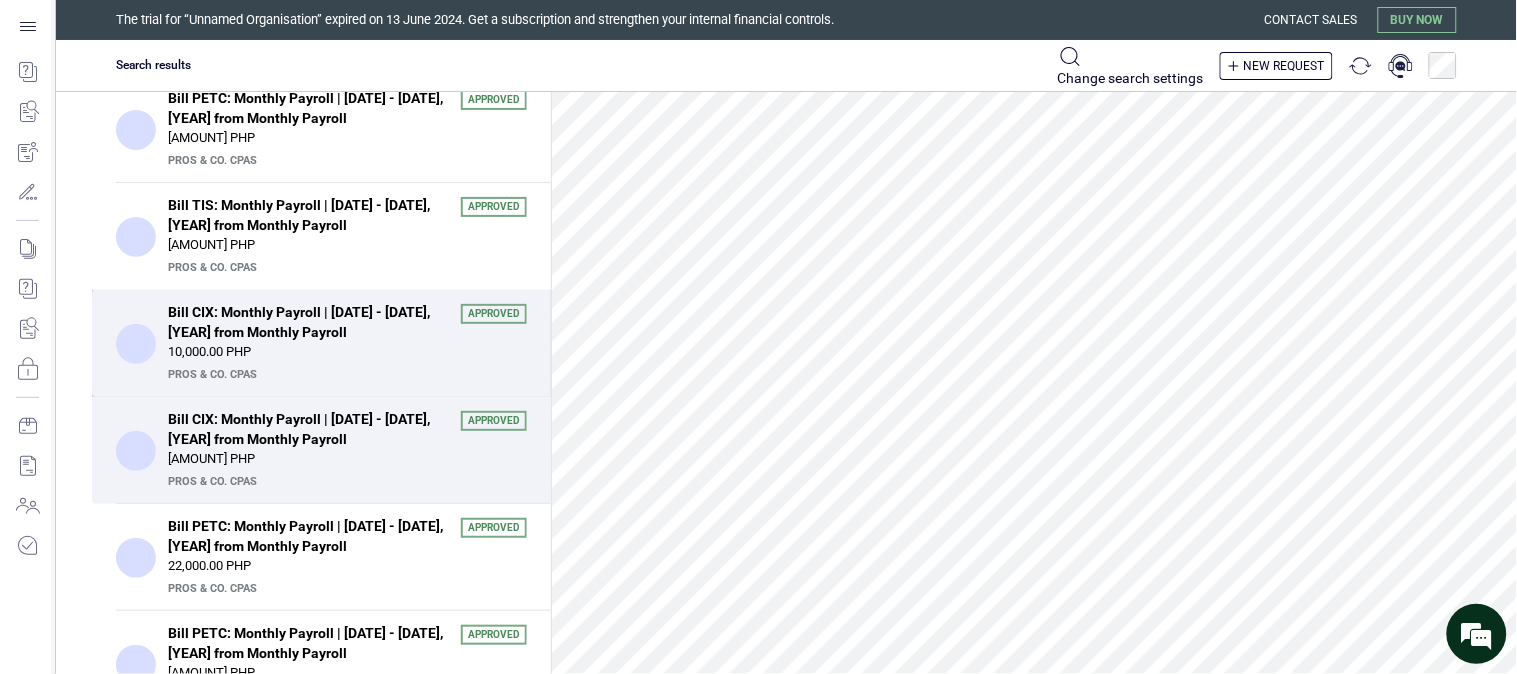 scroll, scrollTop: 333, scrollLeft: 0, axis: vertical 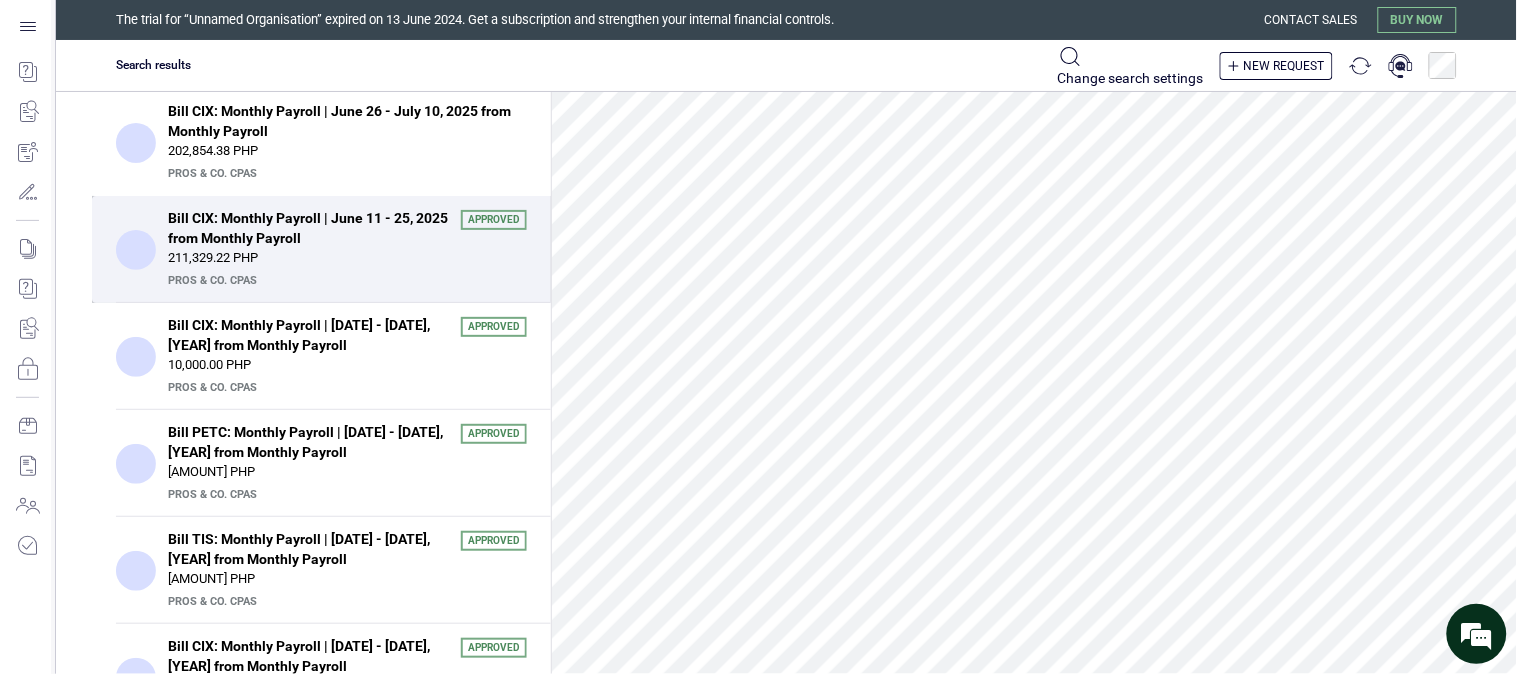 click on "211,329.22 PHP" at bounding box center (347, 258) 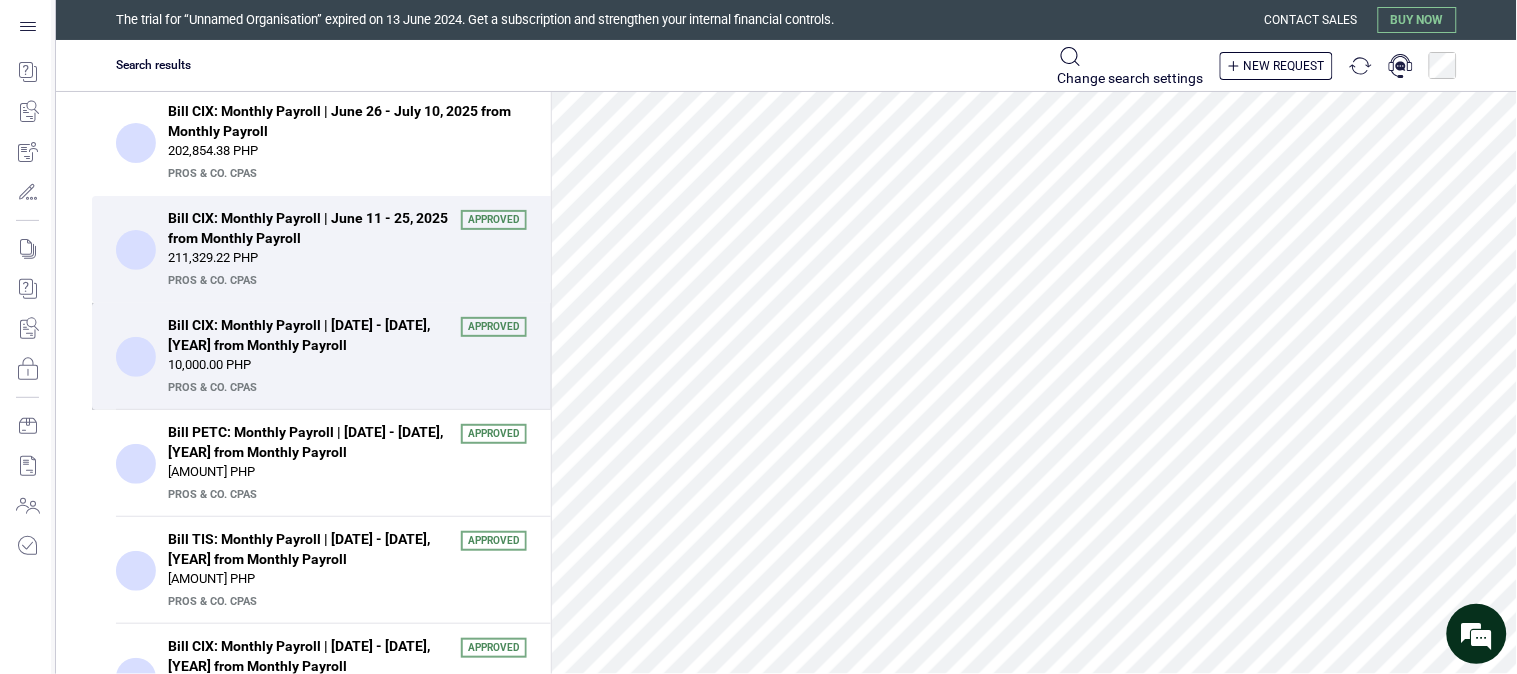 scroll, scrollTop: 222, scrollLeft: 0, axis: vertical 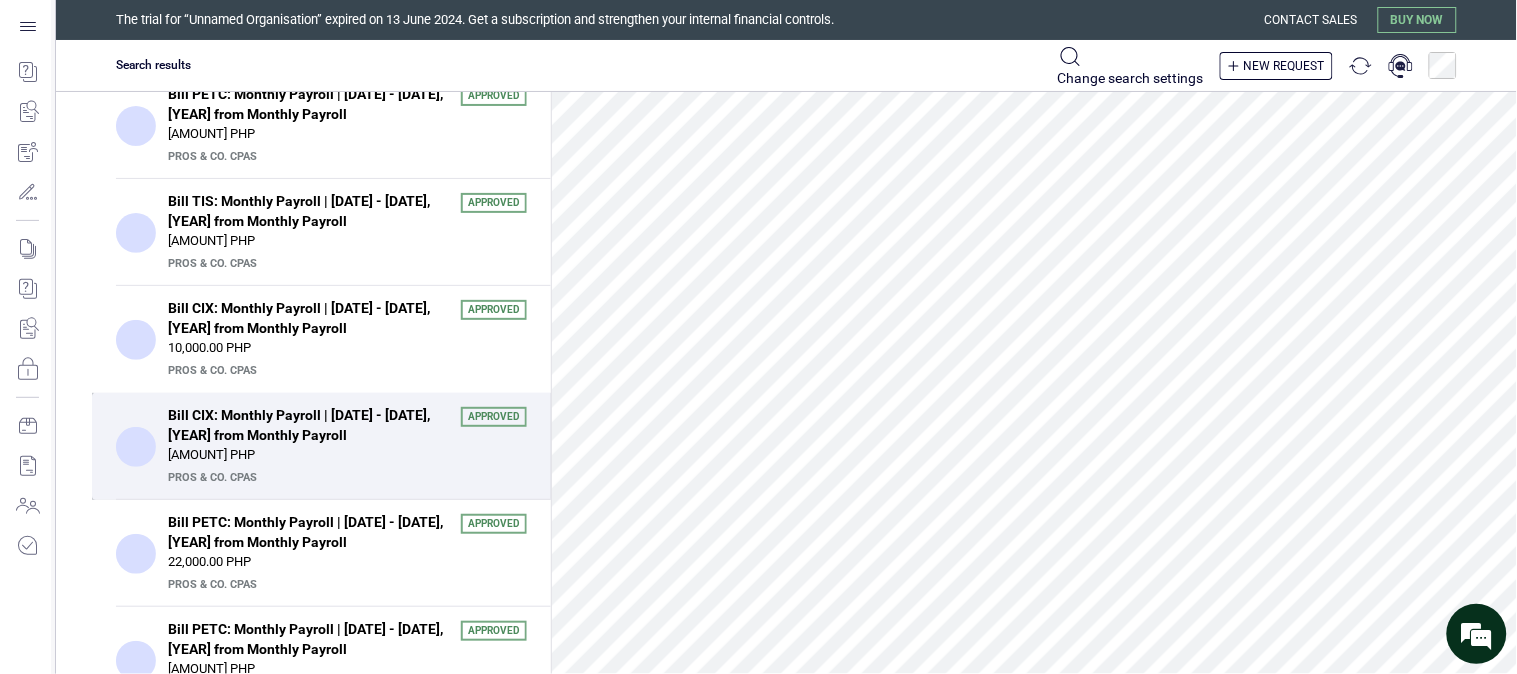 click on "207,318.49 PHP" at bounding box center [347, 455] 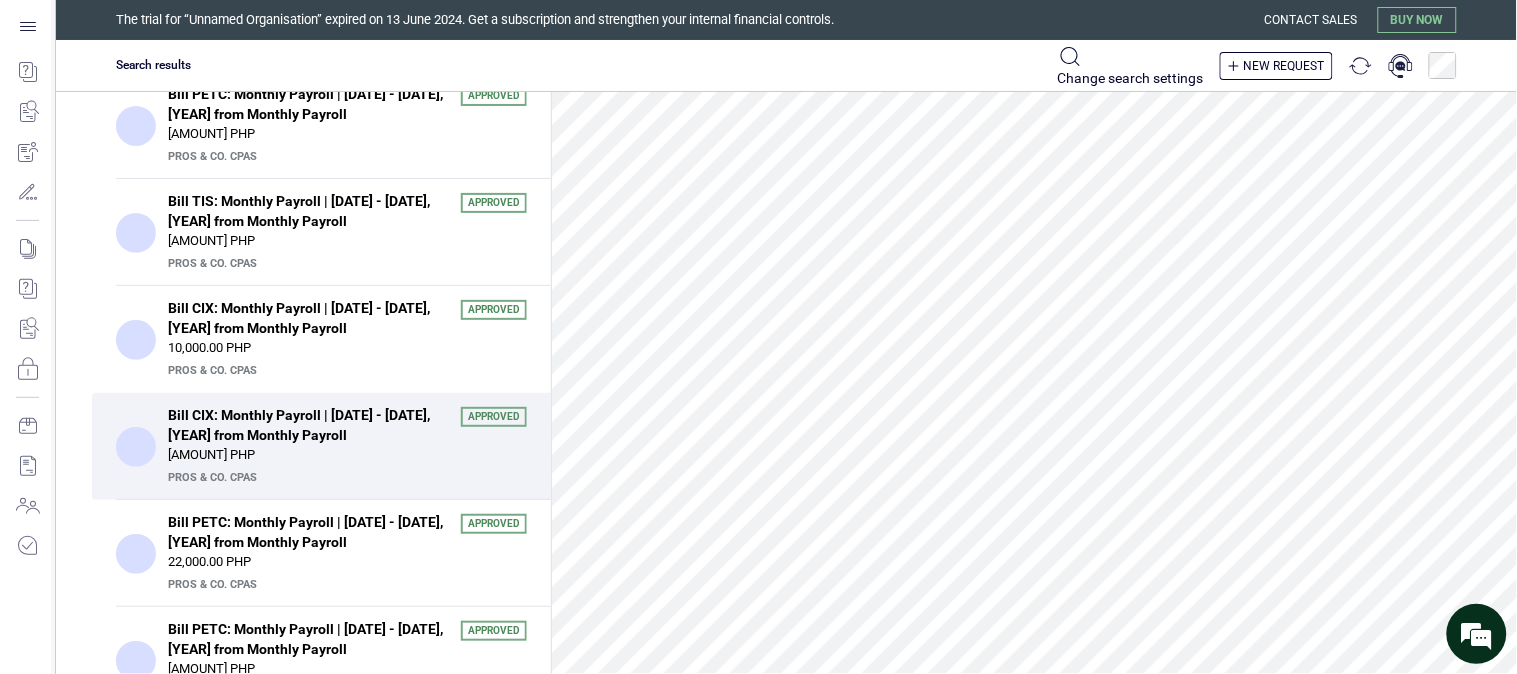 scroll, scrollTop: 222, scrollLeft: 0, axis: vertical 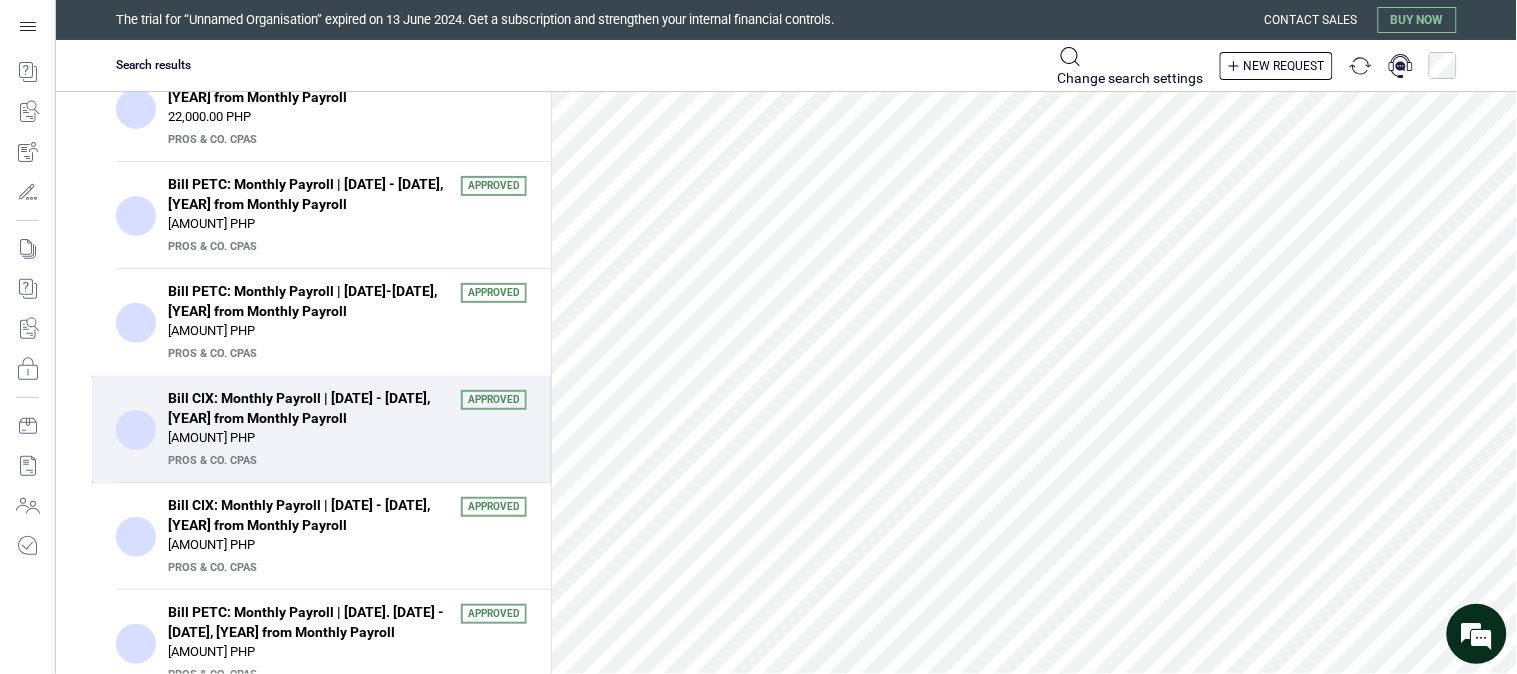 click on "Bill CIX: Monthly Payroll | May 11 - 25, 2025 from Monthly Payroll" at bounding box center (308, 408) 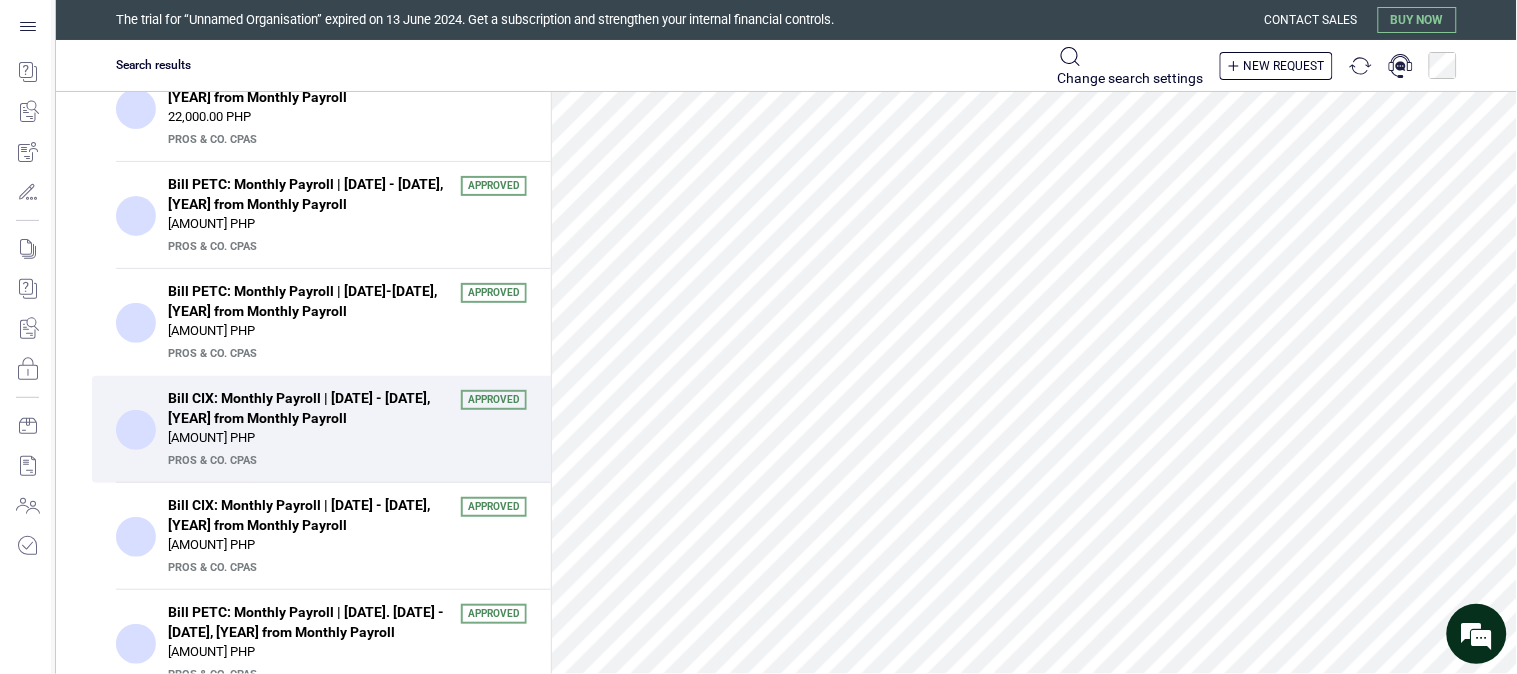 scroll, scrollTop: 396, scrollLeft: 0, axis: vertical 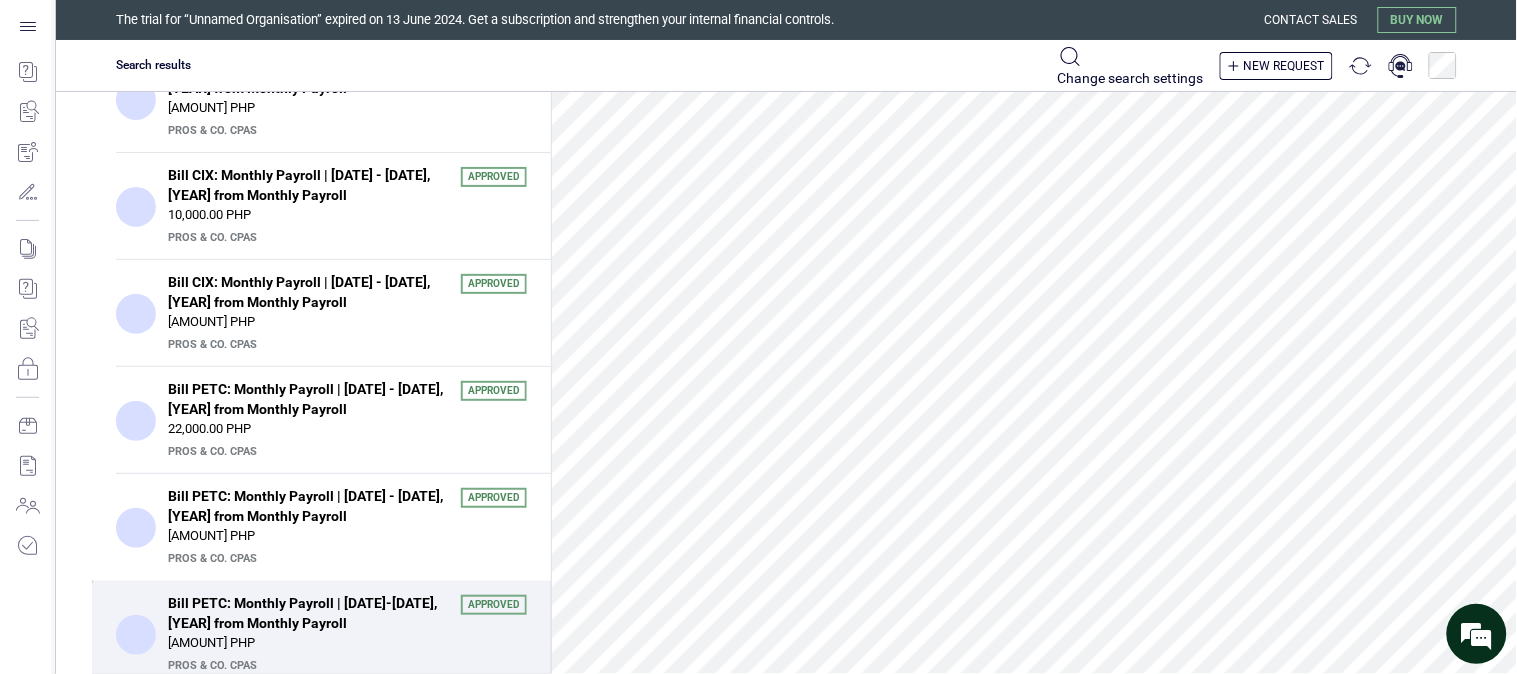 click on "Bill CIX: Monthly Payroll | May 26 - June 10, 2025 from Monthly Payroll" at bounding box center (308, 292) 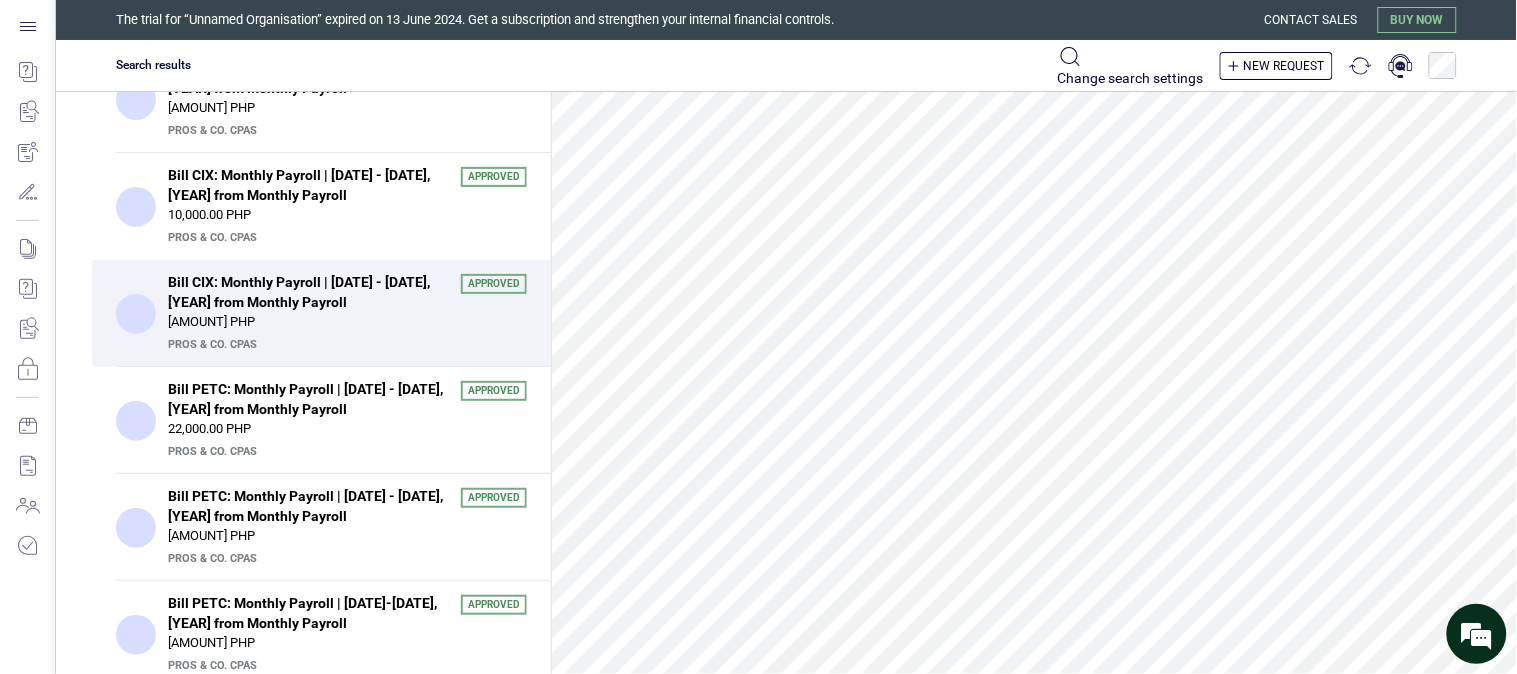 scroll, scrollTop: 666, scrollLeft: 0, axis: vertical 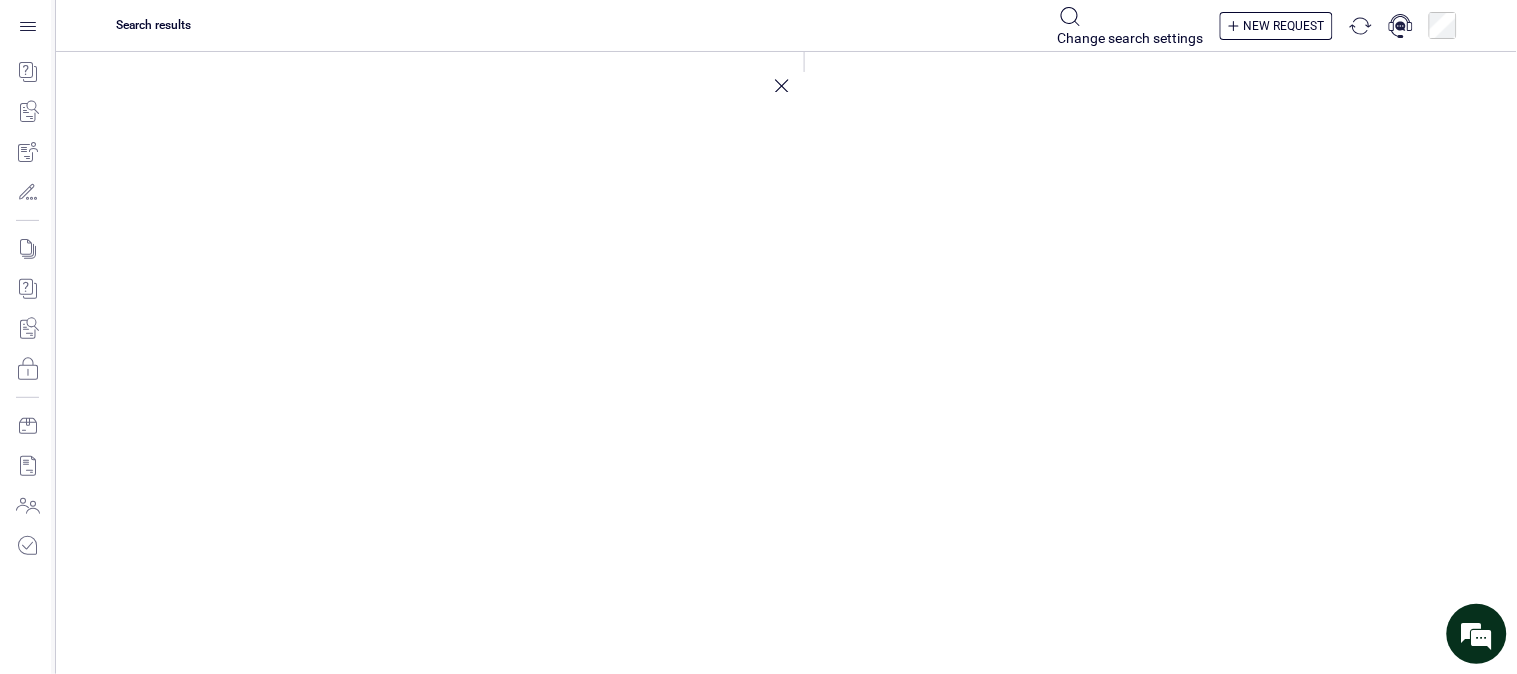 click 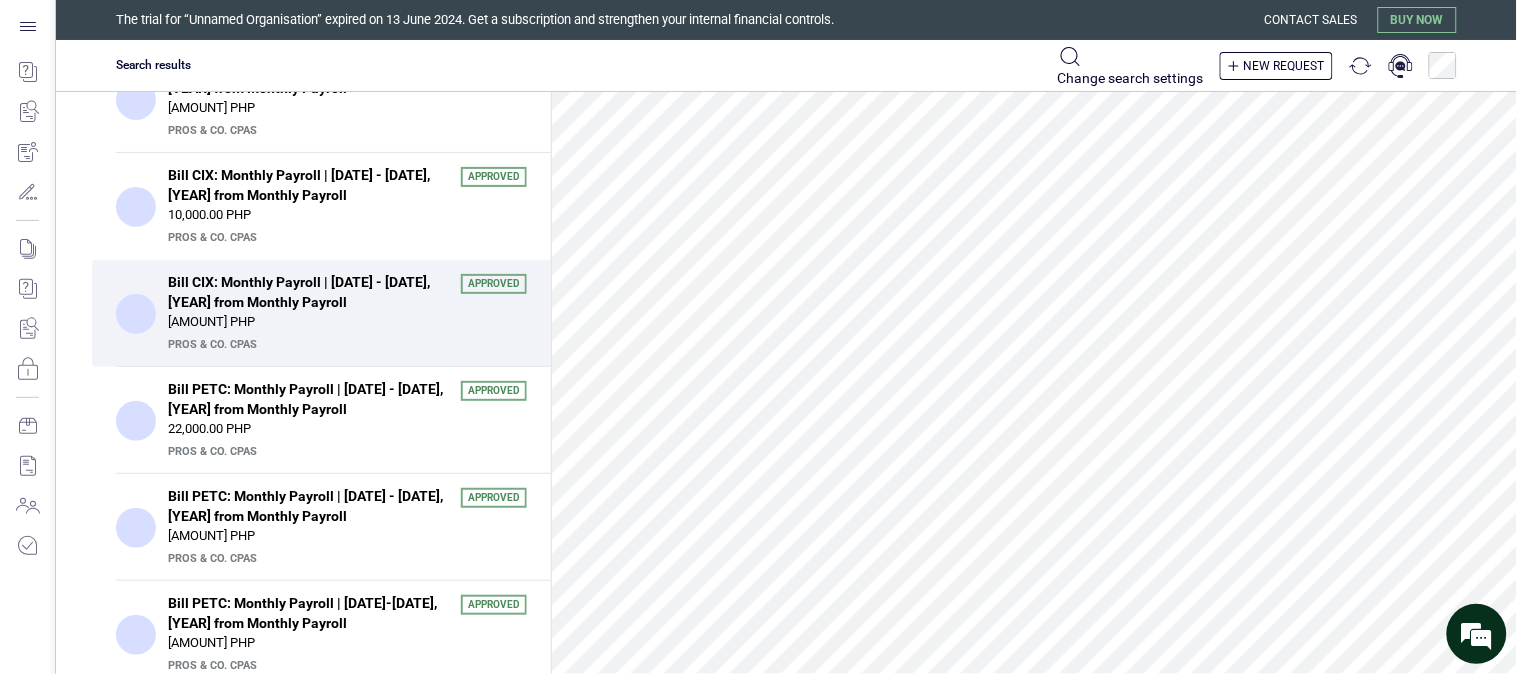 click on "207,318.49 PHP" at bounding box center (347, 322) 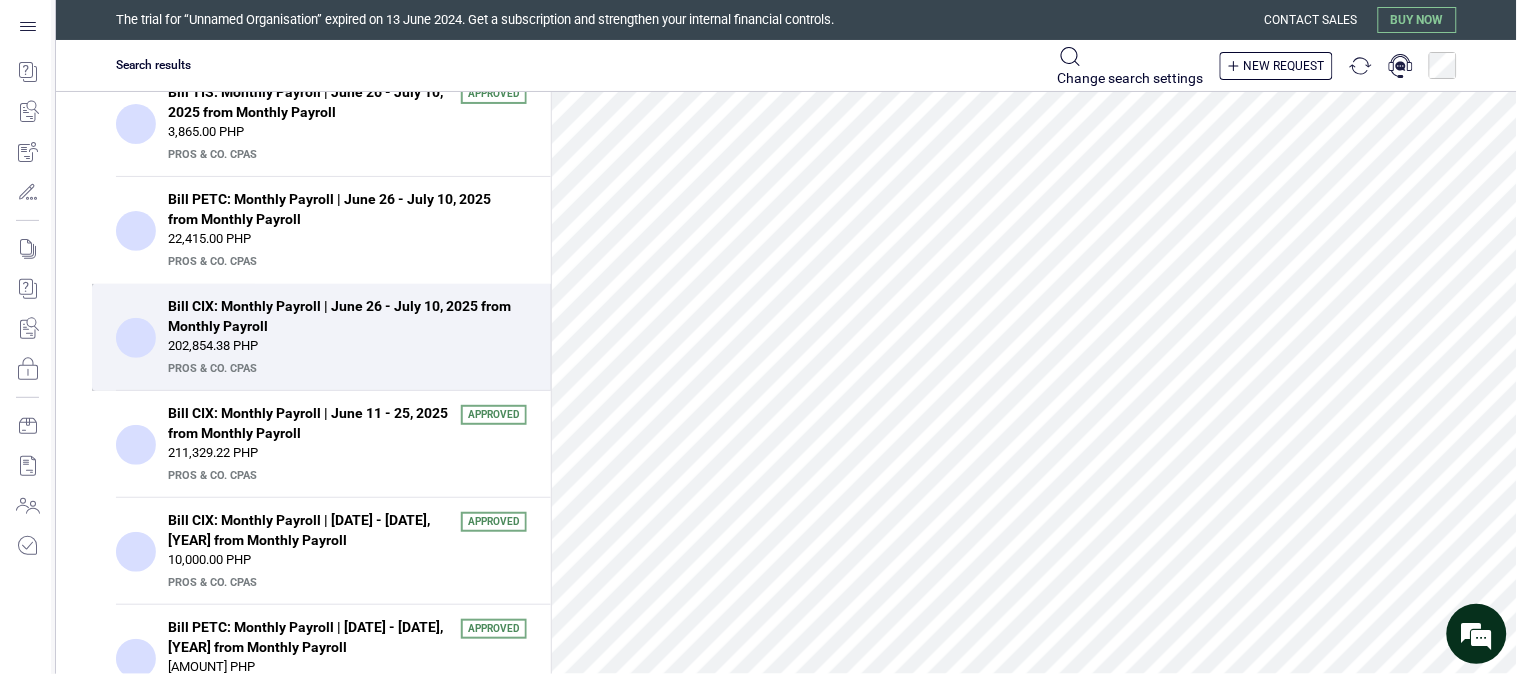 scroll, scrollTop: 133, scrollLeft: 0, axis: vertical 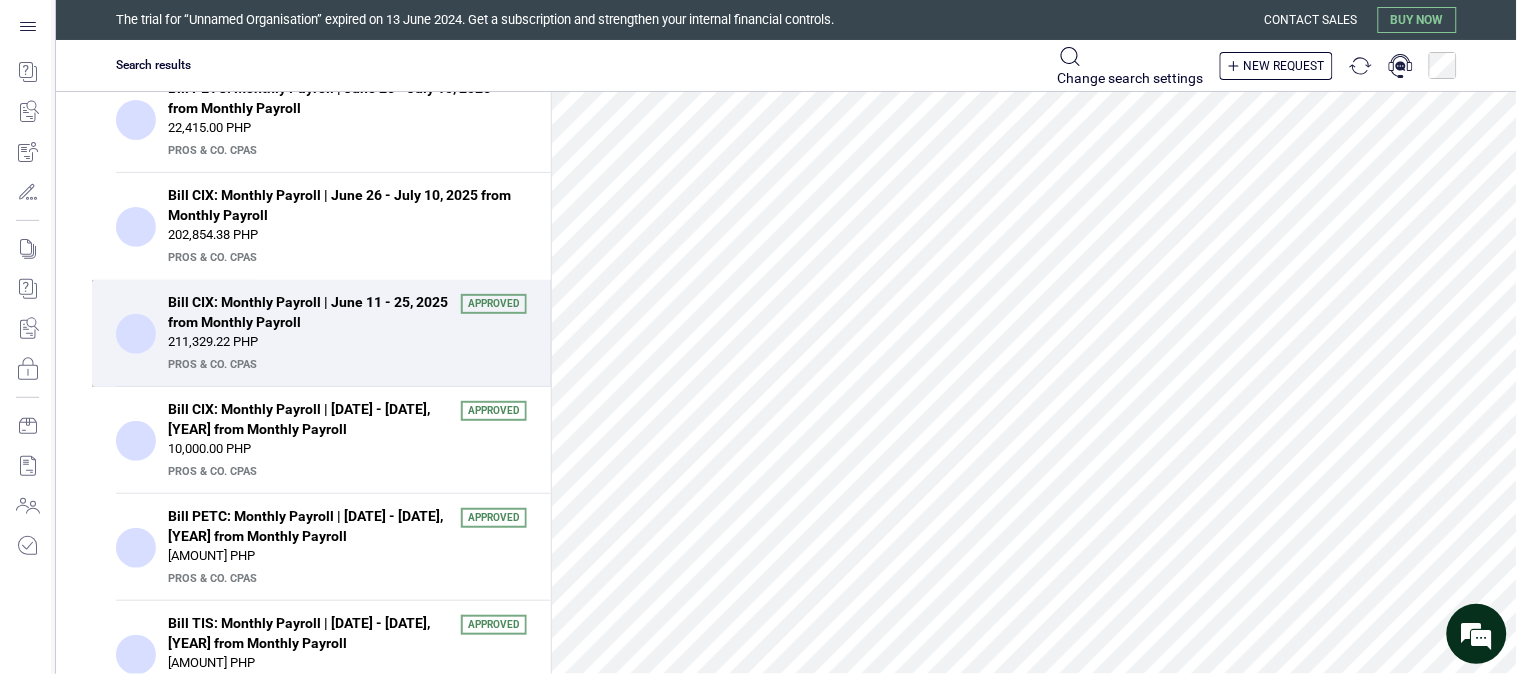 click on "211,329.22 PHP" at bounding box center [347, 342] 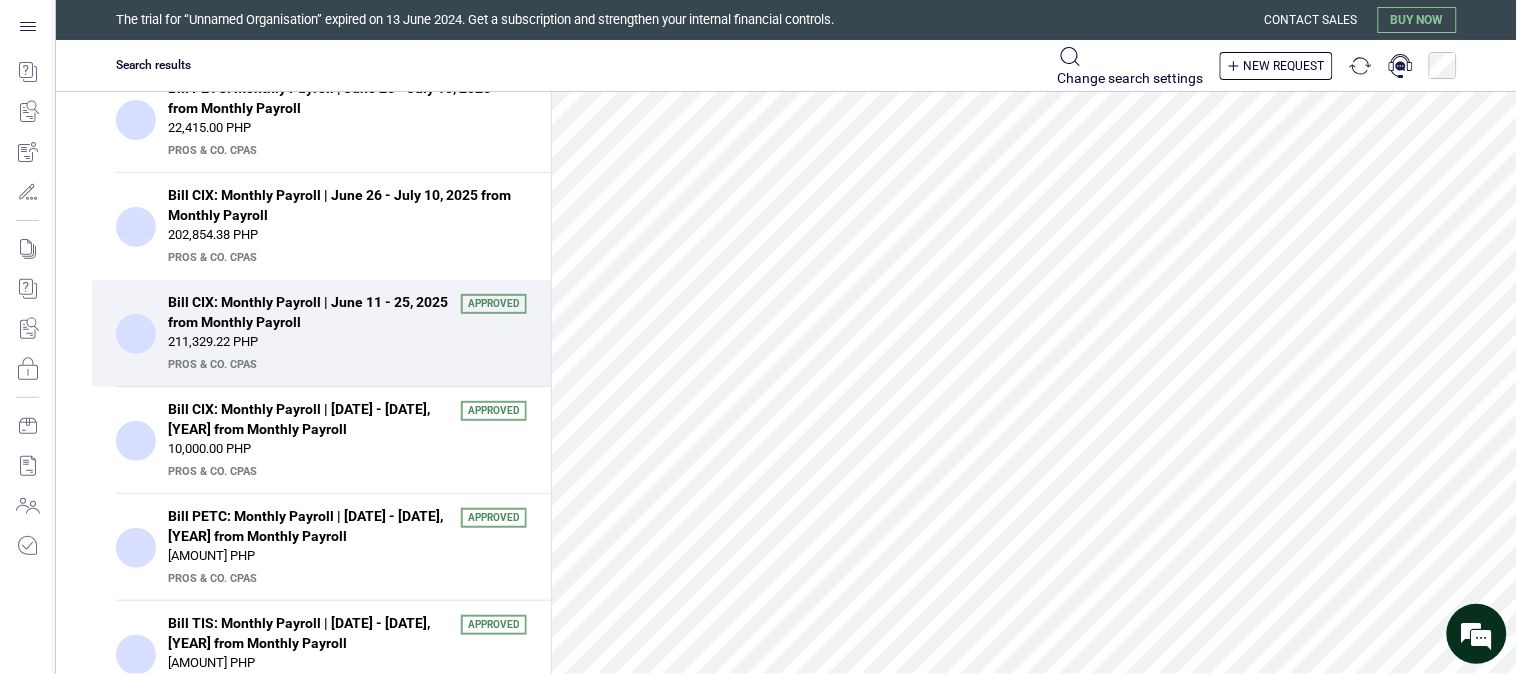 scroll, scrollTop: 555, scrollLeft: 0, axis: vertical 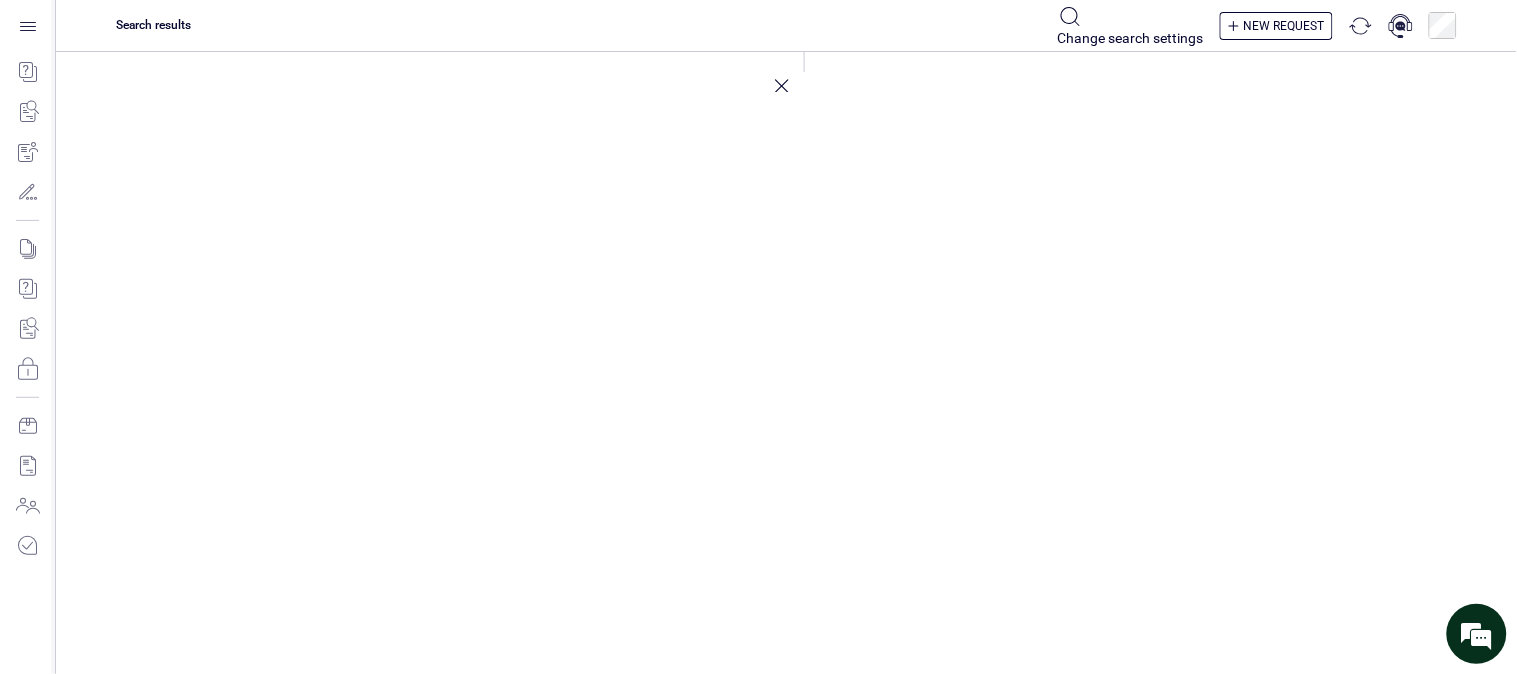 click 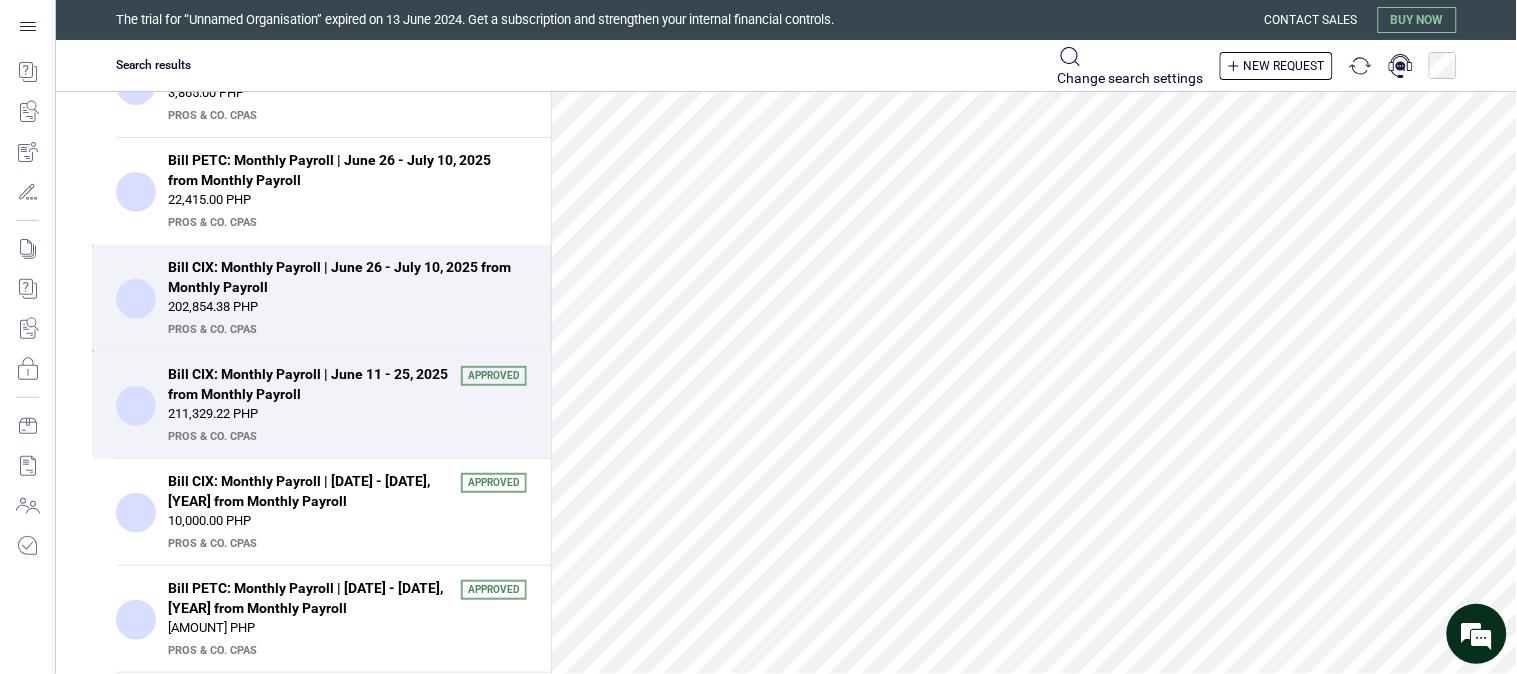 scroll, scrollTop: 22, scrollLeft: 0, axis: vertical 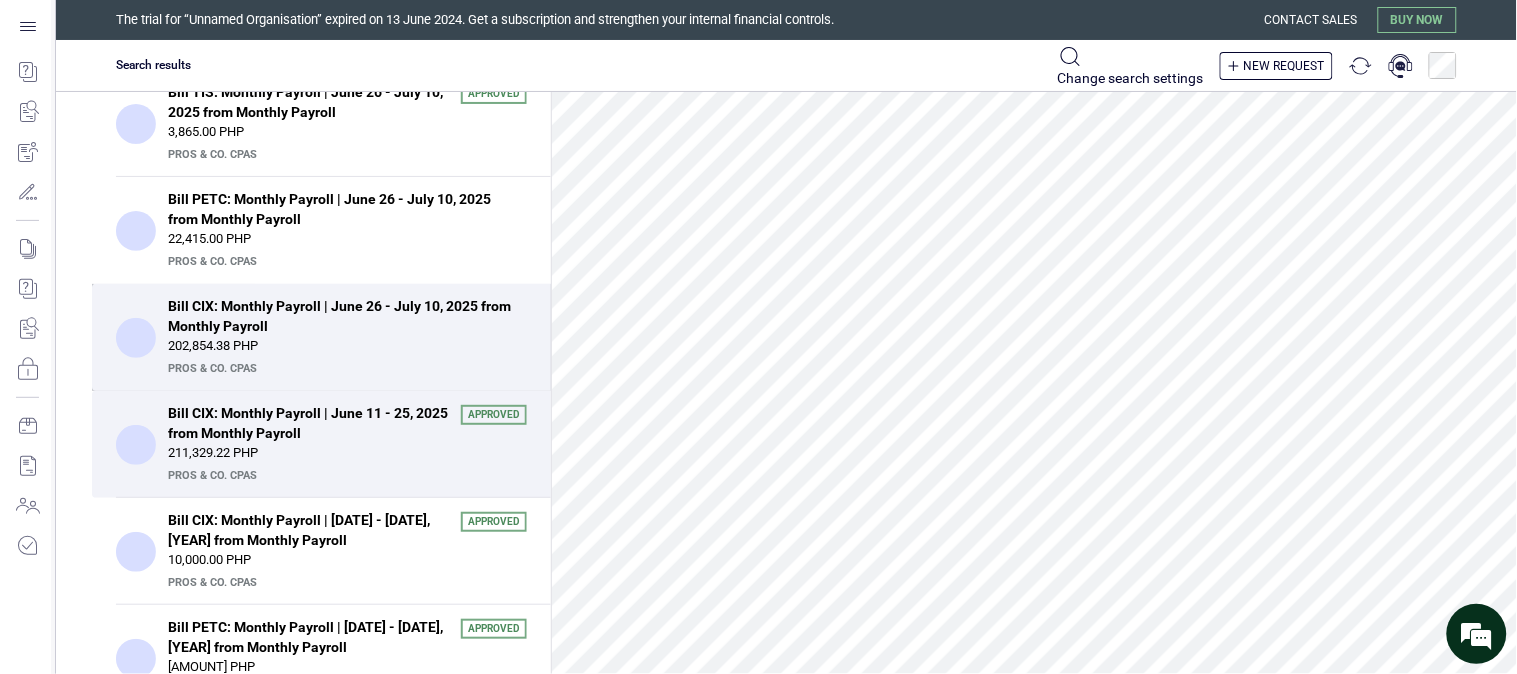 click on "202,854.38 PHP" at bounding box center (347, 346) 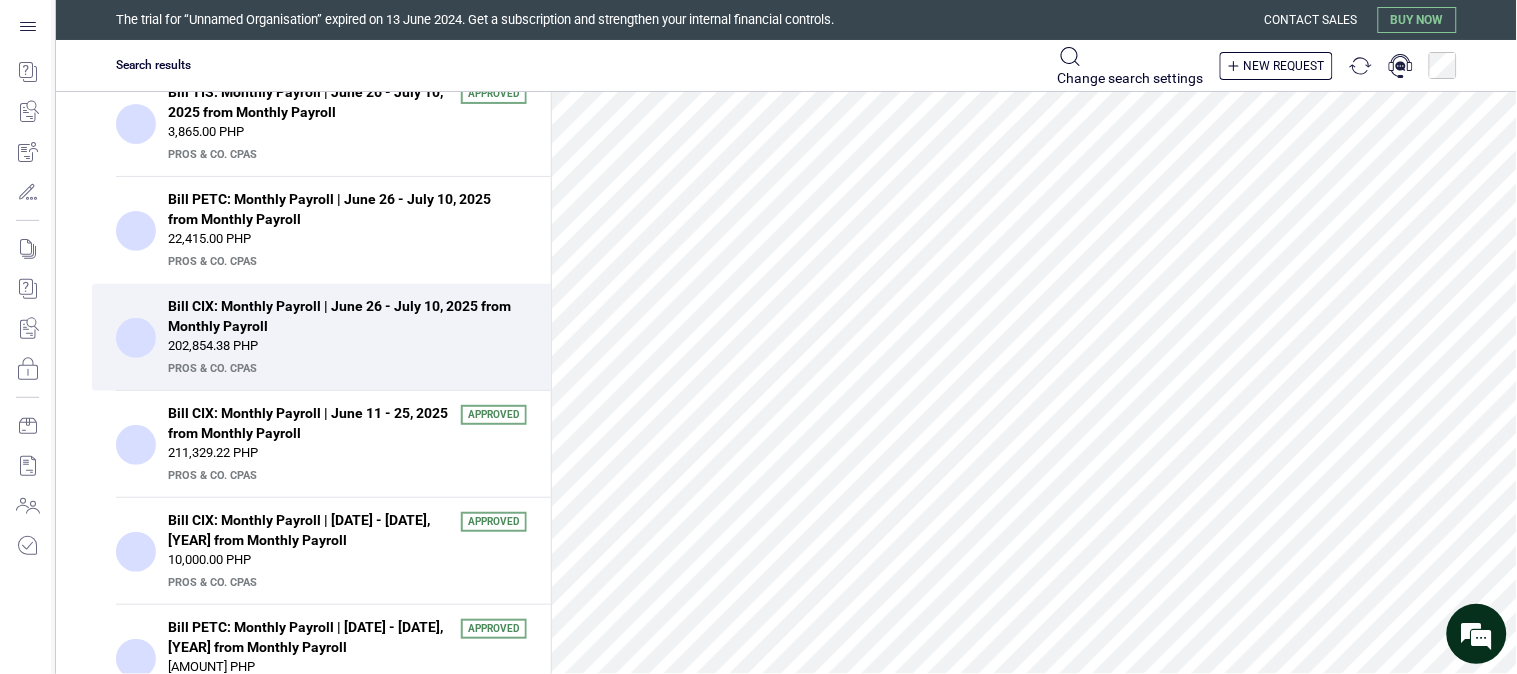 scroll, scrollTop: 526, scrollLeft: 0, axis: vertical 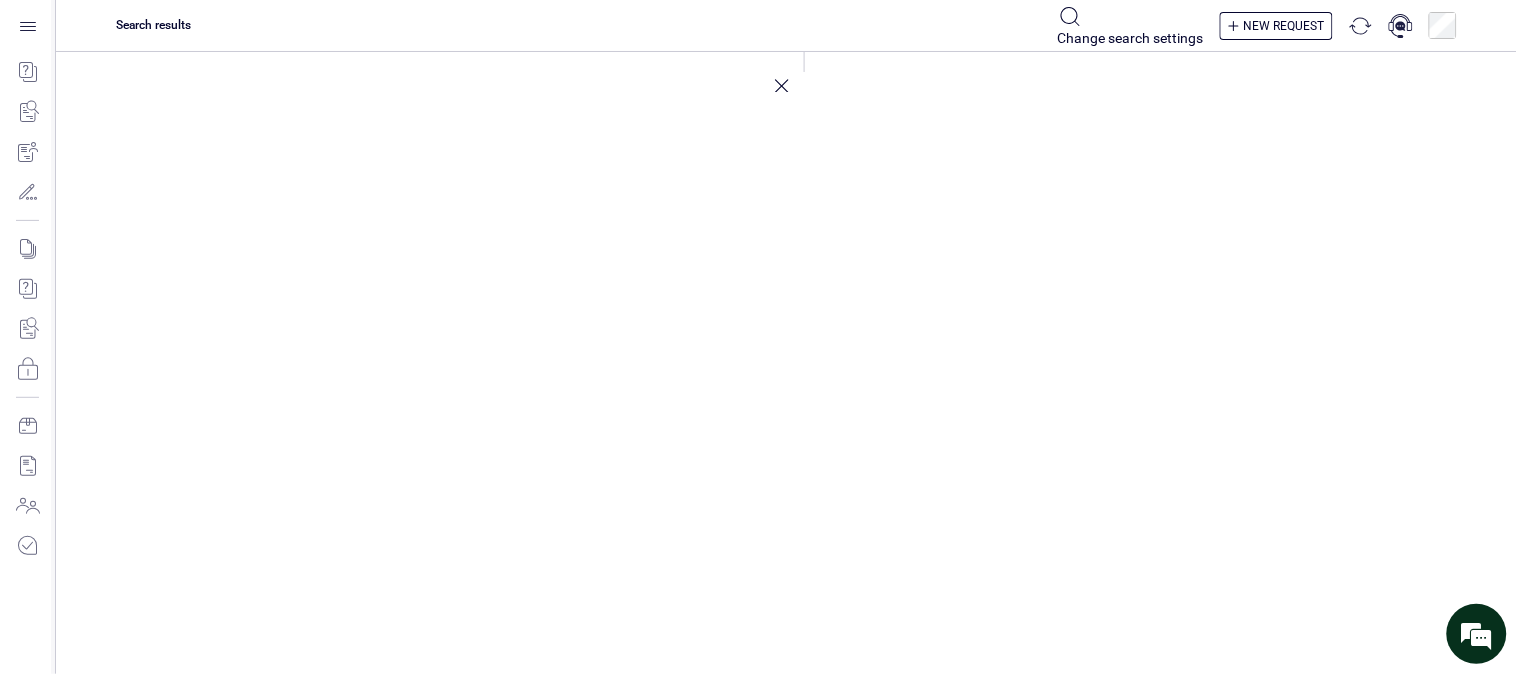 click 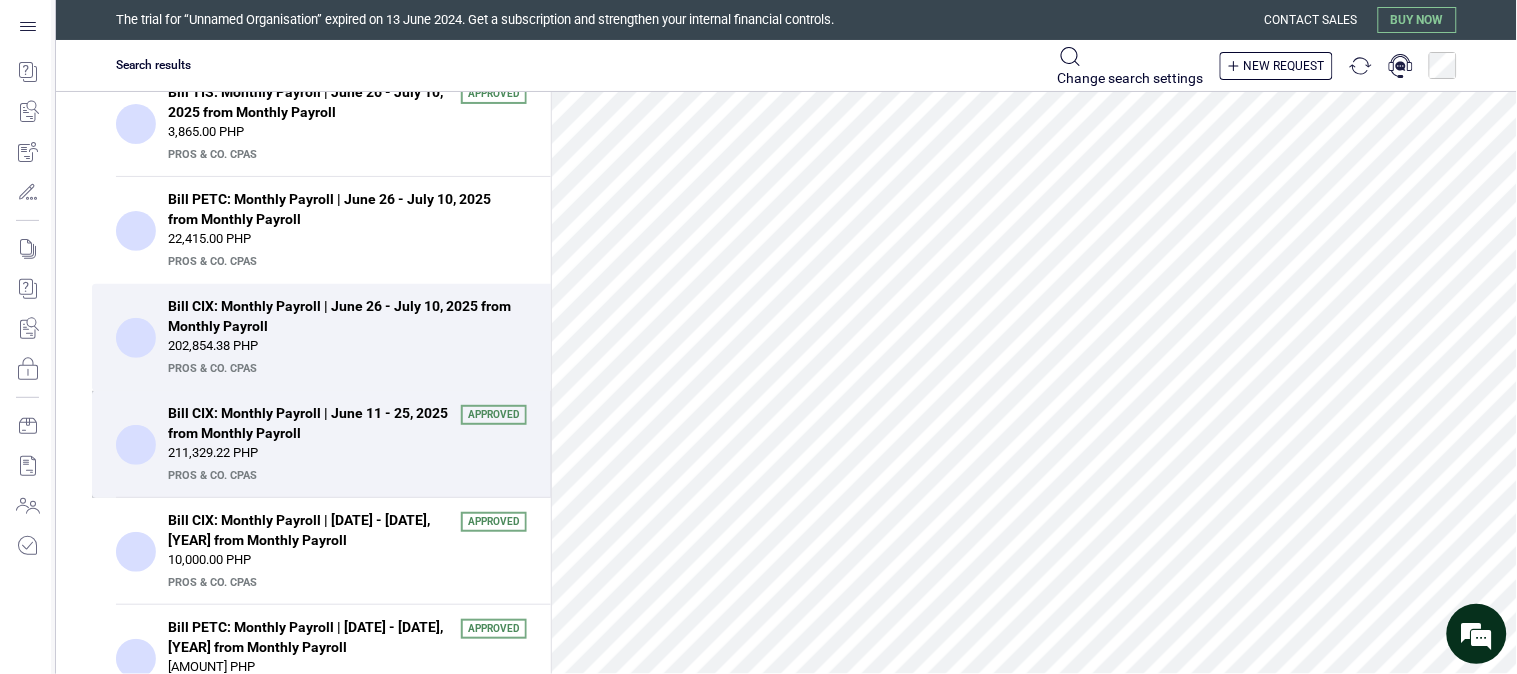 click on "Bill CIX: Monthly Payroll | June 11 - 25, 2025 from Monthly Payroll" at bounding box center (308, 423) 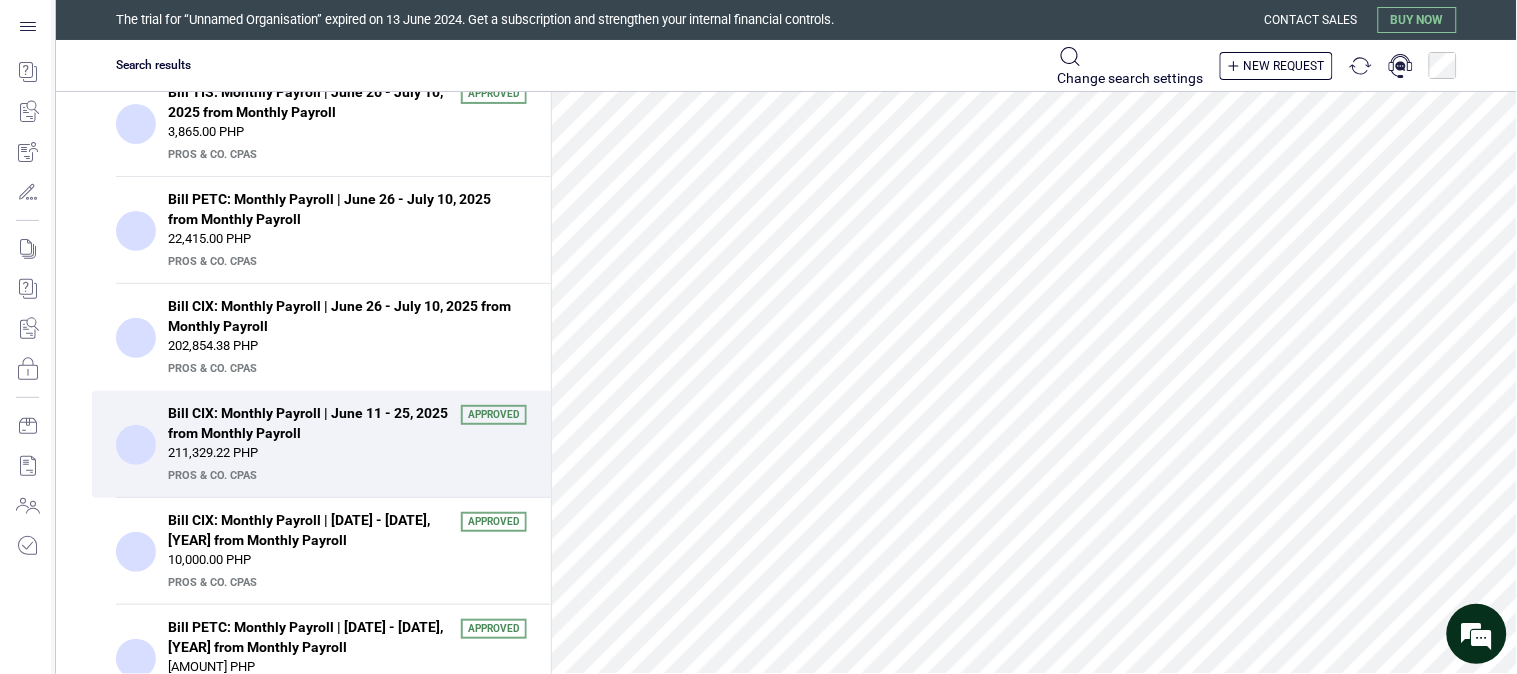 scroll, scrollTop: 0, scrollLeft: 0, axis: both 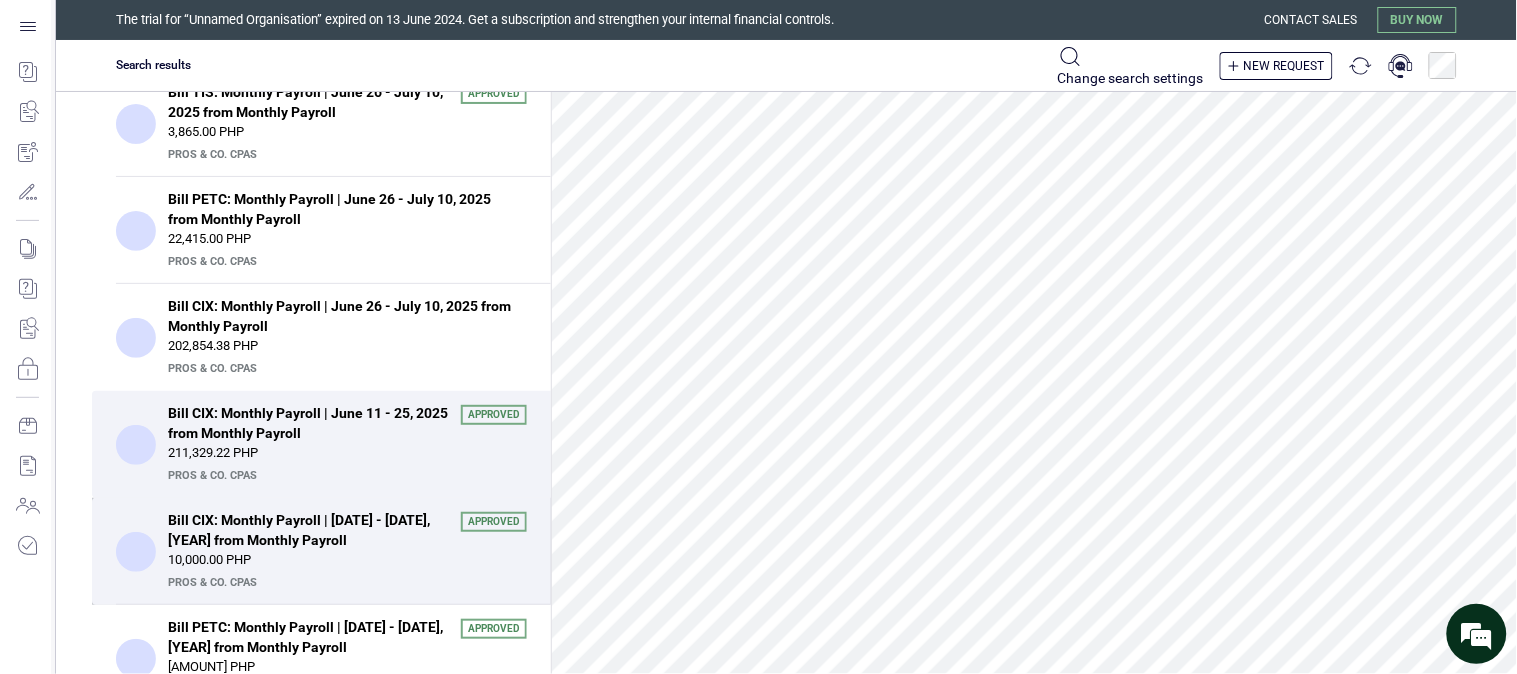 click on "Bill CIX: Monthly Payroll | June 01 - 30, 2025 from Monthly Payroll" at bounding box center [308, 530] 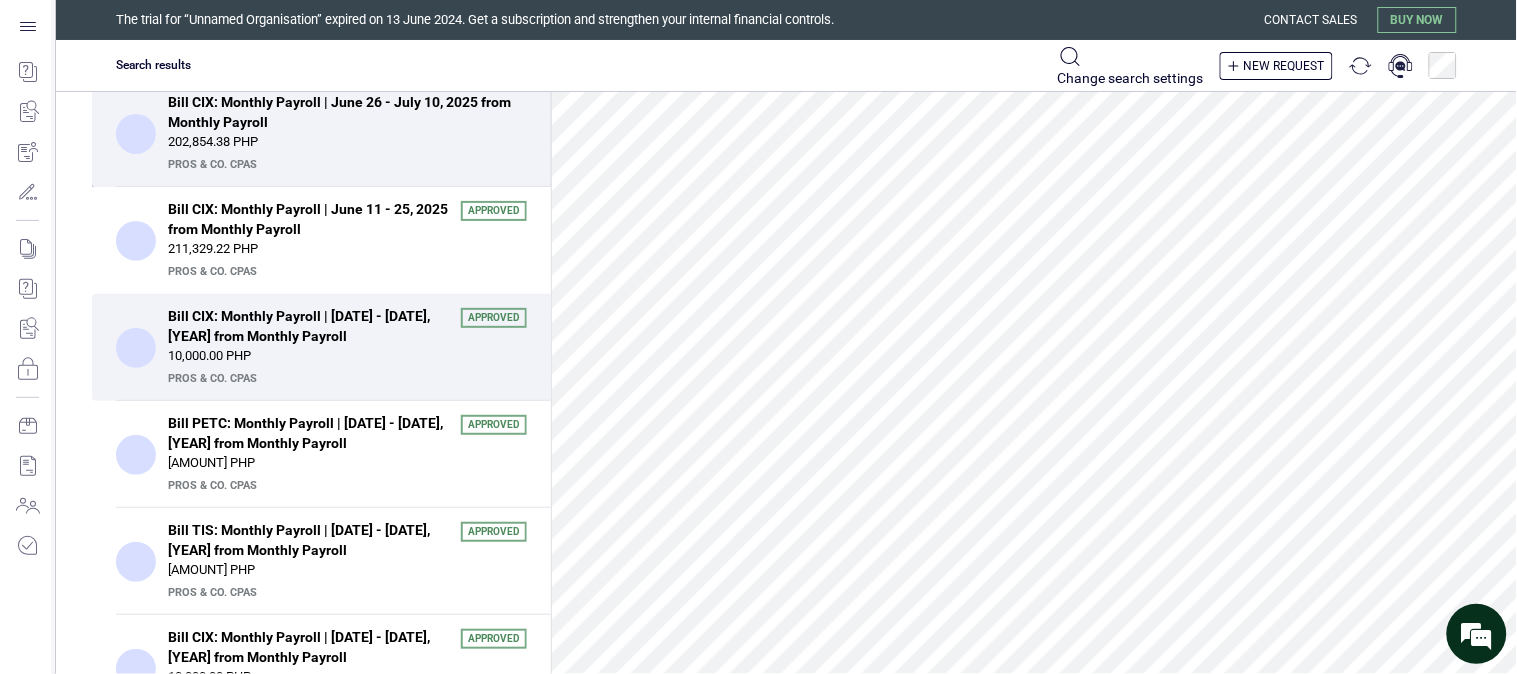 scroll, scrollTop: 244, scrollLeft: 0, axis: vertical 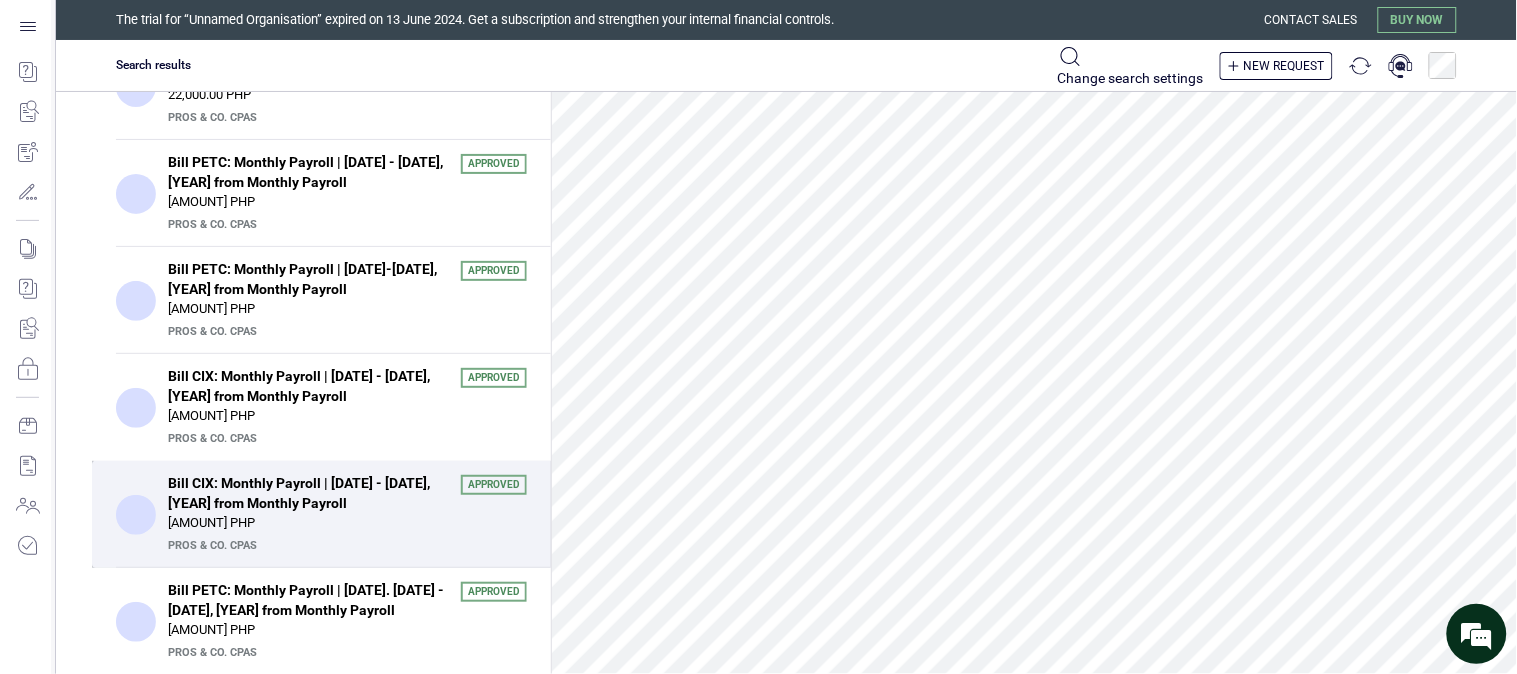 click on "Bill CIX: Monthly Payroll | April 26 - May 10, 2025 from Monthly Payroll" at bounding box center (308, 493) 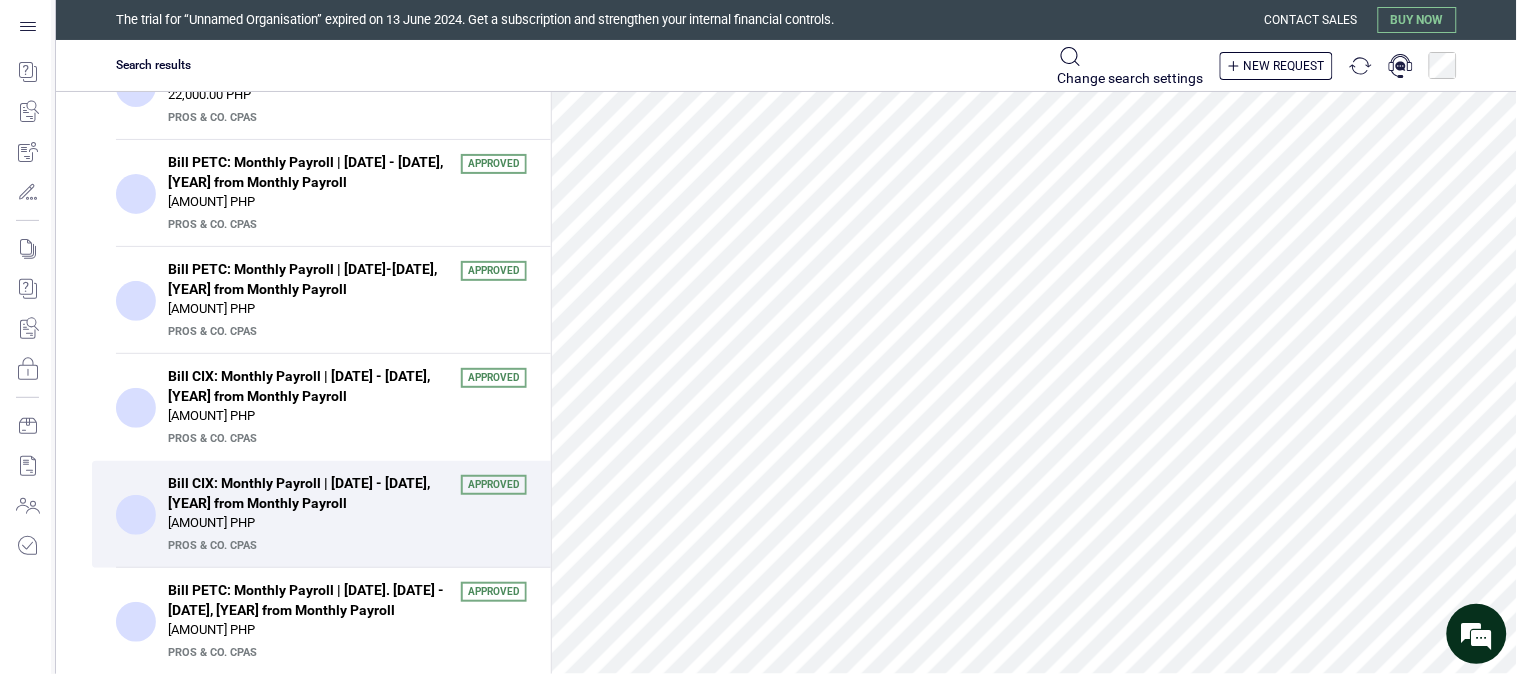 scroll, scrollTop: 396, scrollLeft: 0, axis: vertical 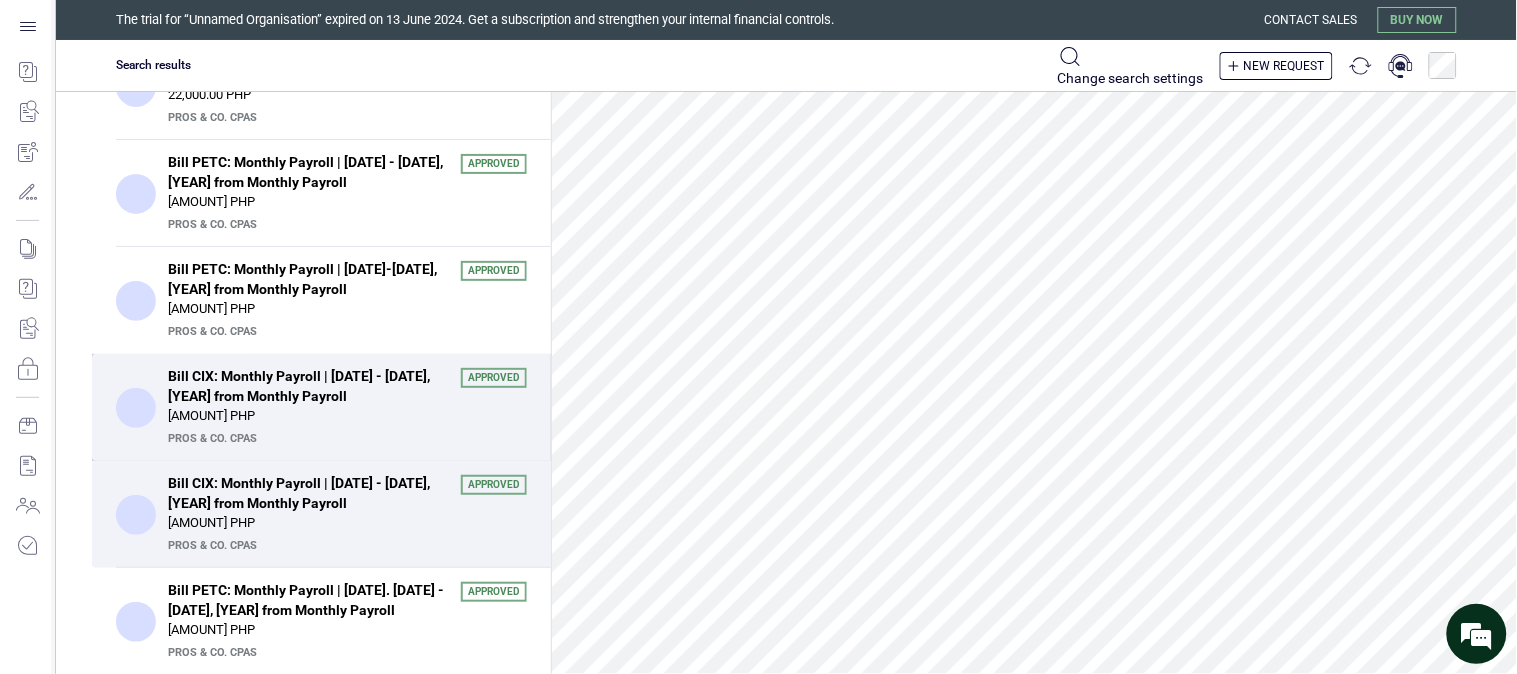 click on "149,937.02 PHP" at bounding box center (347, 416) 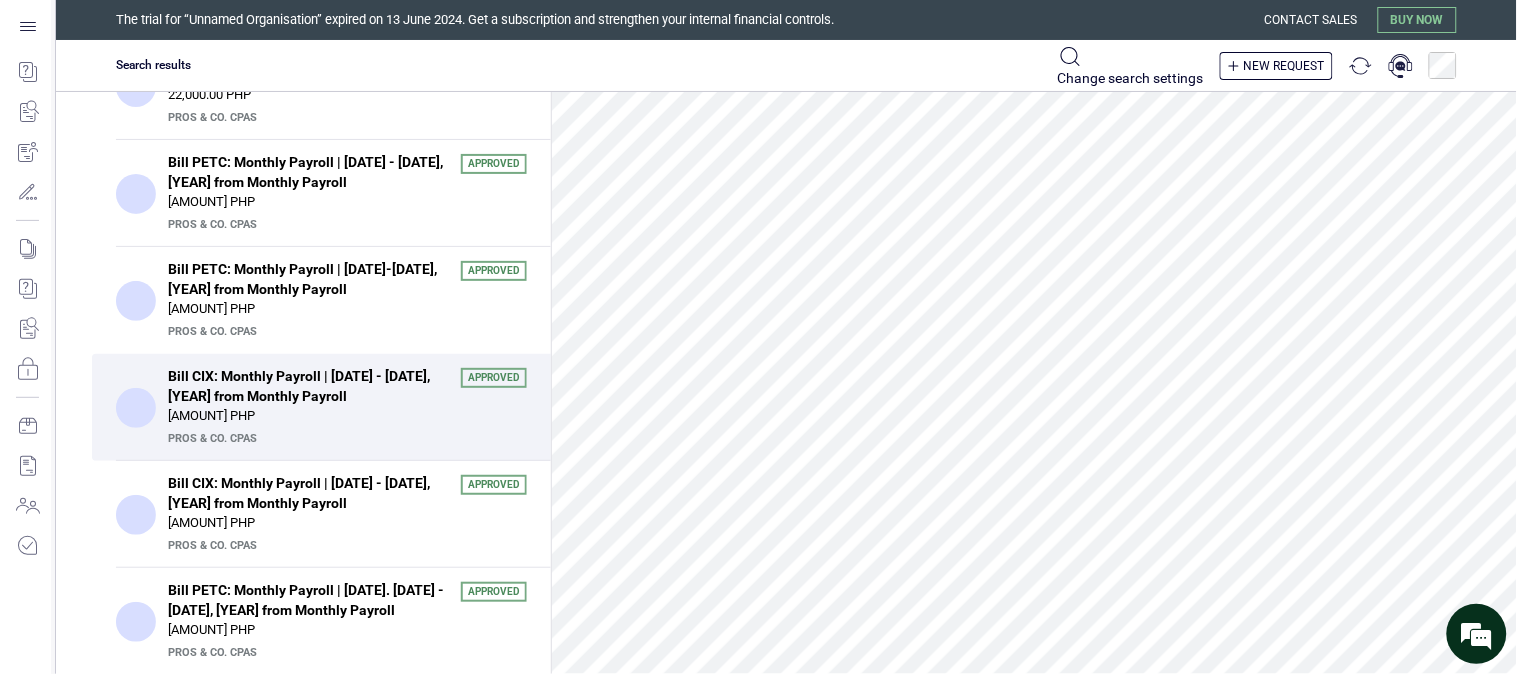 scroll, scrollTop: 444, scrollLeft: 0, axis: vertical 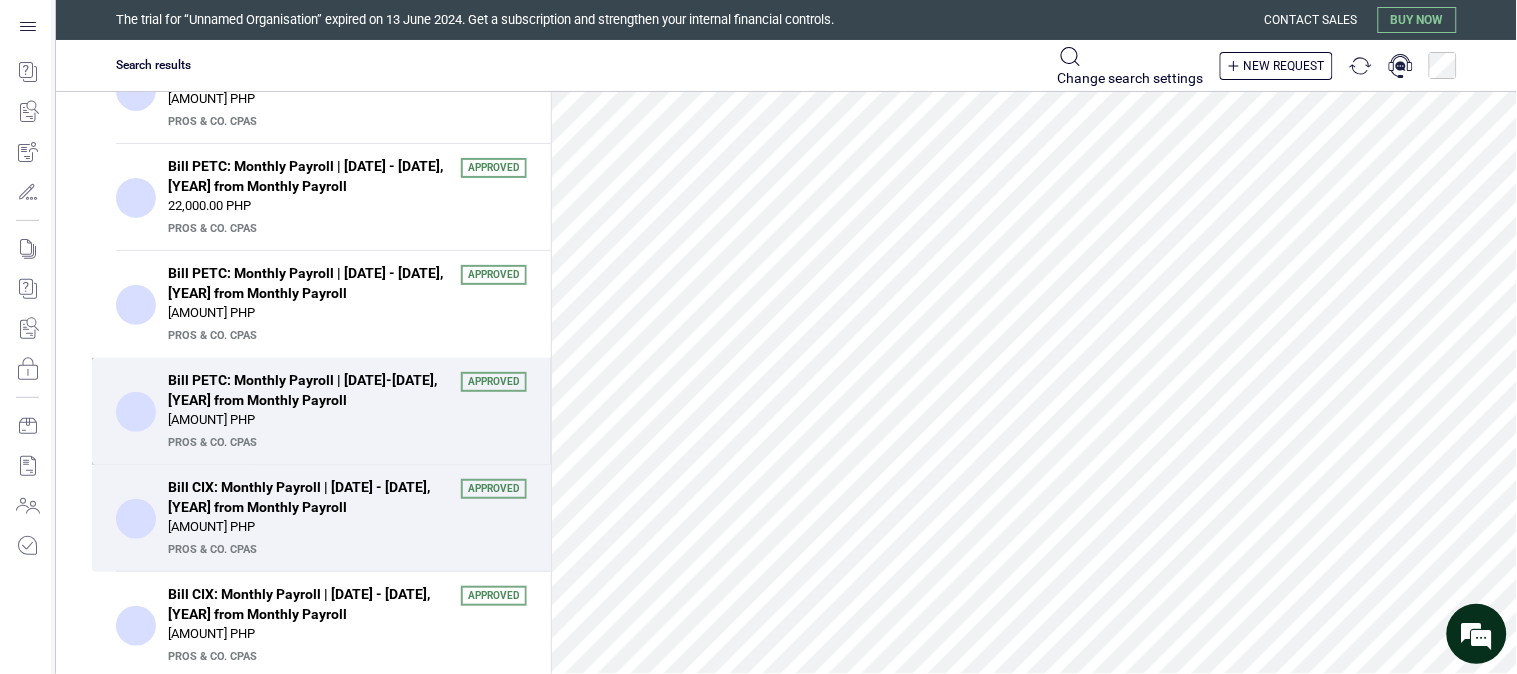 click on "22,065.27 PHP" at bounding box center [347, 420] 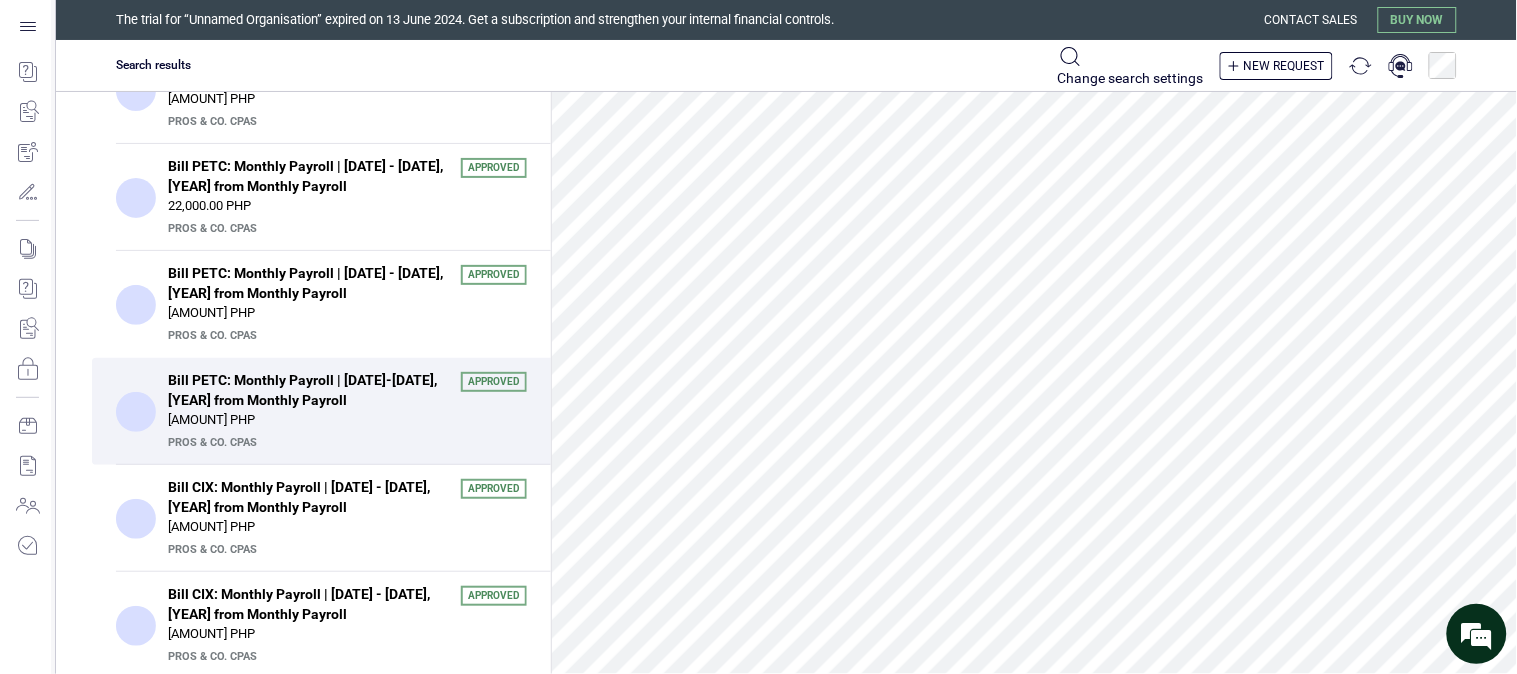 scroll, scrollTop: 285, scrollLeft: 0, axis: vertical 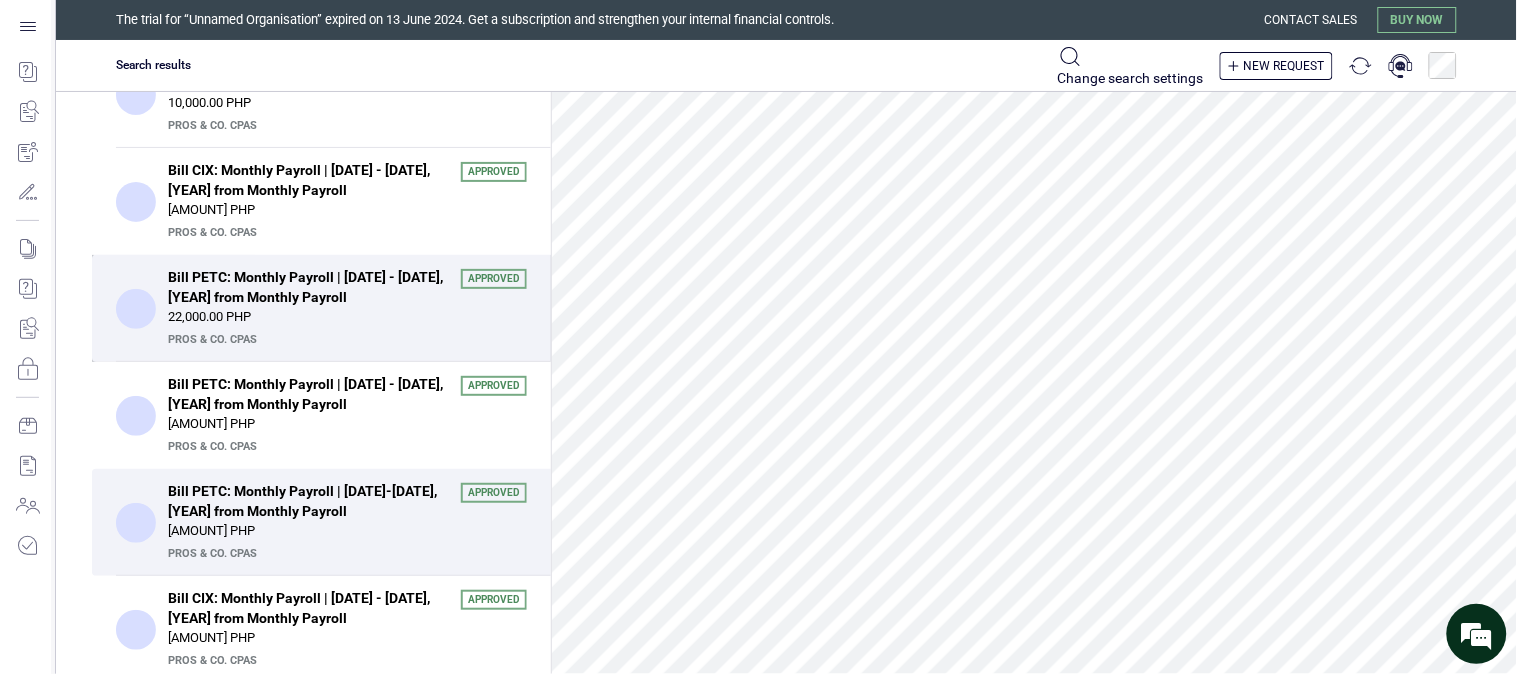 click on "Bill PETC: Monthly Payroll | April 26 - May 10, 2025 from Monthly Payroll" at bounding box center (308, 287) 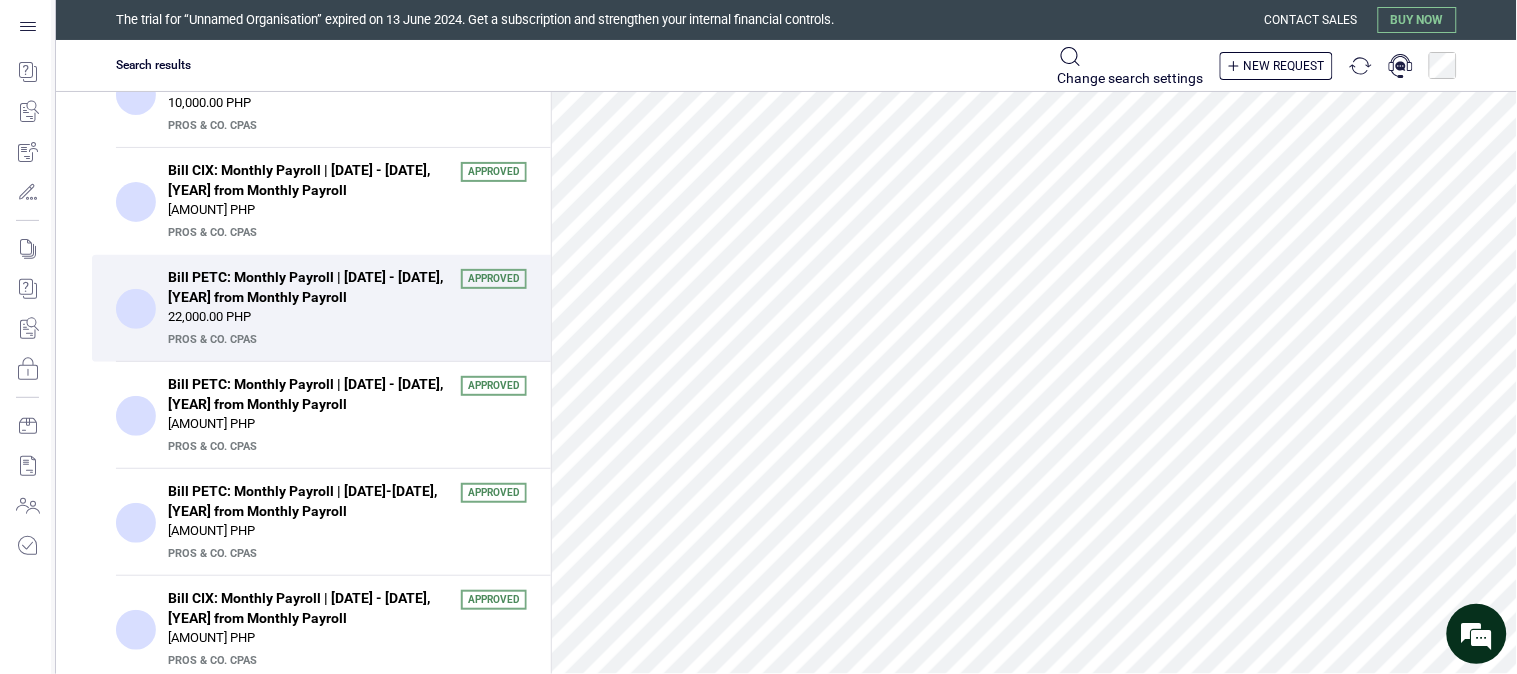 scroll, scrollTop: 285, scrollLeft: 0, axis: vertical 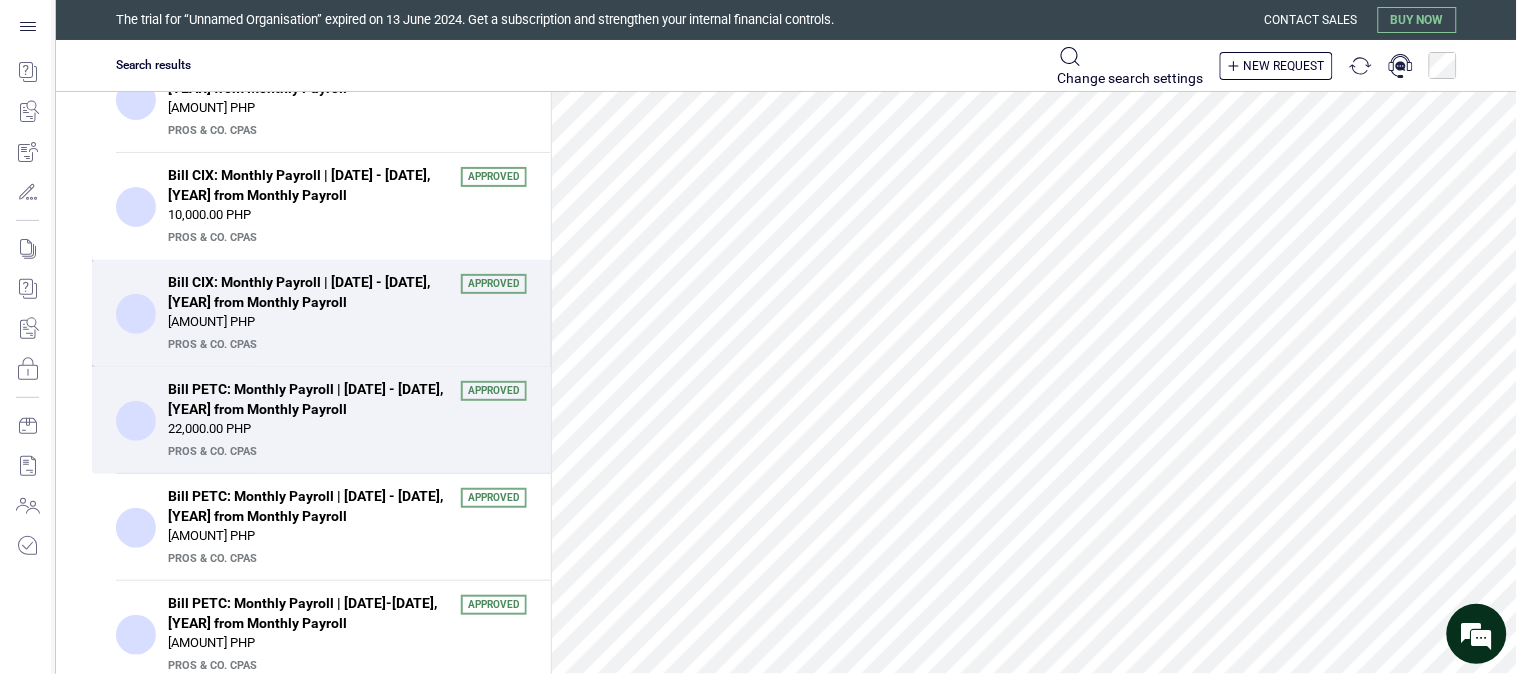 click on "Bill CIX: Monthly Payroll | May 26 - June 10, 2025 from Monthly Payroll" at bounding box center [308, 292] 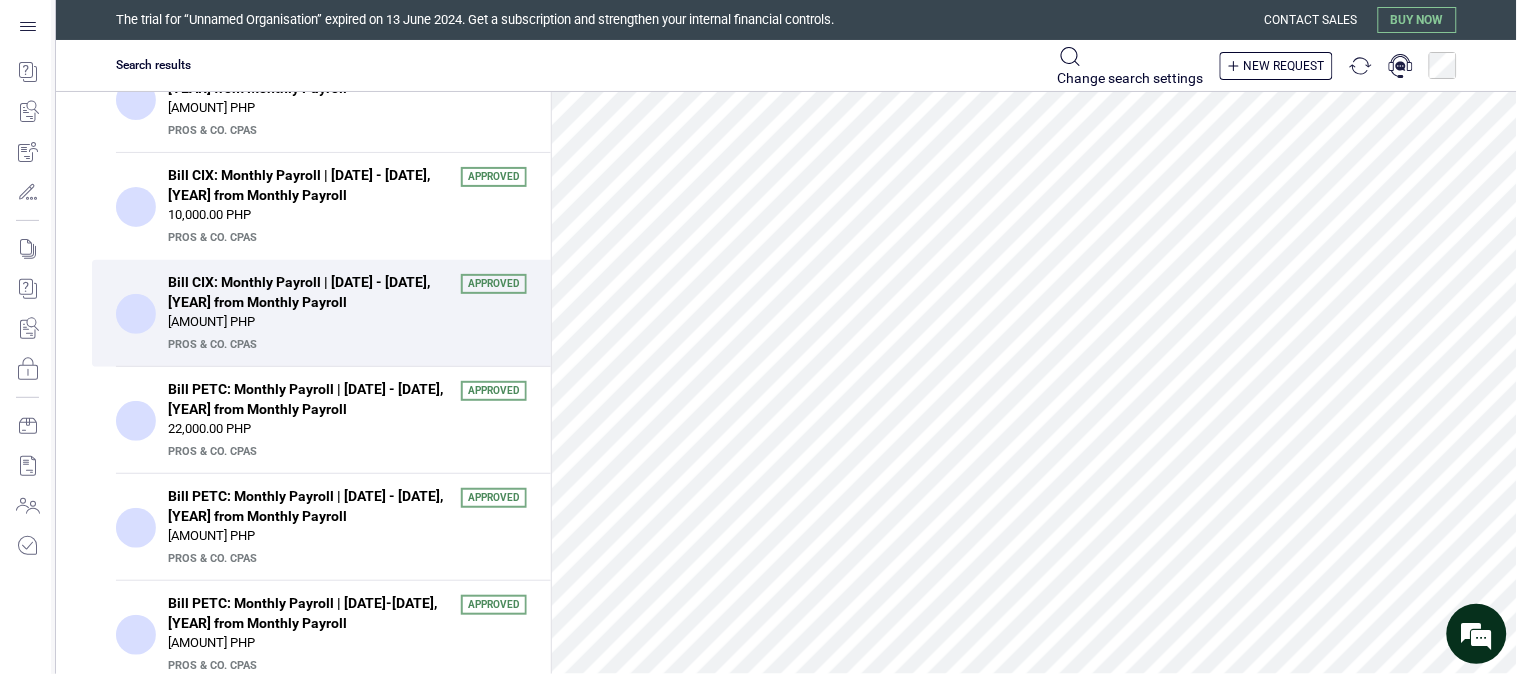scroll, scrollTop: 333, scrollLeft: 0, axis: vertical 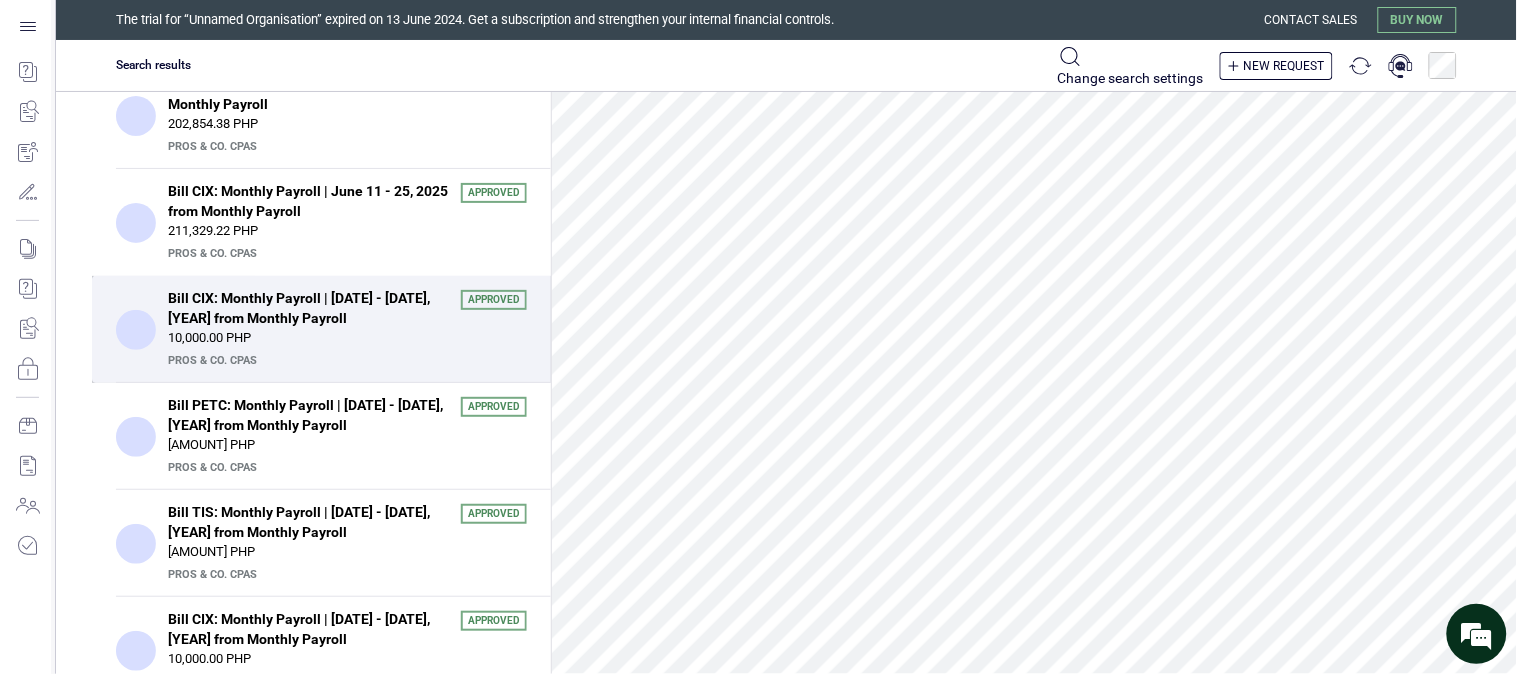 click on "Bill CIX: Monthly Payroll | June 11 - 25, 2025 from Monthly Payroll Approved 211,329.22 PHP PrOS & CO. CPAs" at bounding box center (347, 222) 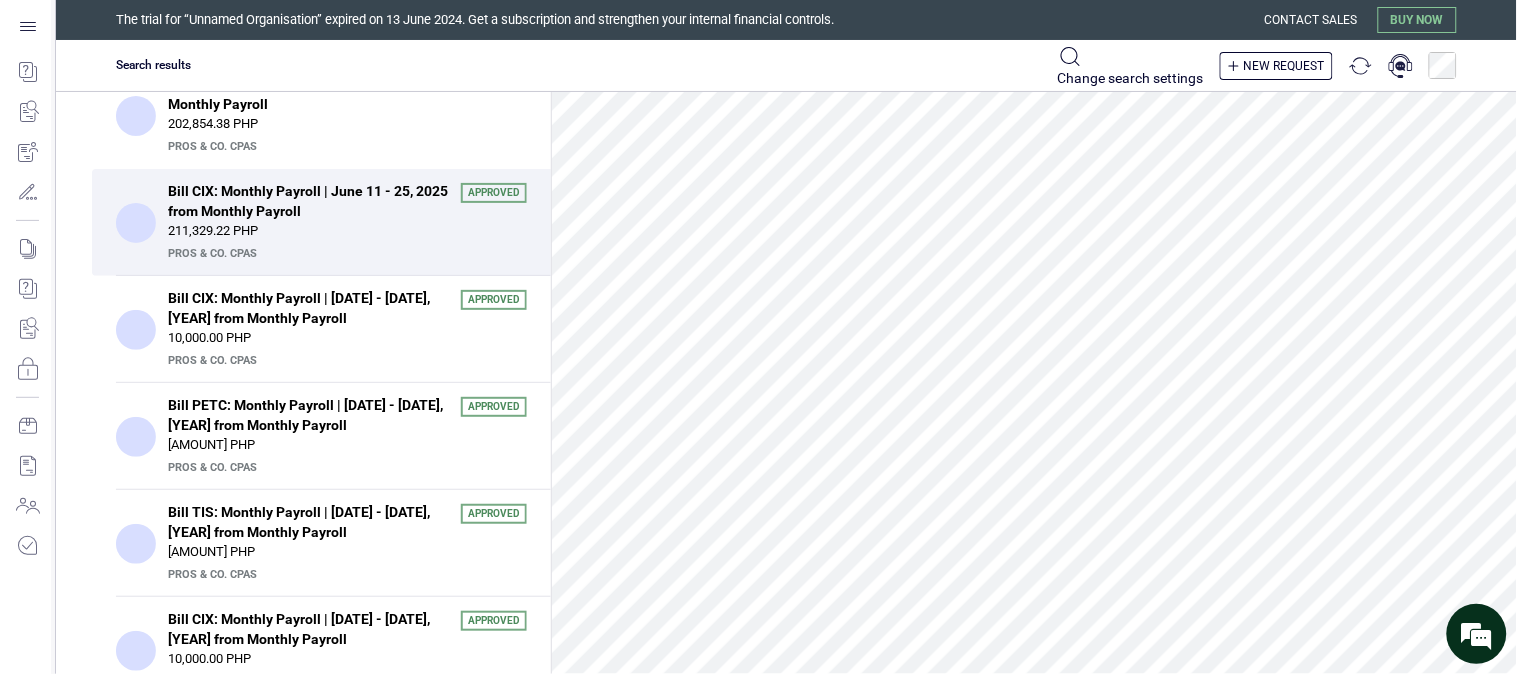 scroll, scrollTop: 730, scrollLeft: 0, axis: vertical 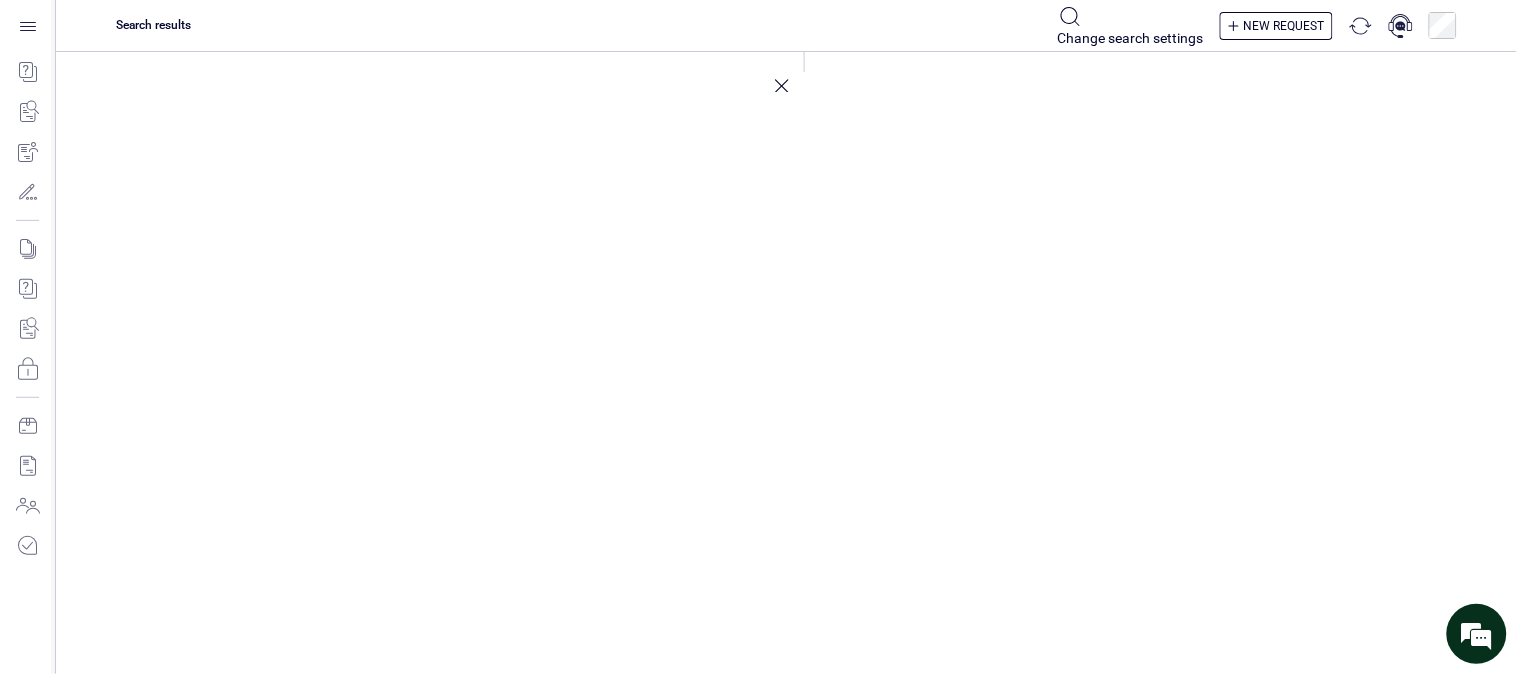 click 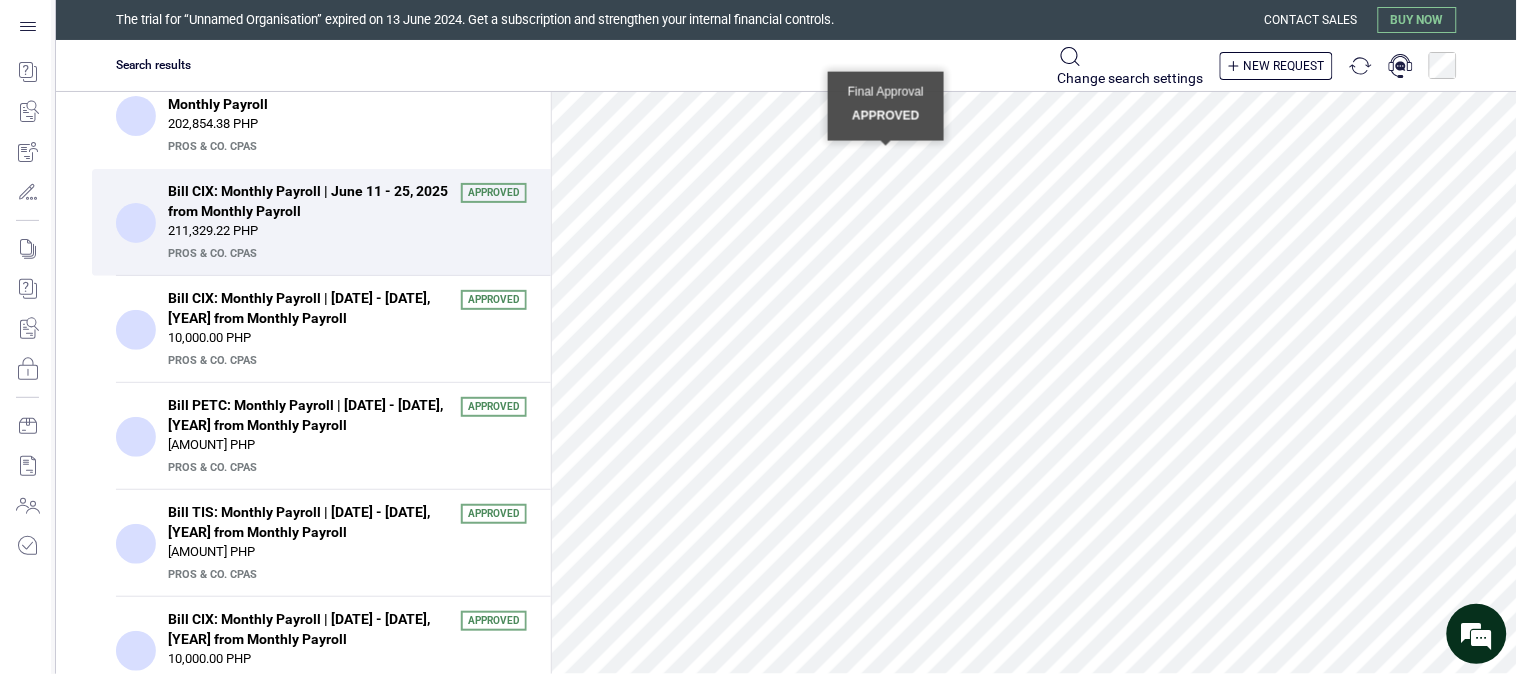 scroll, scrollTop: 1283, scrollLeft: 0, axis: vertical 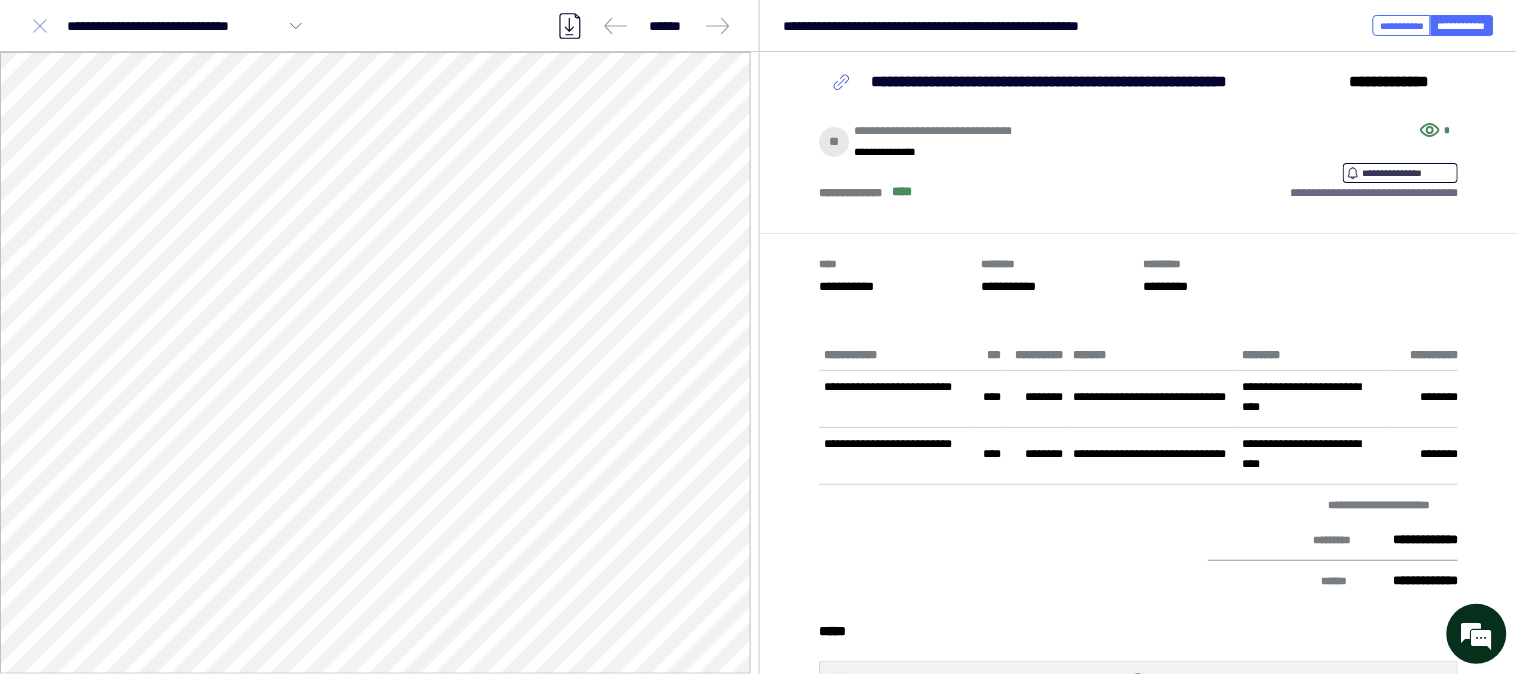 click 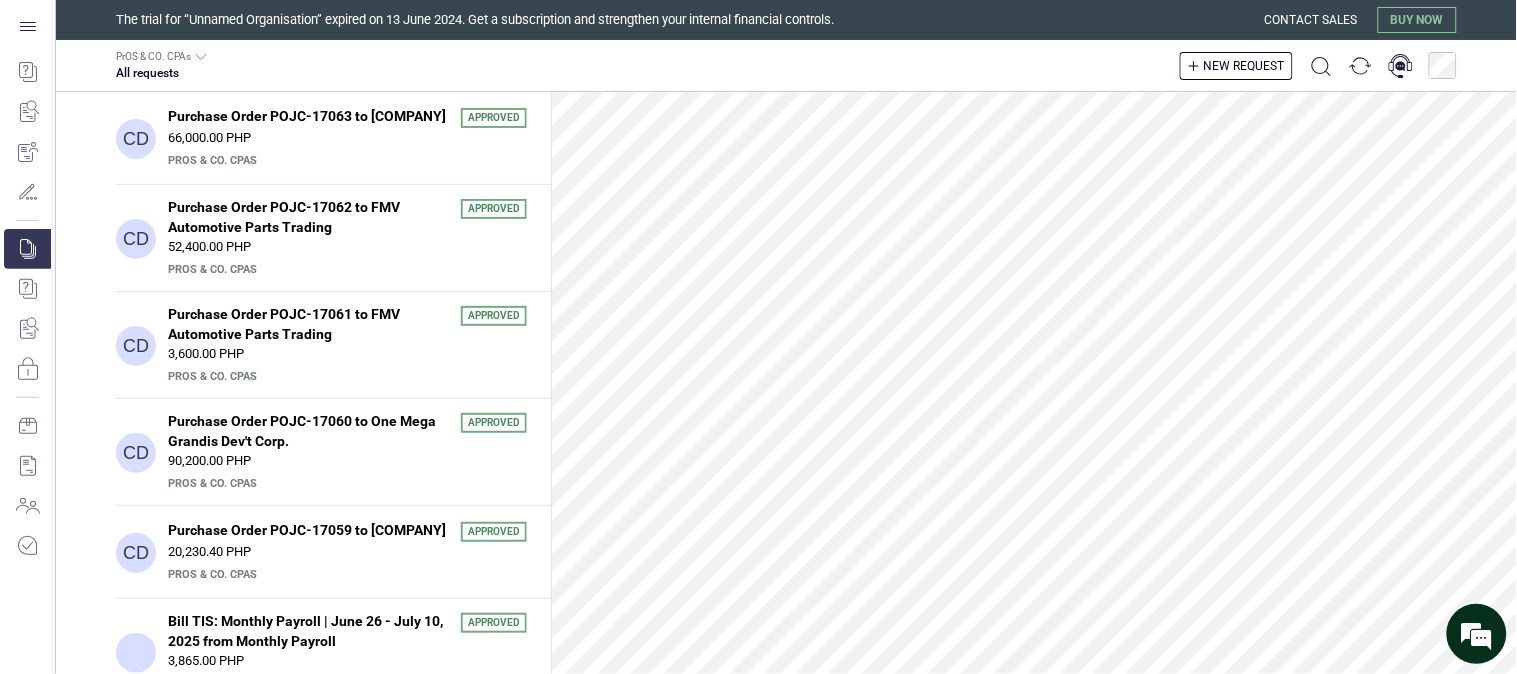 scroll, scrollTop: 111, scrollLeft: 0, axis: vertical 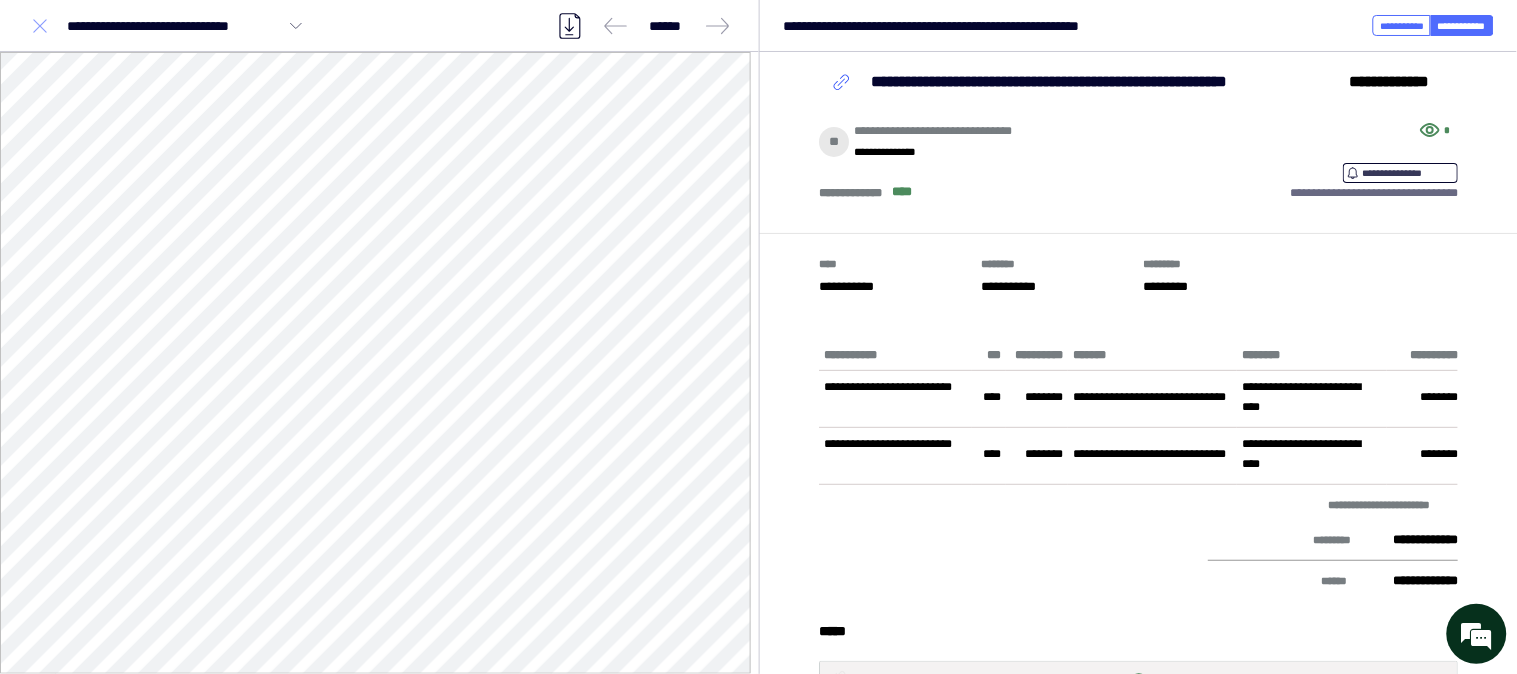click 